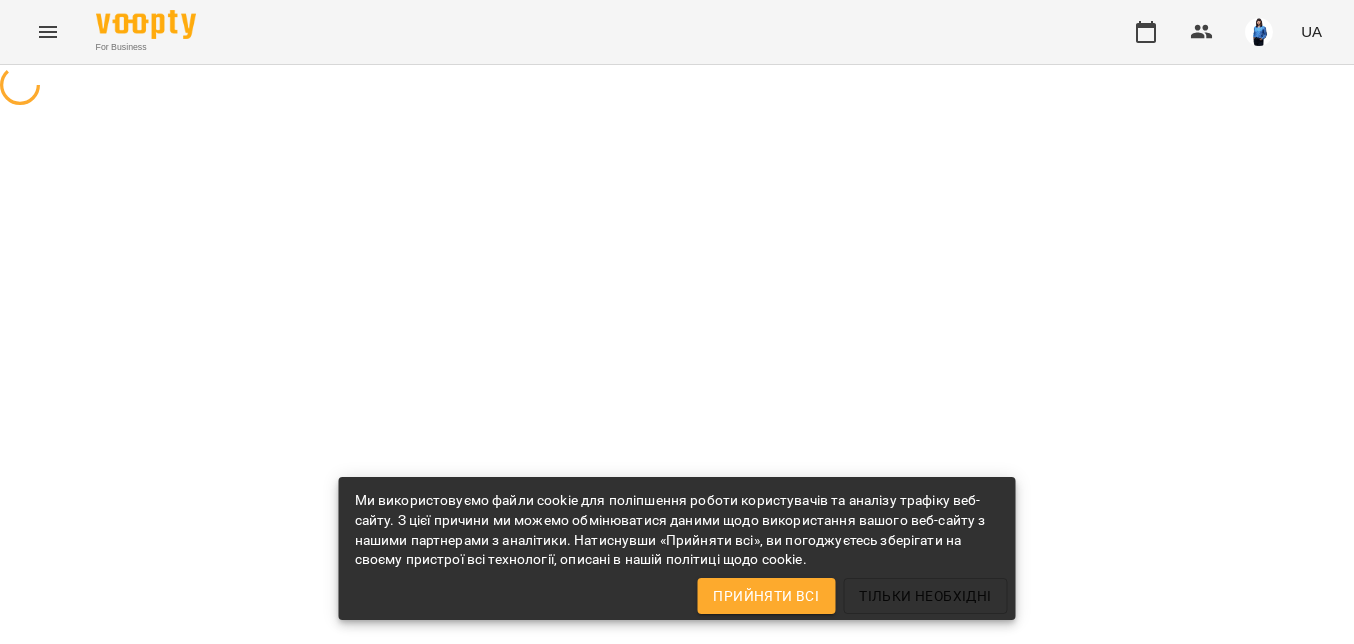 scroll, scrollTop: 0, scrollLeft: 0, axis: both 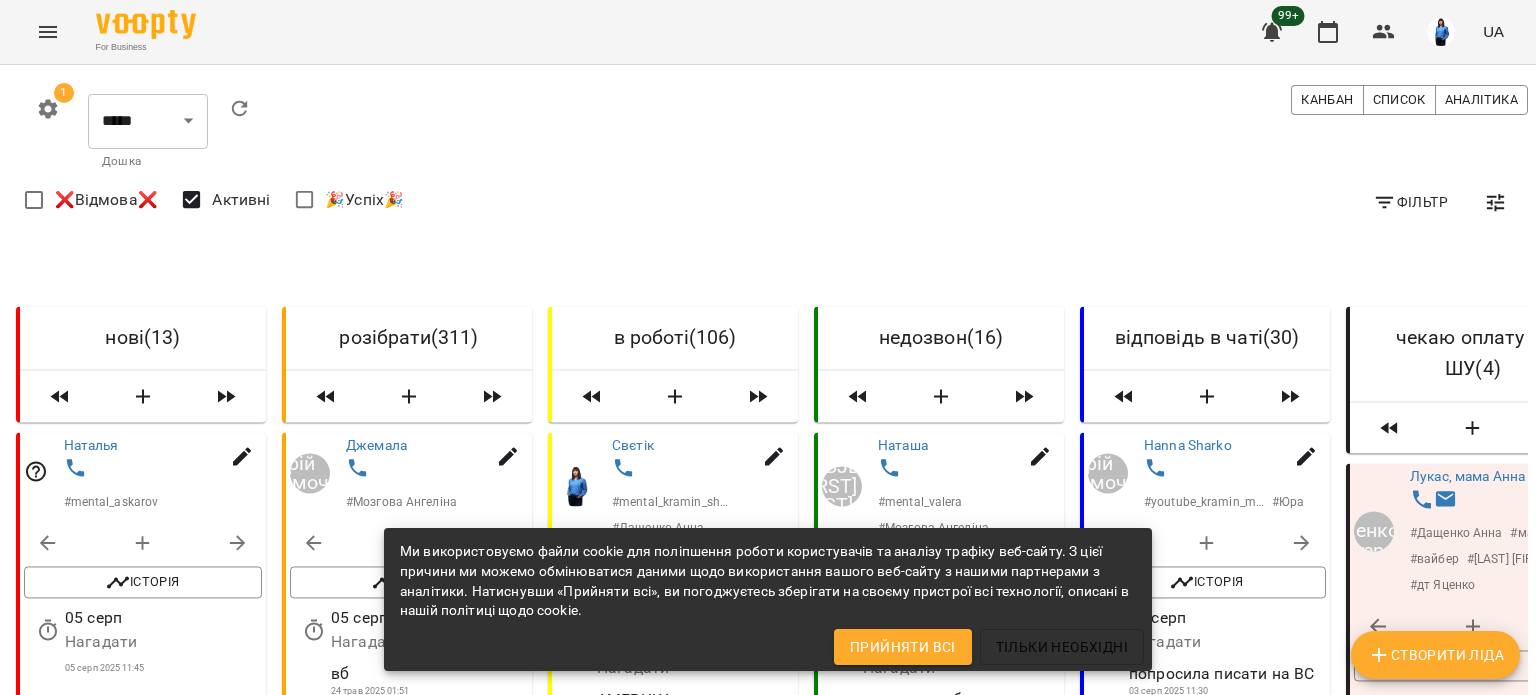 click on "Завантажити ще" at bounding box center (141, 3223) 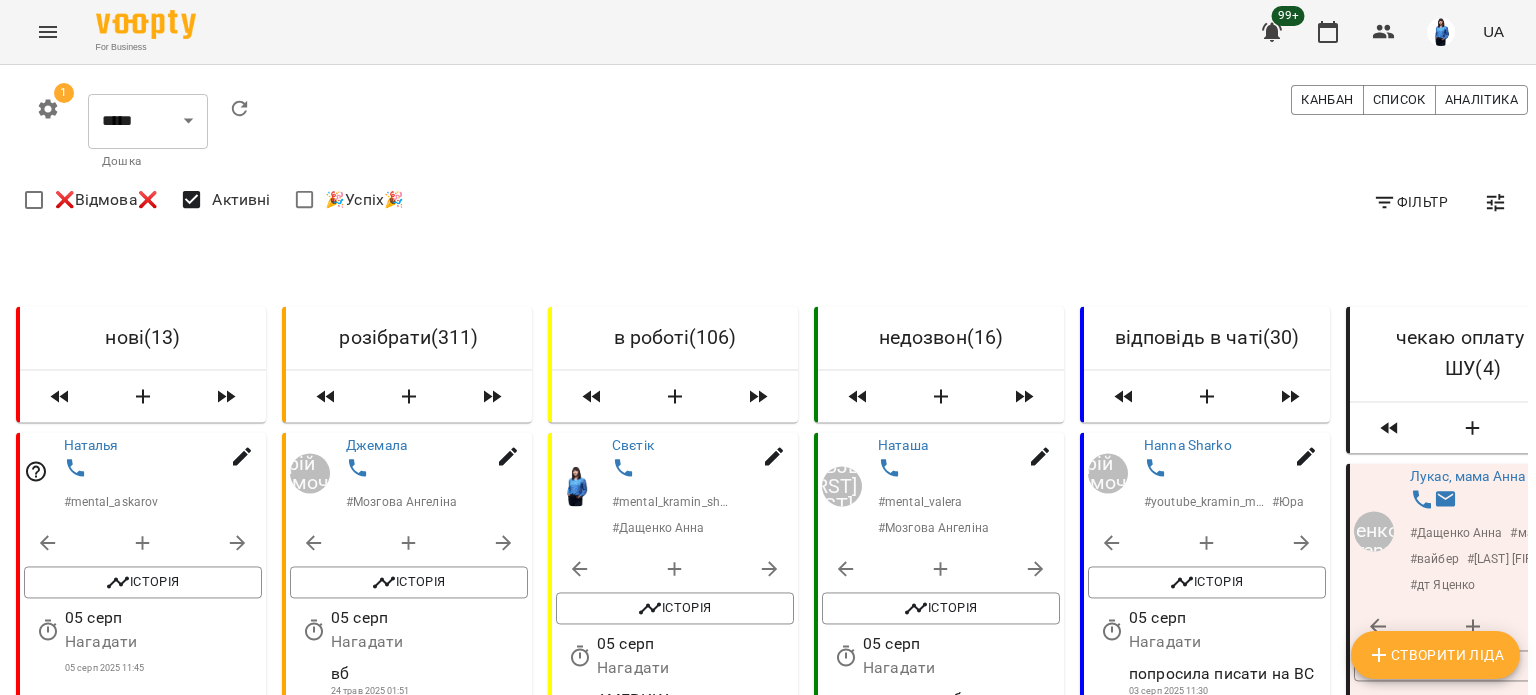 scroll, scrollTop: 2300, scrollLeft: 0, axis: vertical 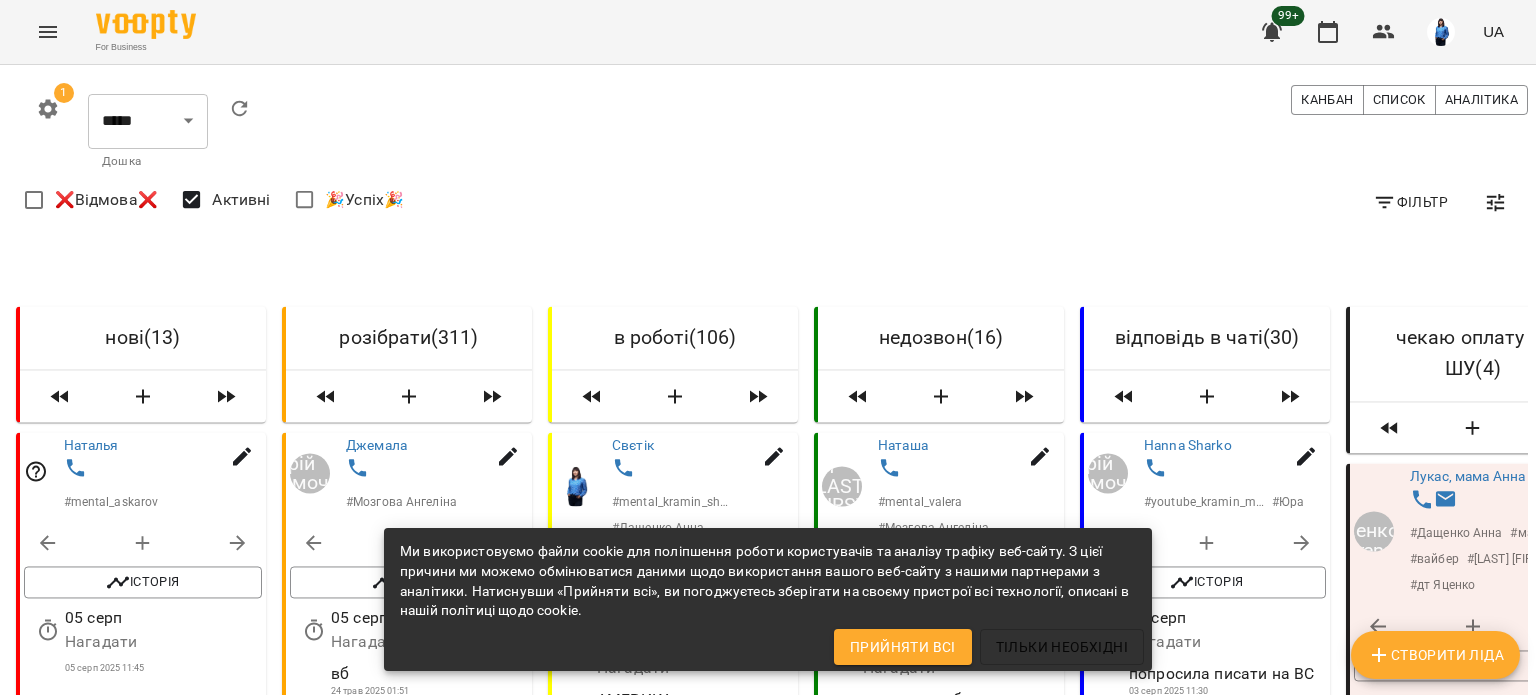 click on "Завантажити ще" at bounding box center (141, 3223) 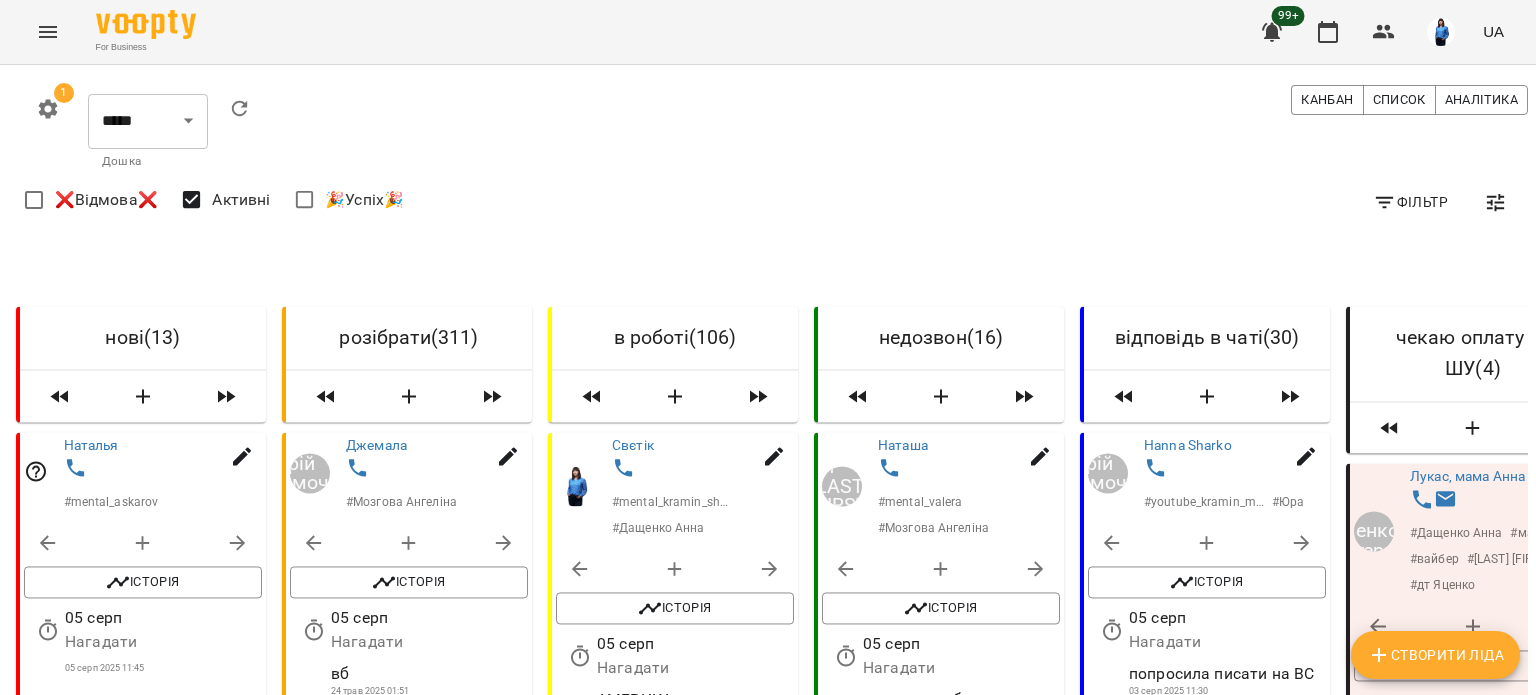 scroll, scrollTop: 3000, scrollLeft: 0, axis: vertical 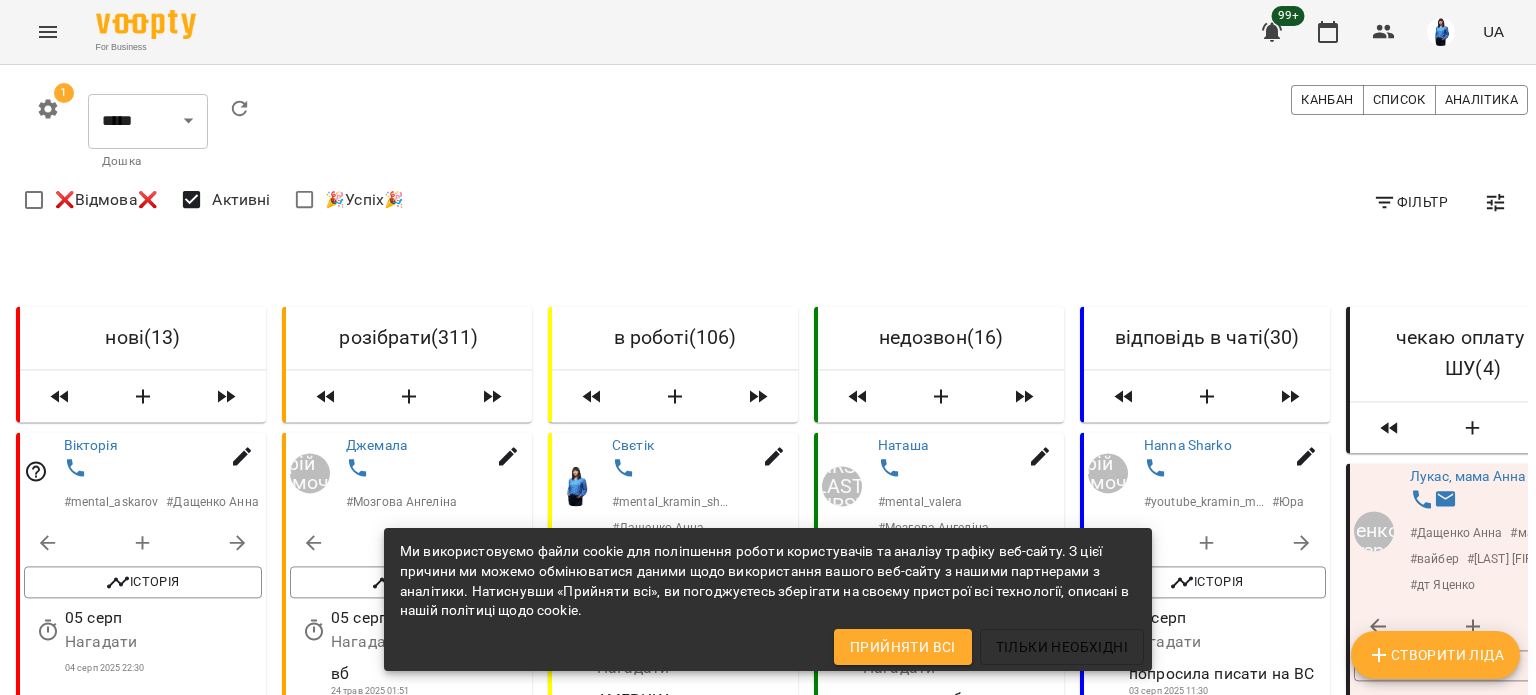 click on "Завантажити ще" at bounding box center [141, 3275] 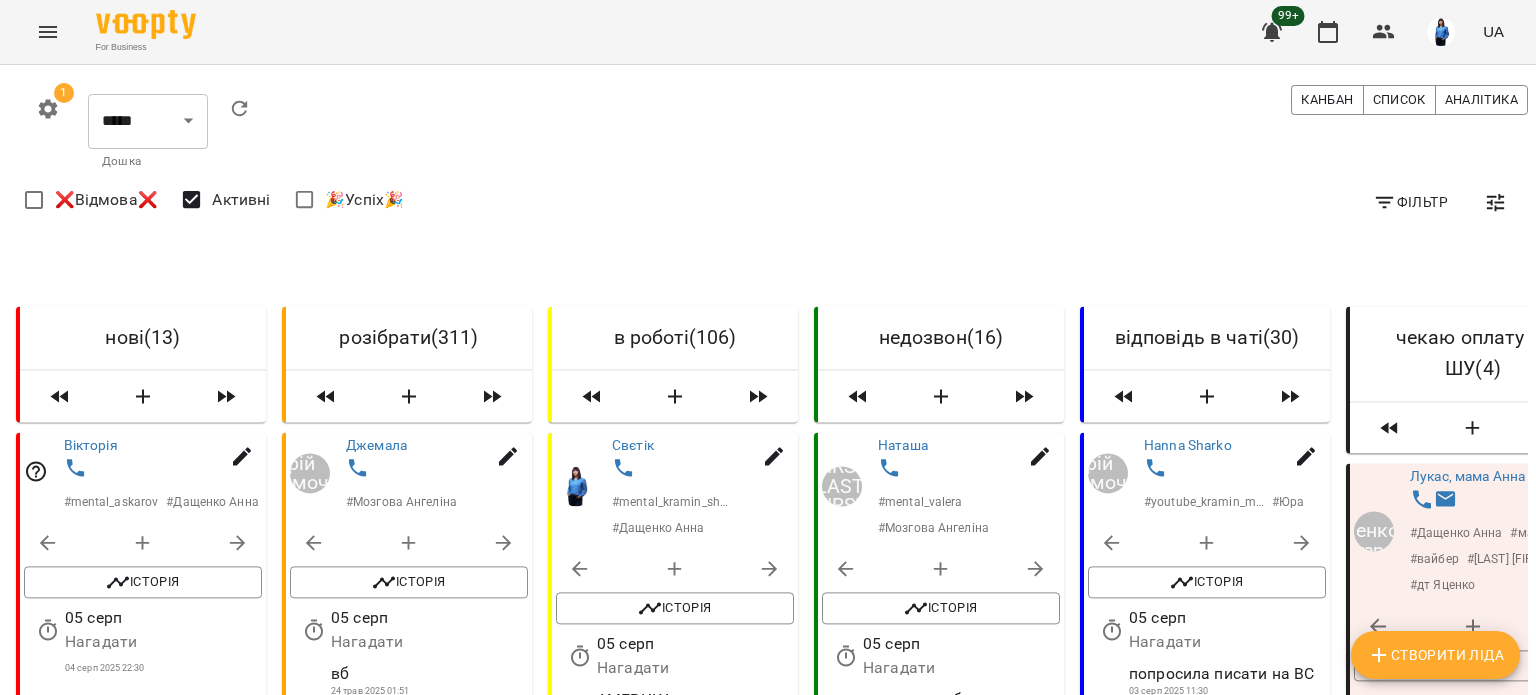 scroll, scrollTop: 0, scrollLeft: 0, axis: both 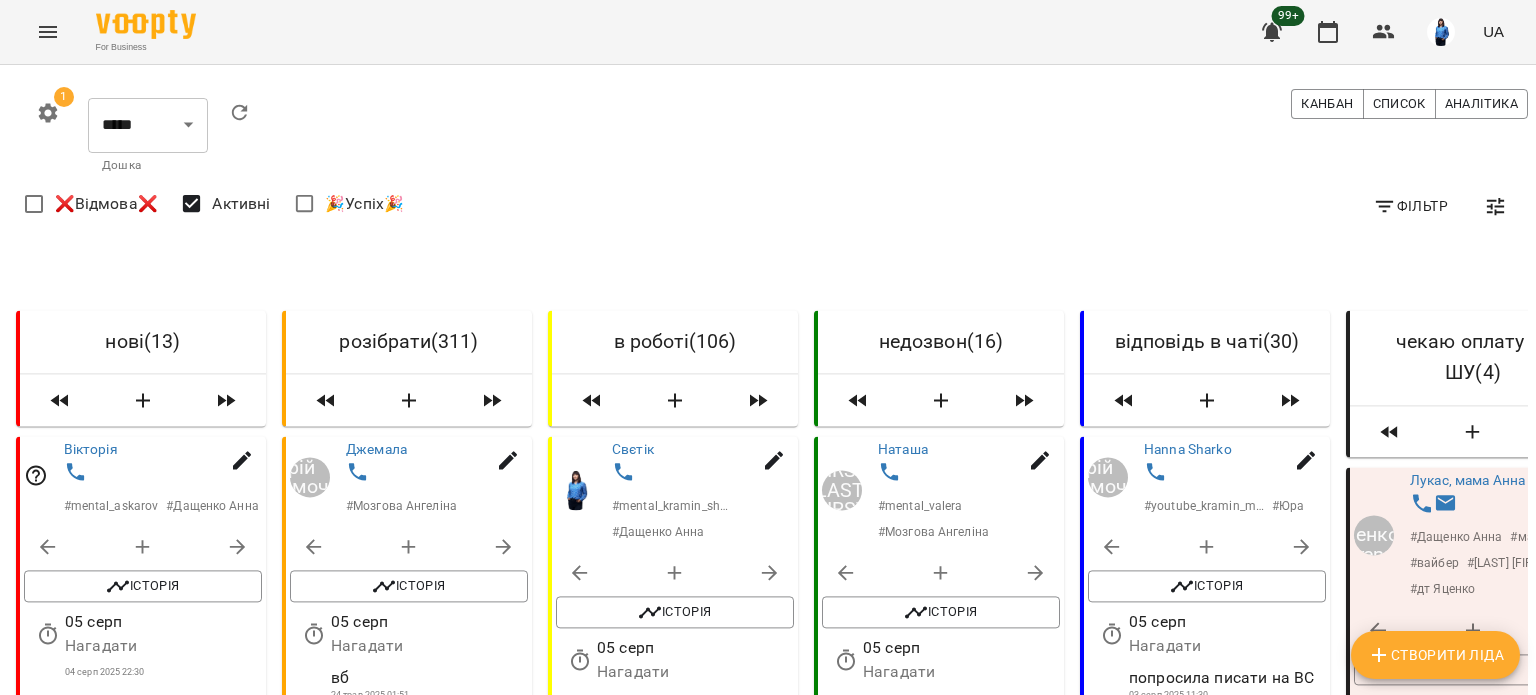 click on "1 ***** ******** ****** ******** ​ Дошка Канбан Список Аналітика" at bounding box center (776, 136) 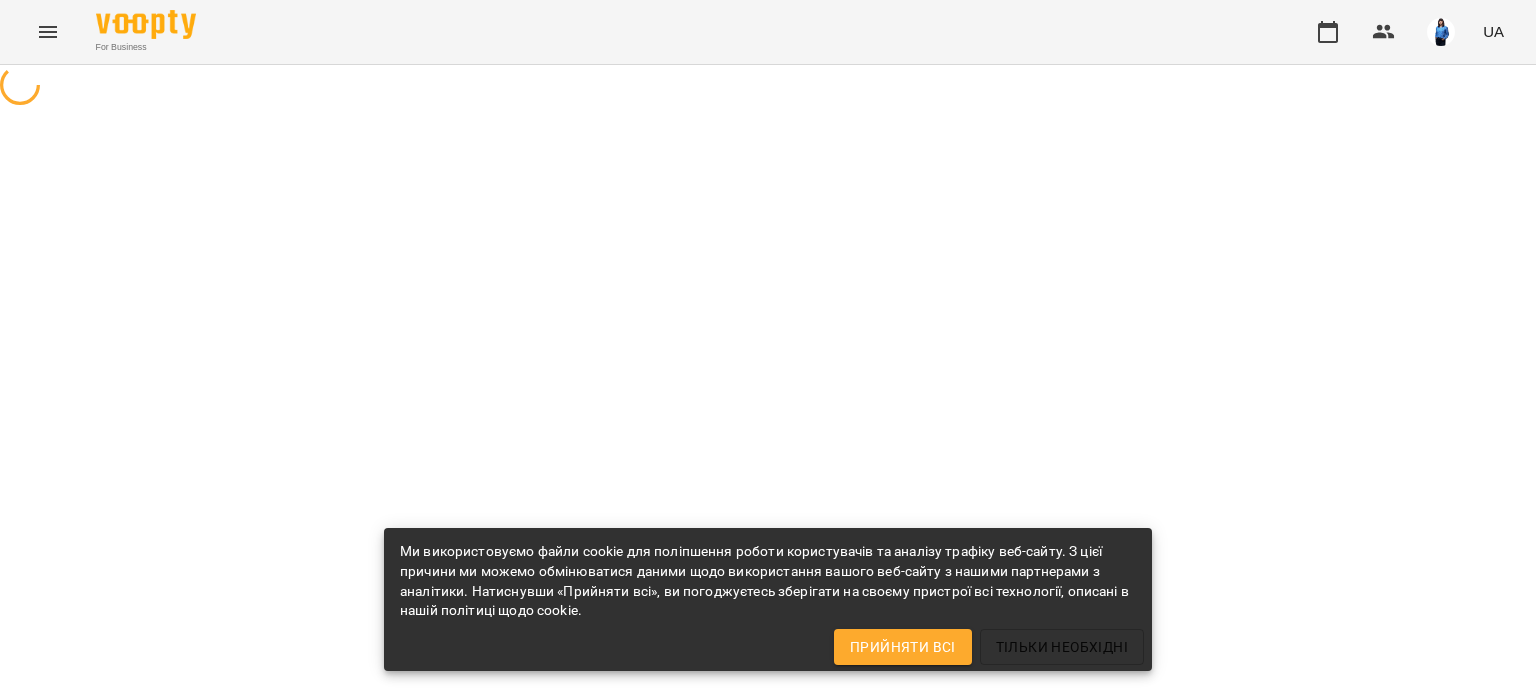 scroll, scrollTop: 0, scrollLeft: 0, axis: both 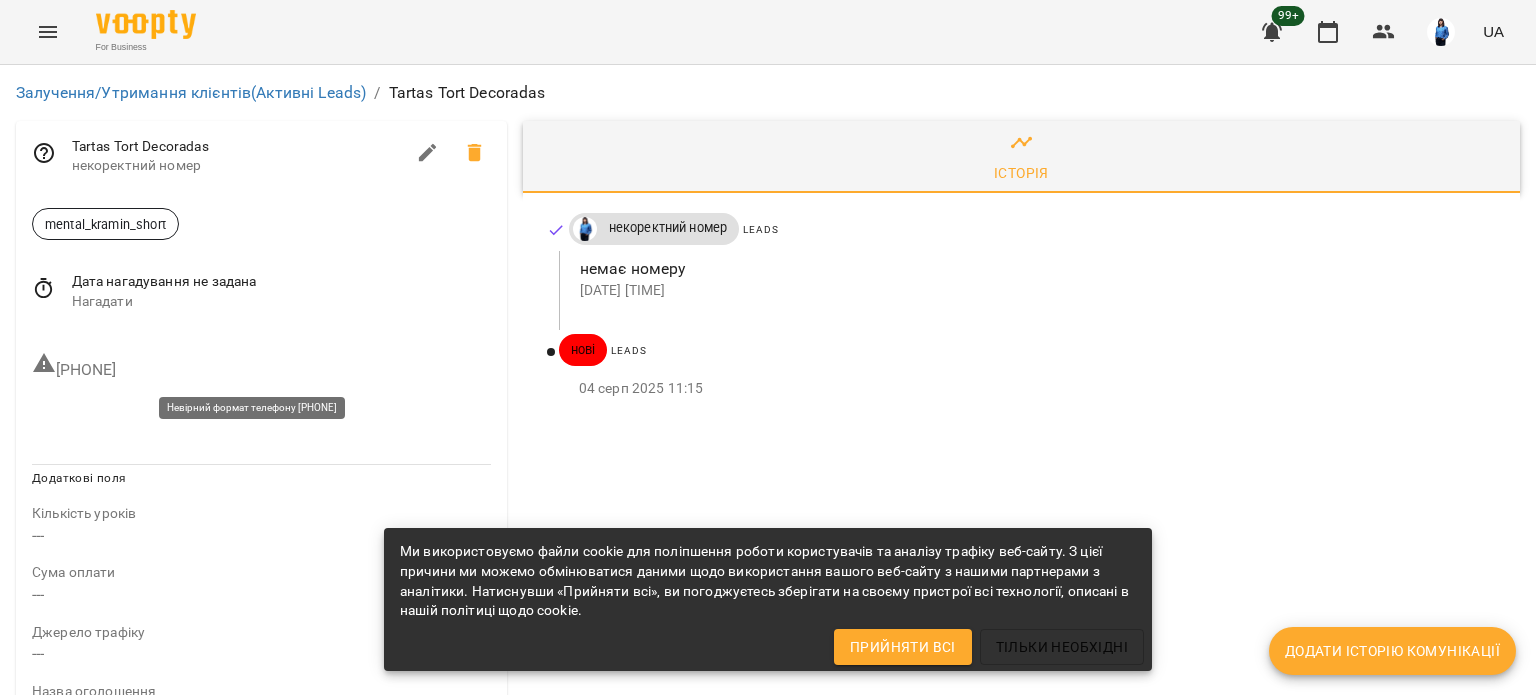 drag, startPoint x: 147, startPoint y: 367, endPoint x: 59, endPoint y: 376, distance: 88.45903 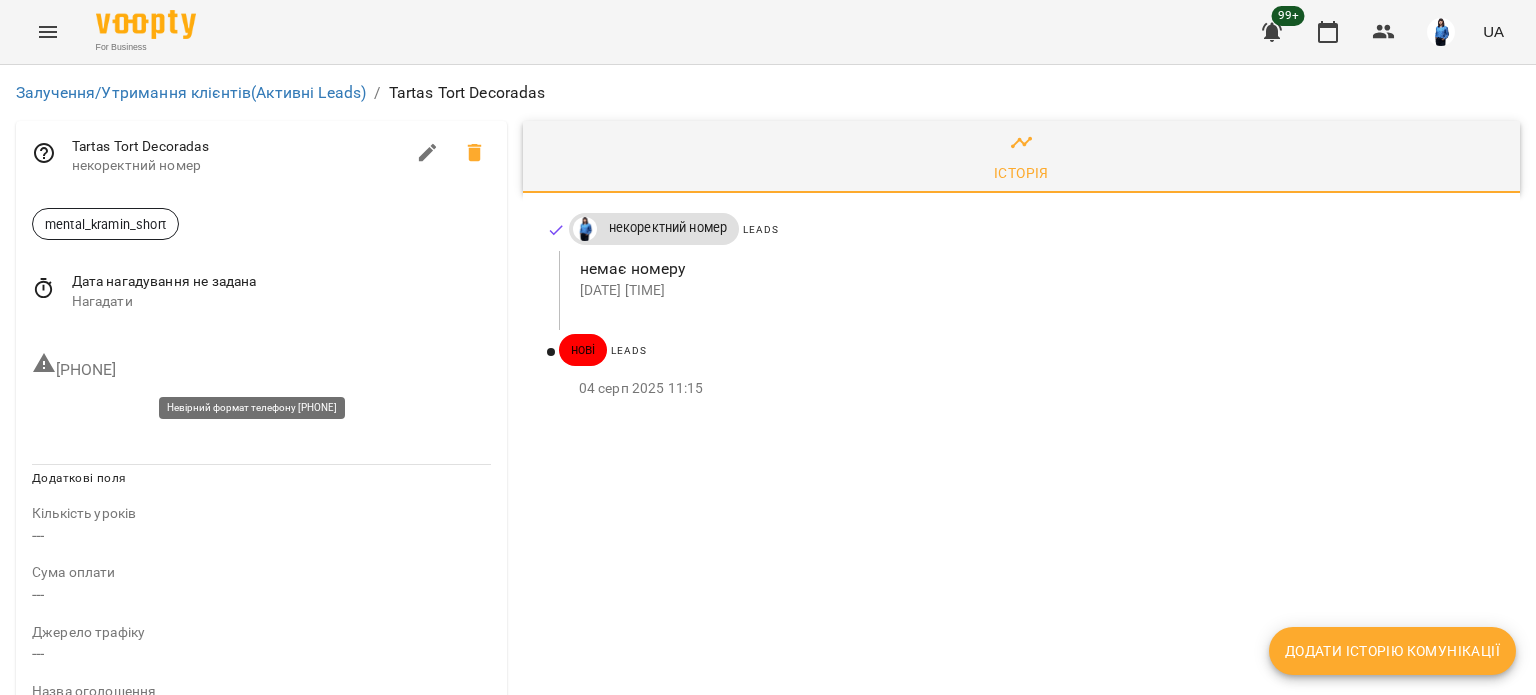click on "+642693783" at bounding box center [261, 367] 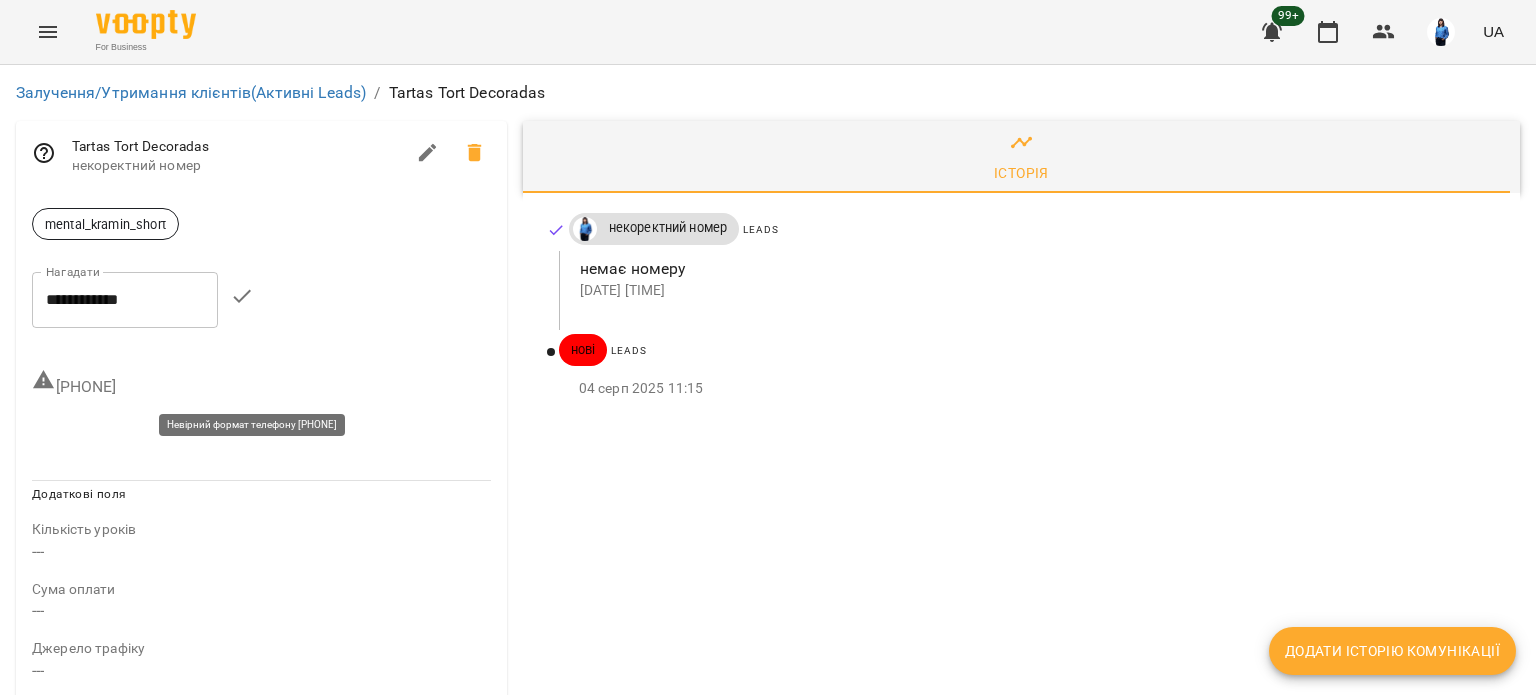drag, startPoint x: 157, startPoint y: 379, endPoint x: 55, endPoint y: 380, distance: 102.0049 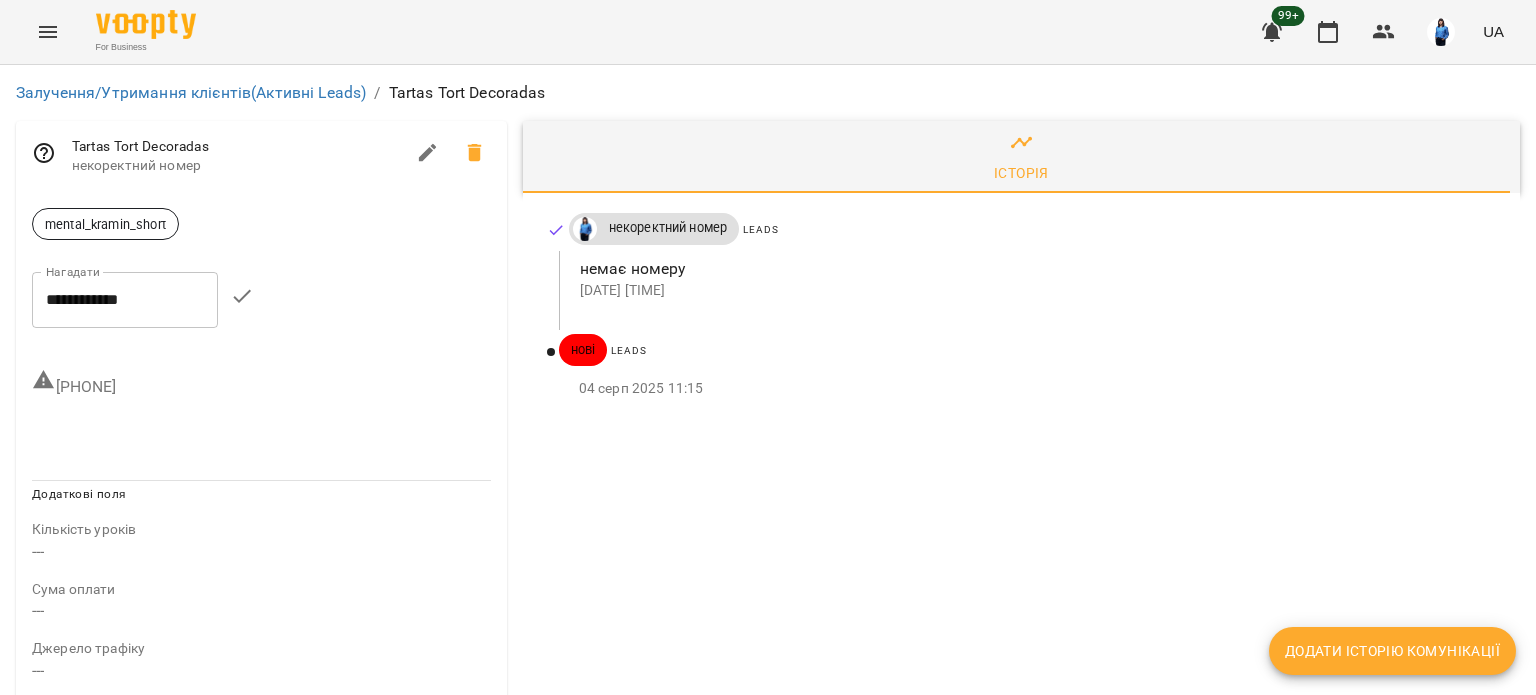 click at bounding box center [261, 440] 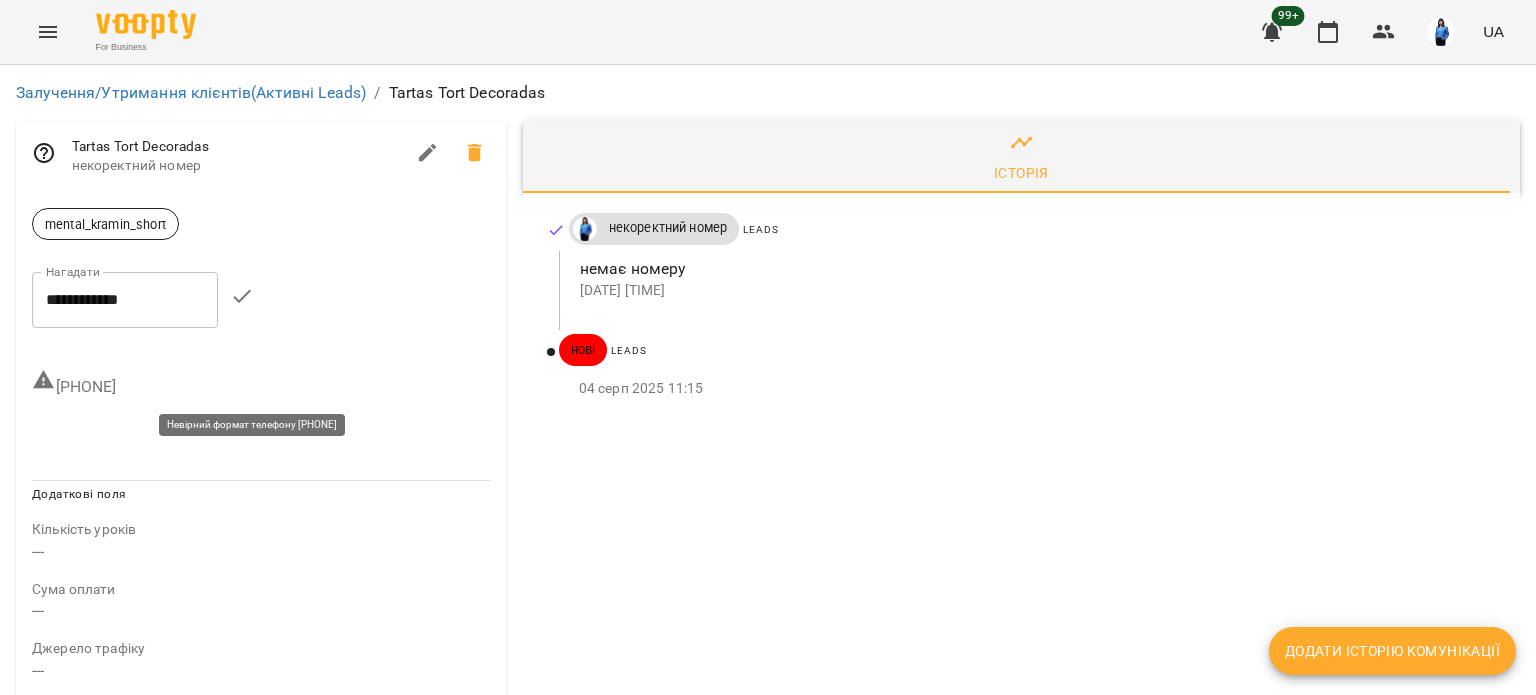 drag, startPoint x: 149, startPoint y: 392, endPoint x: 45, endPoint y: 391, distance: 104.00481 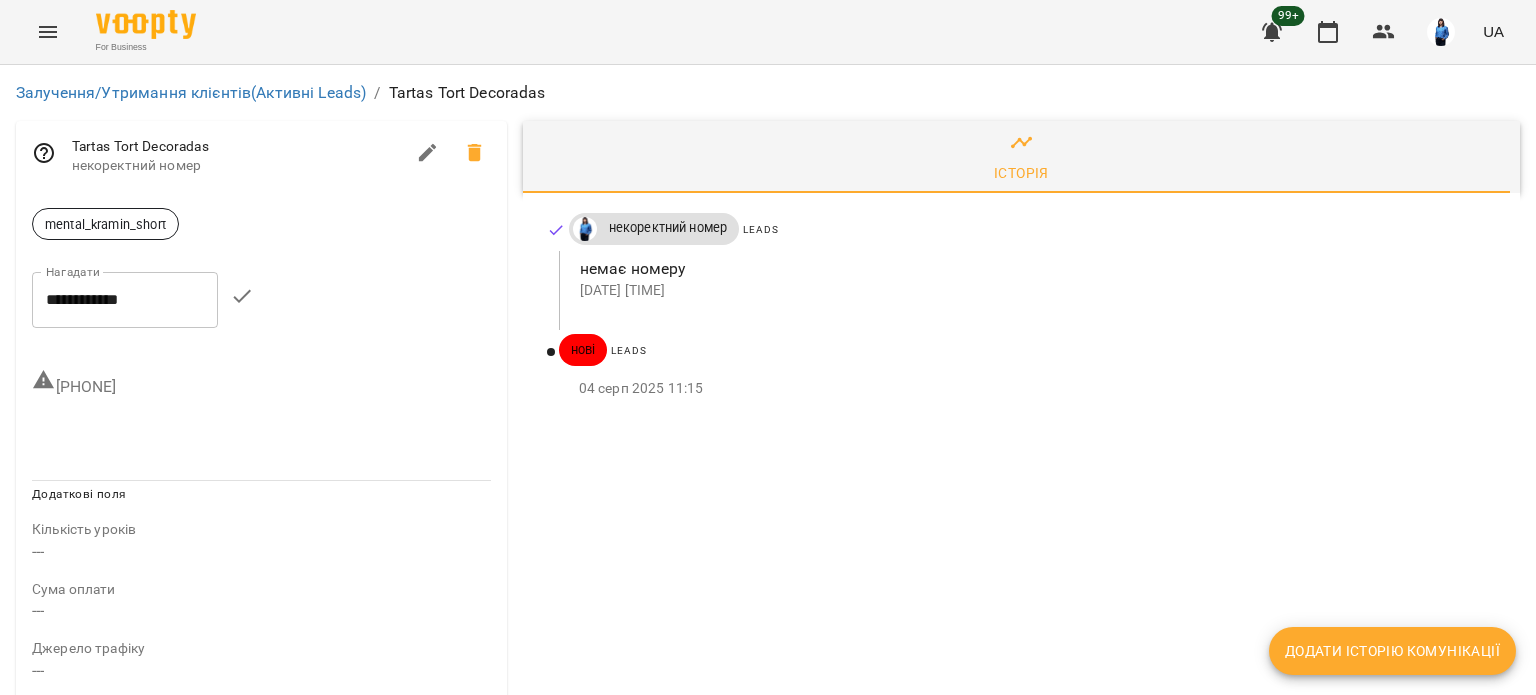 click on "Додати історію комунікації" at bounding box center [1392, 651] 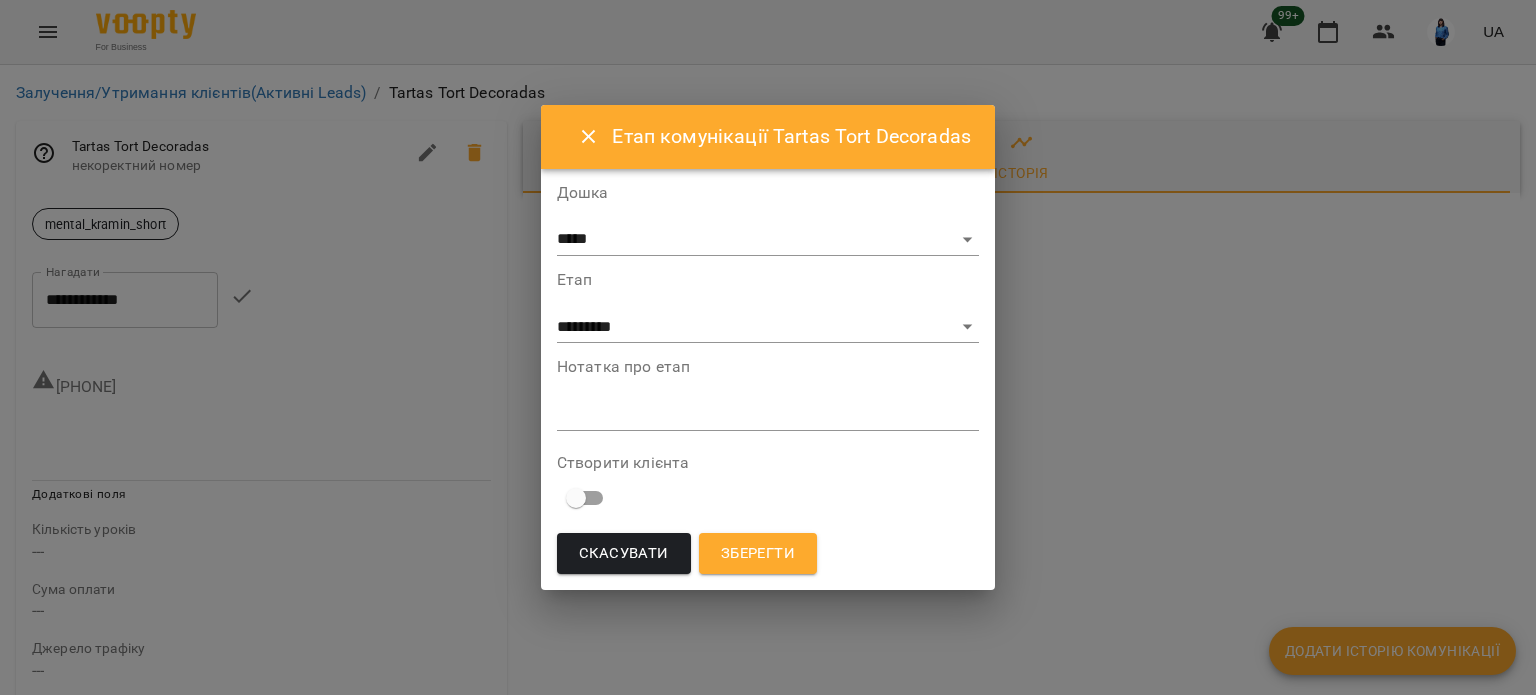 click at bounding box center (768, 414) 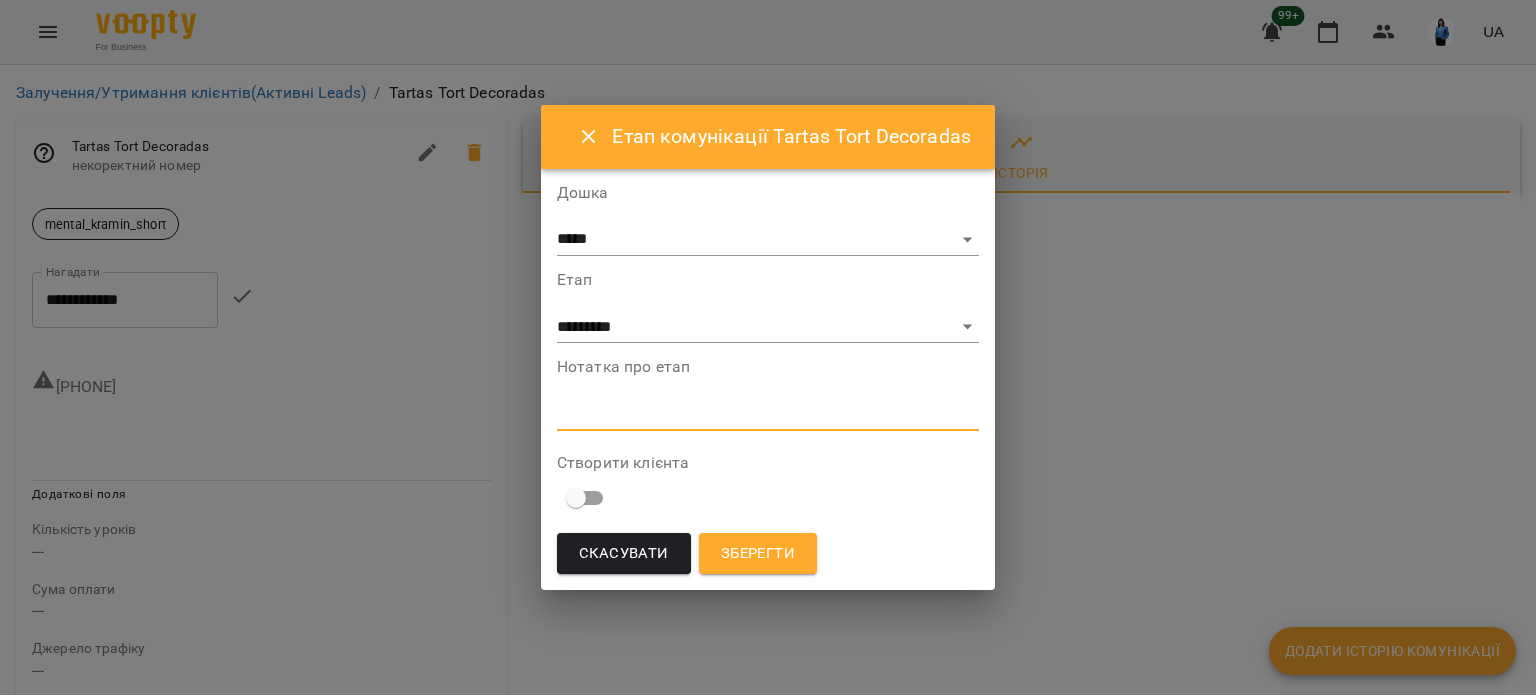 paste on "**********" 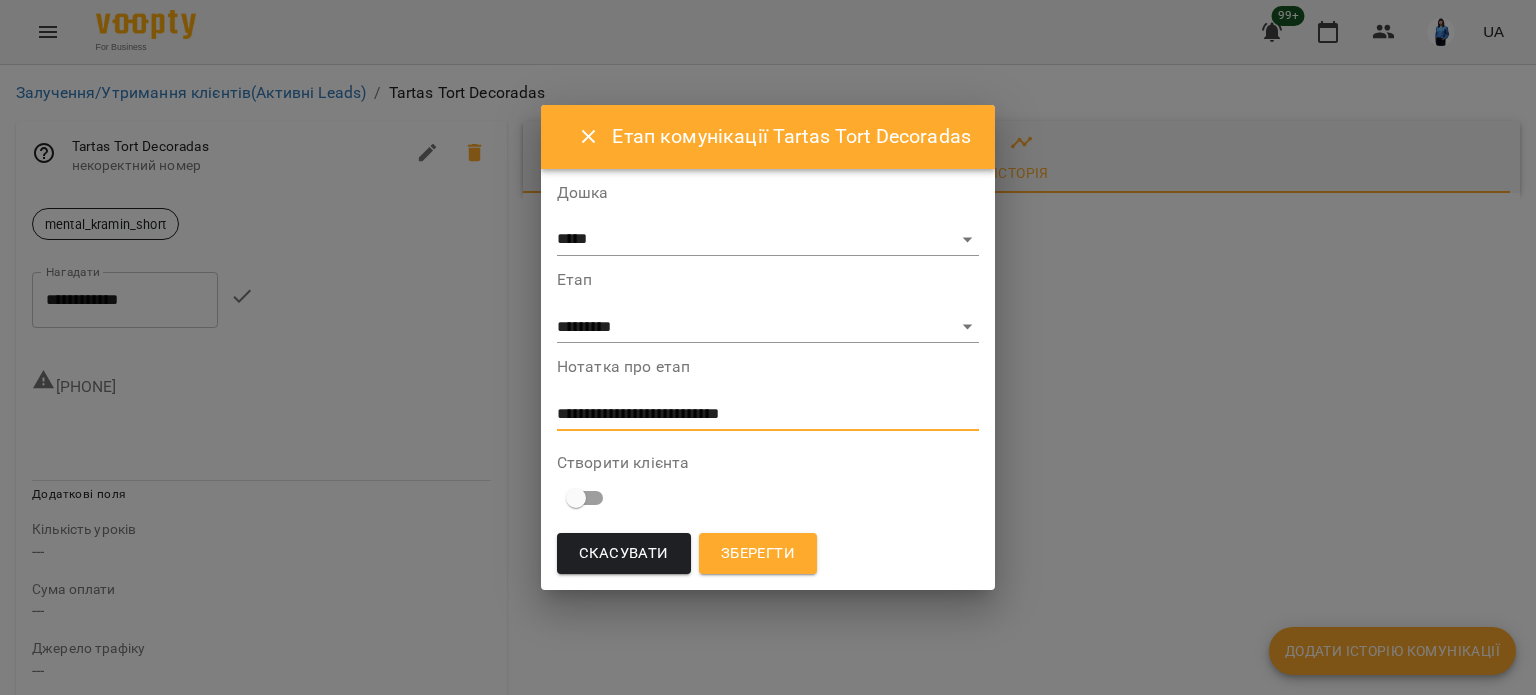 type on "**********" 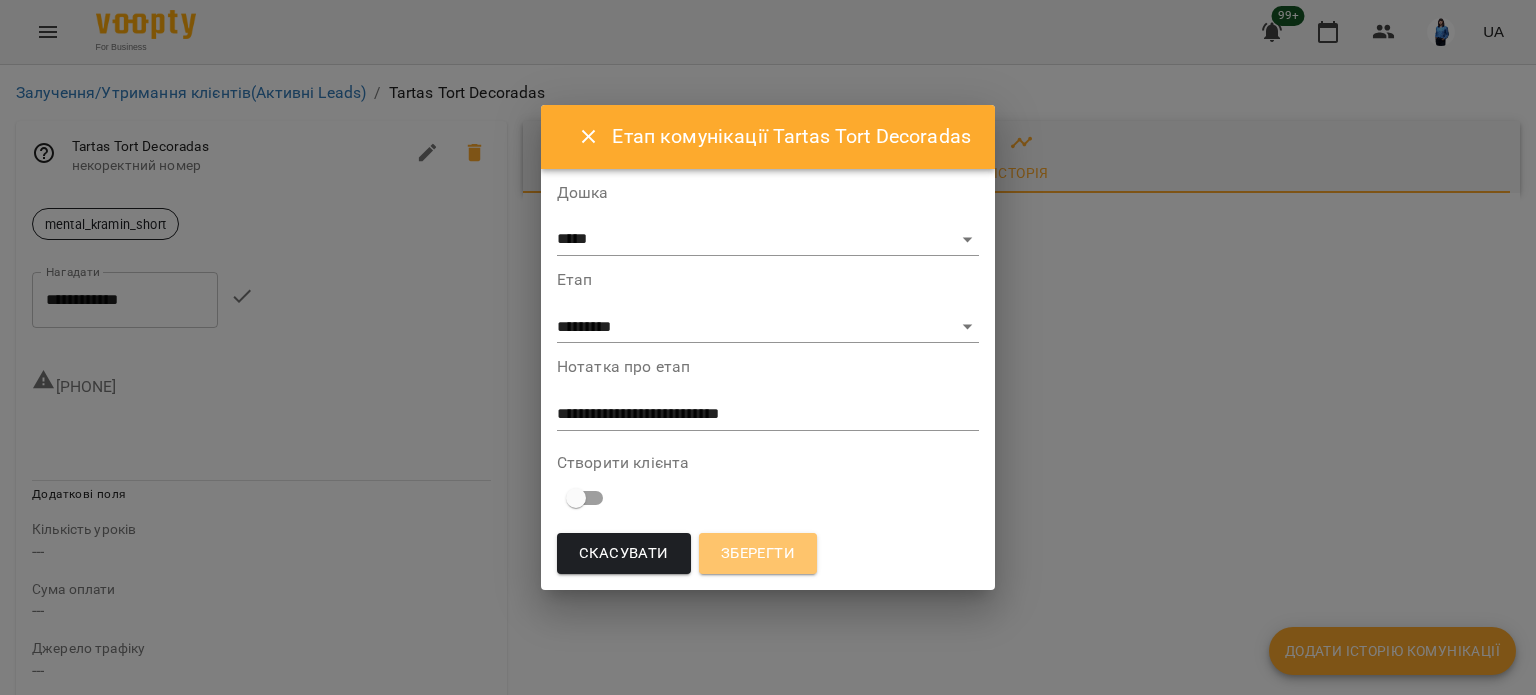 click on "Зберегти" at bounding box center (758, 554) 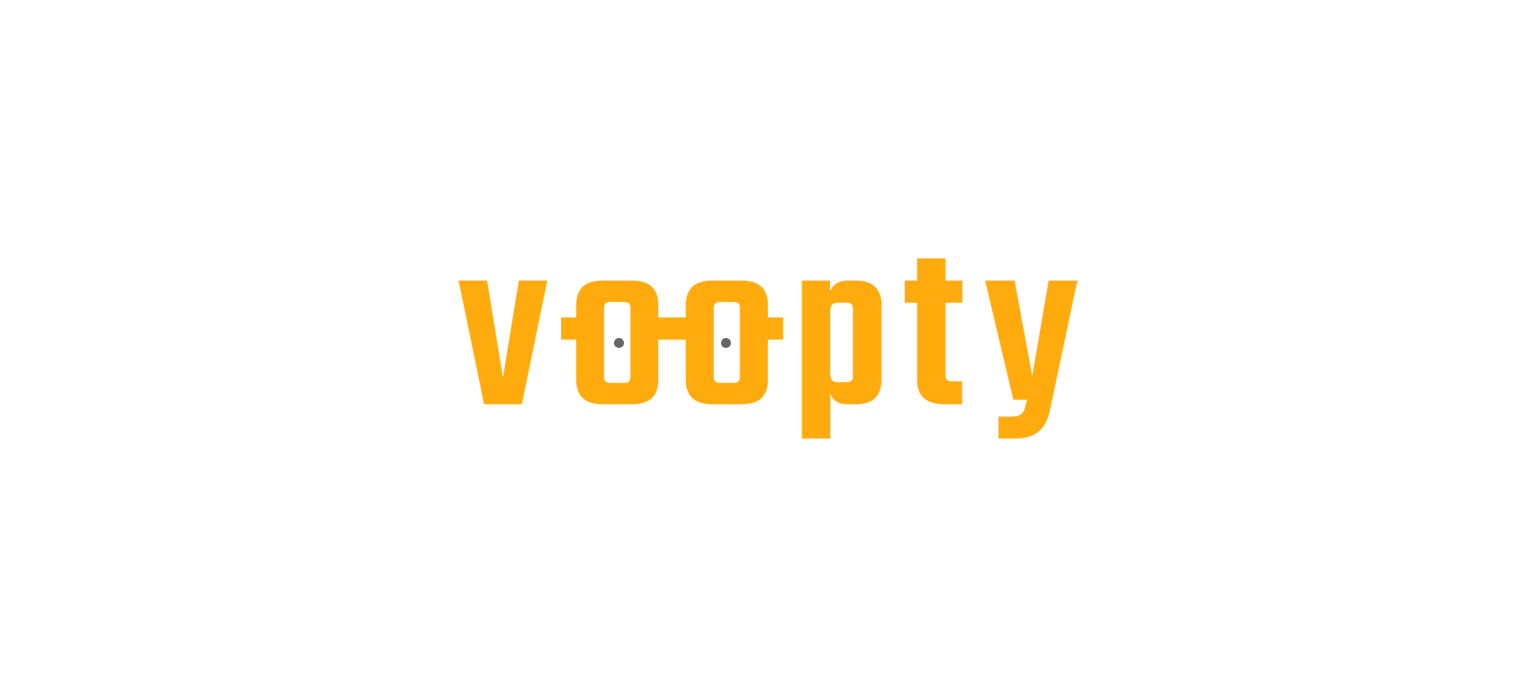 scroll, scrollTop: 0, scrollLeft: 0, axis: both 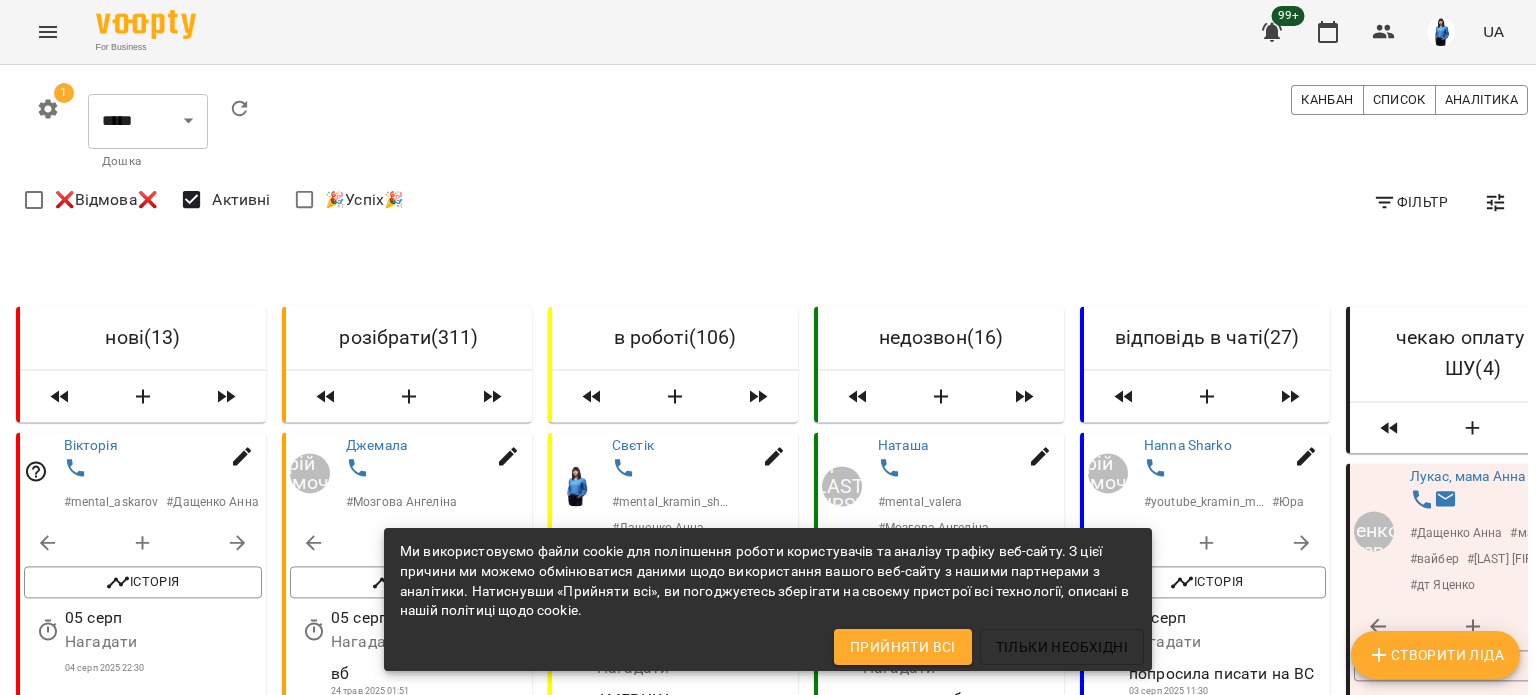 click on "Фільтр" at bounding box center (1410, 202) 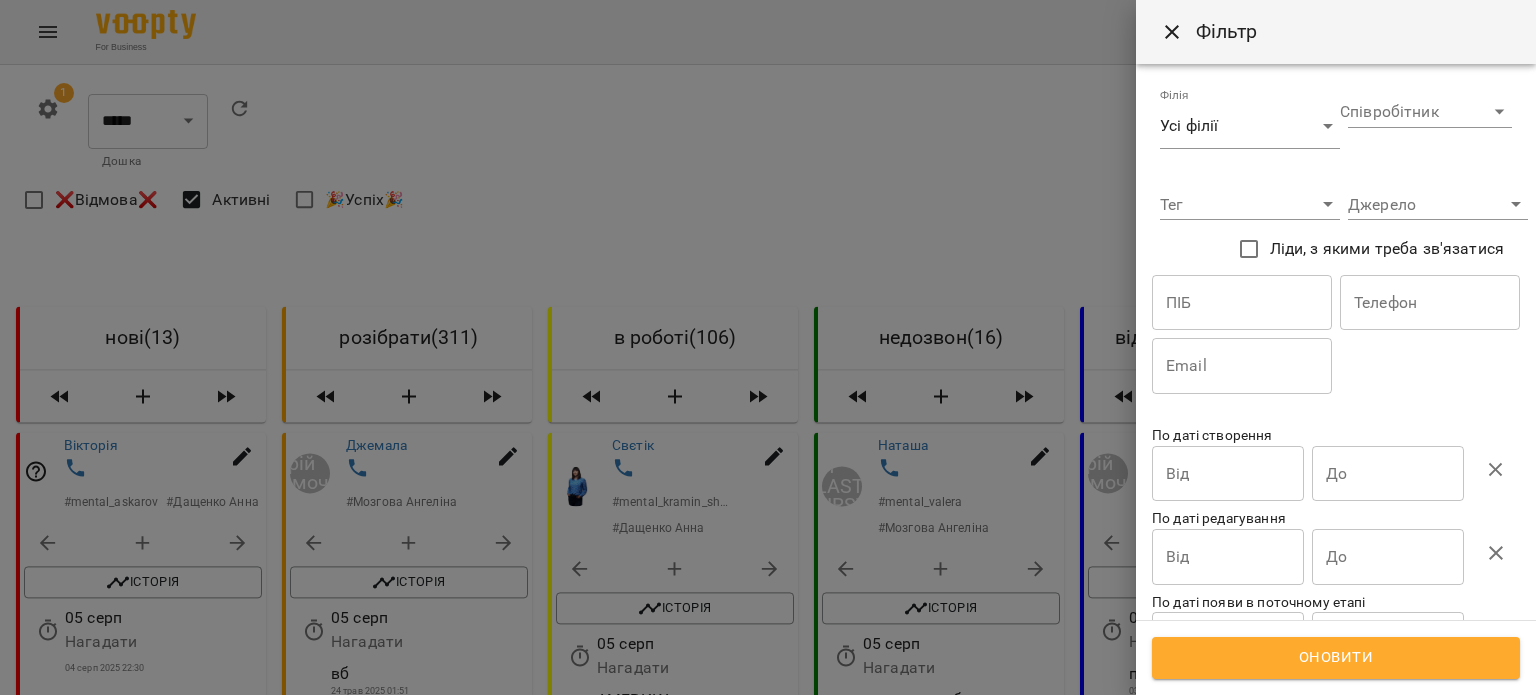 click at bounding box center (1430, 303) 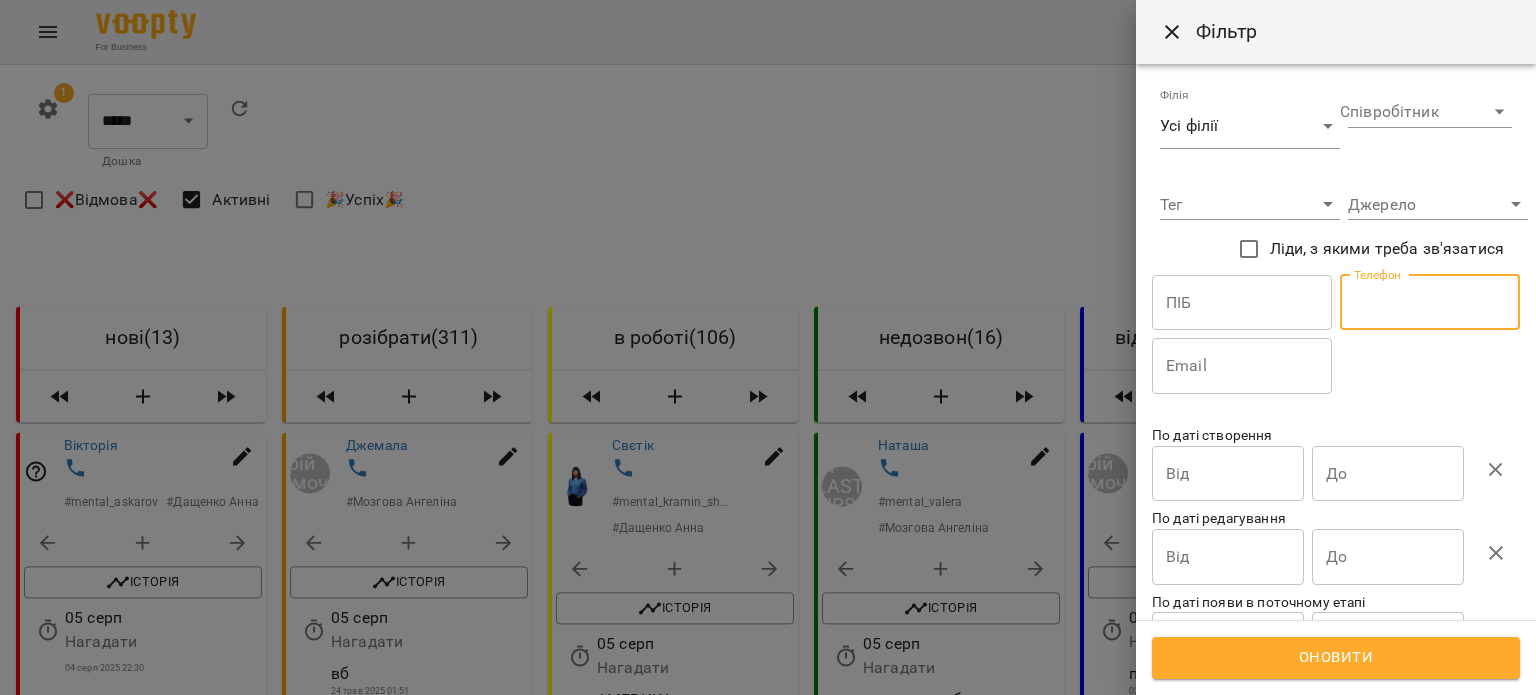 paste on "**********" 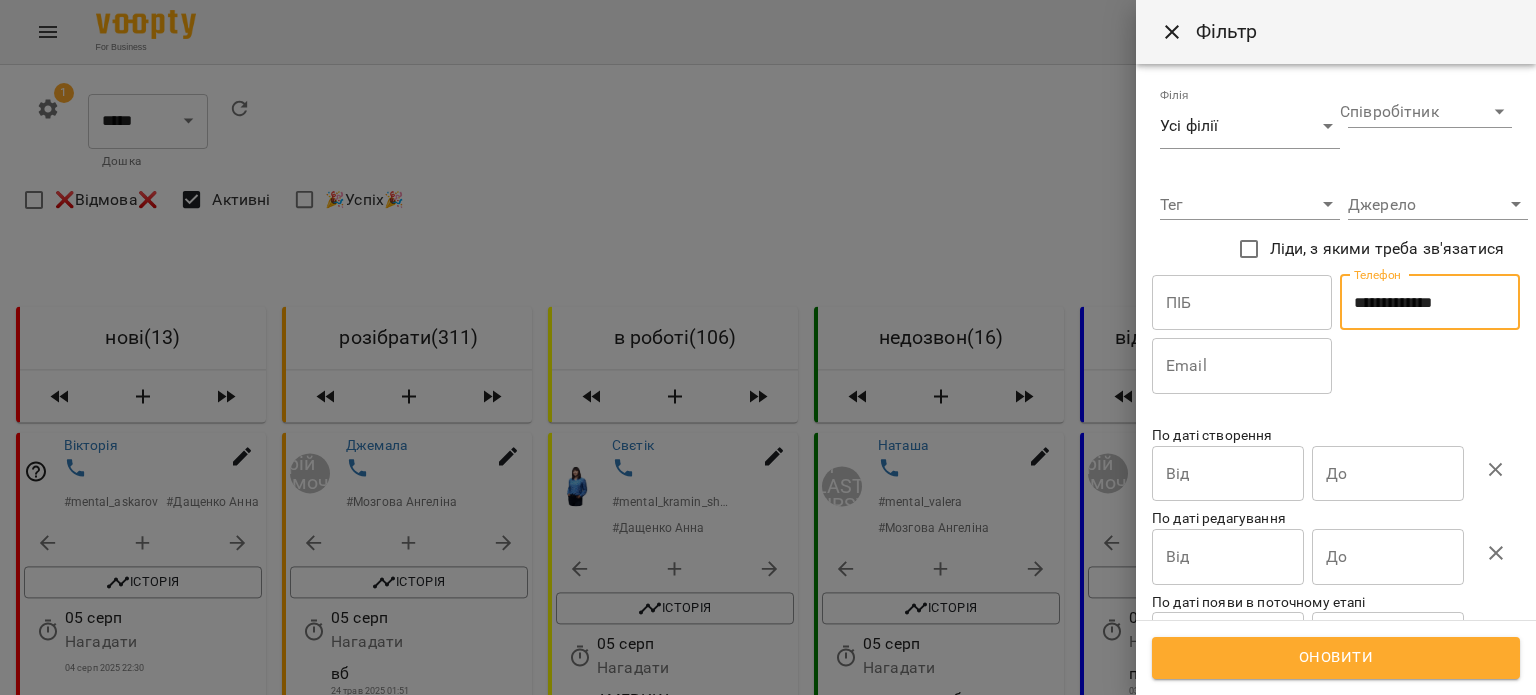 type on "**********" 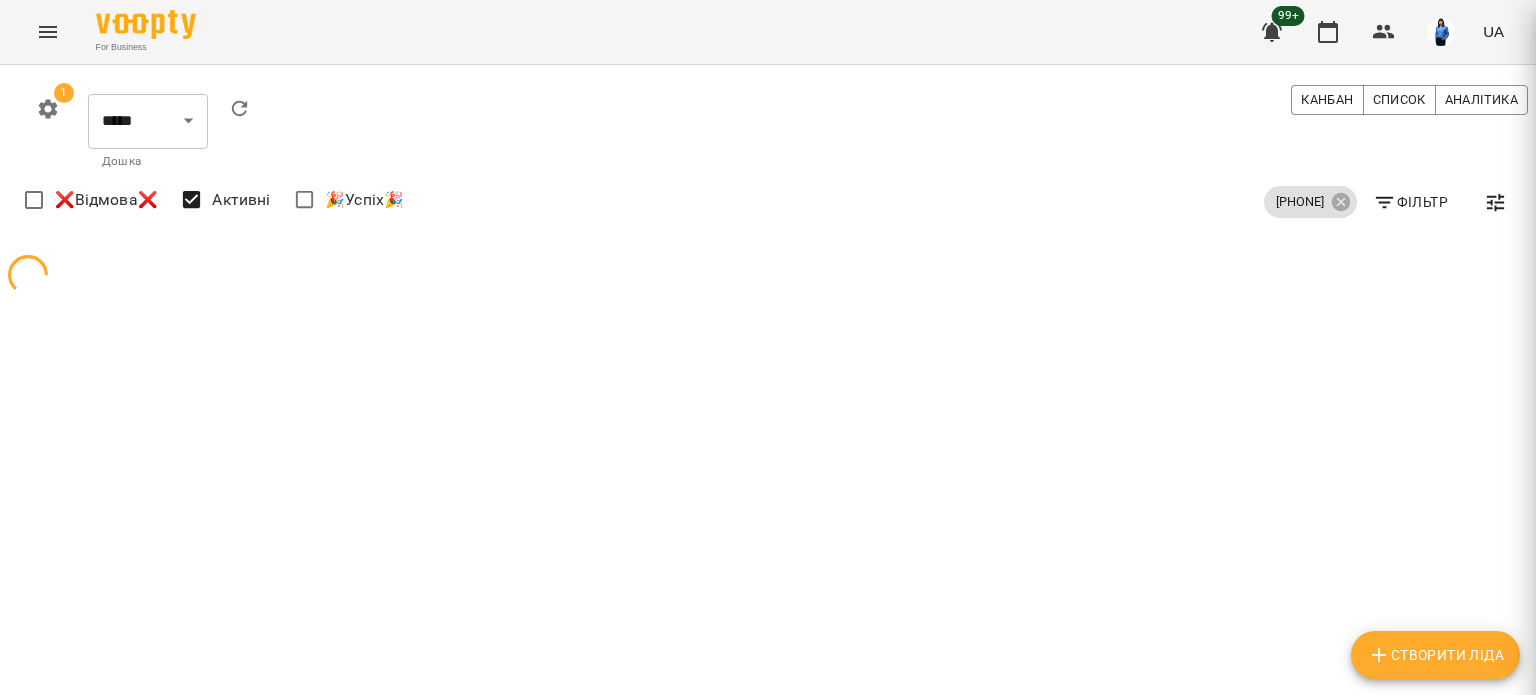 scroll, scrollTop: 0, scrollLeft: 0, axis: both 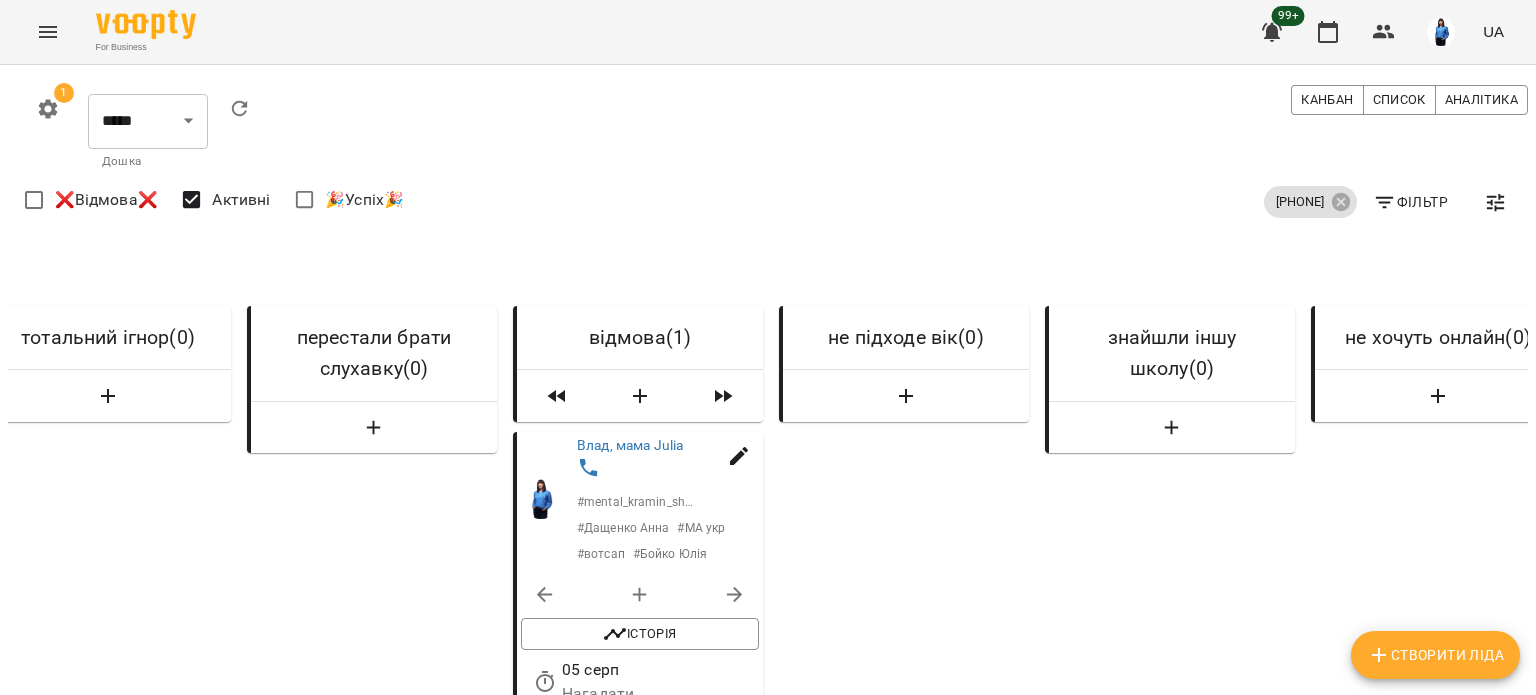 click on "тотальний ігнор ( 0 )" at bounding box center [106, 624] 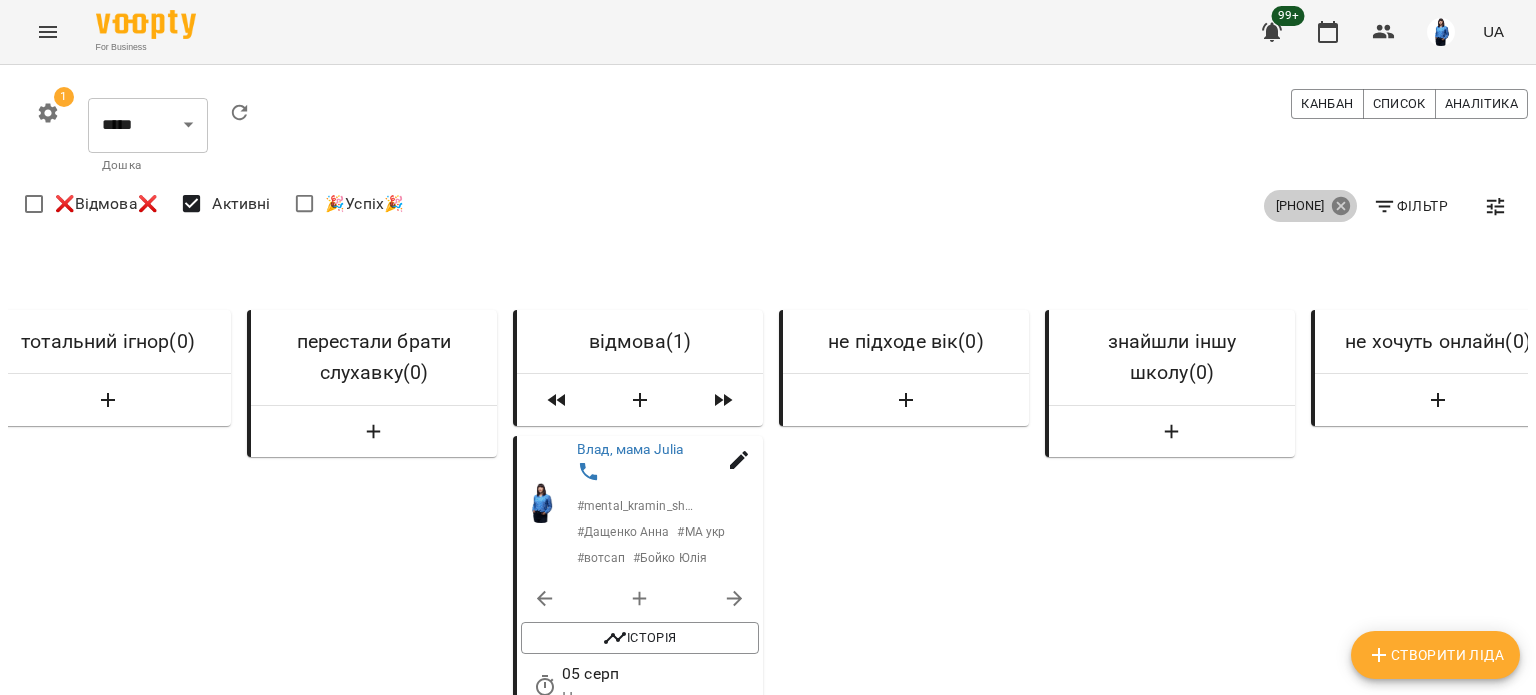 click 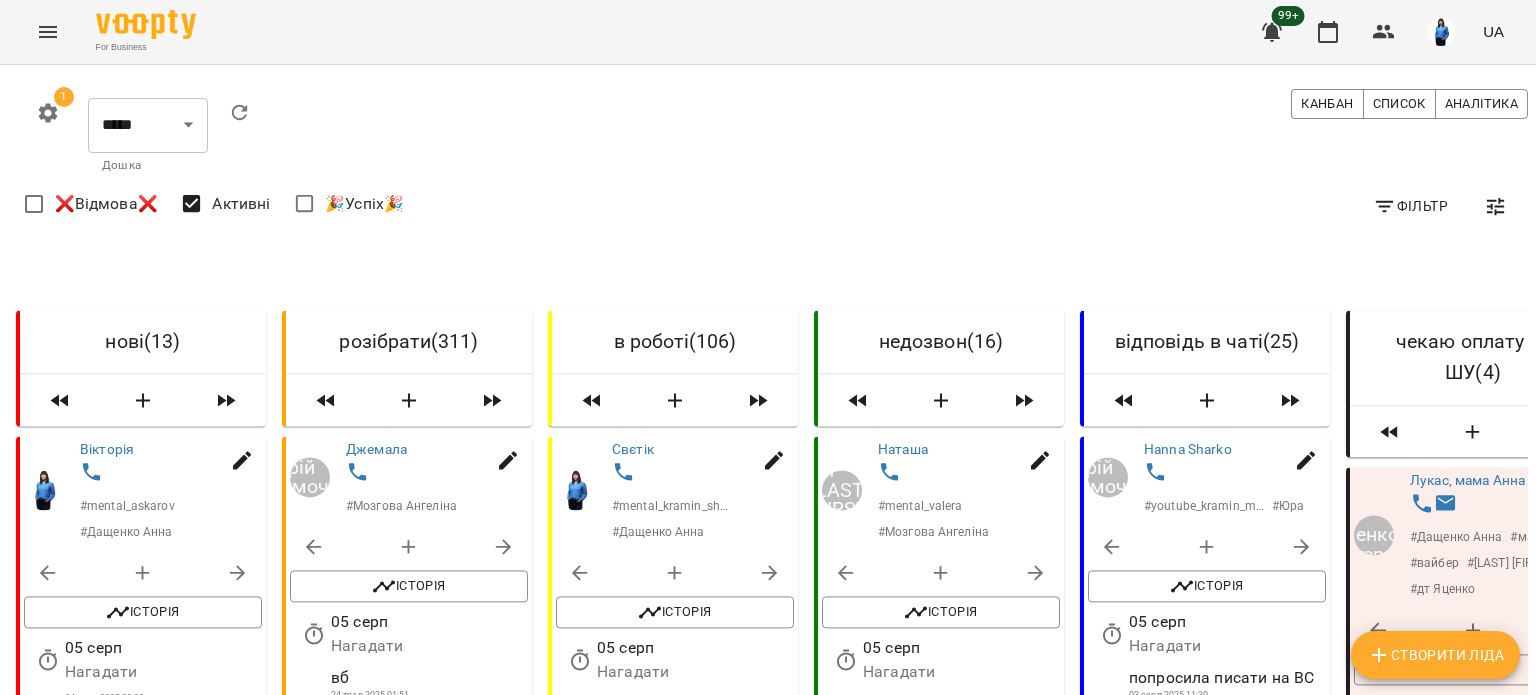 scroll, scrollTop: 300, scrollLeft: 0, axis: vertical 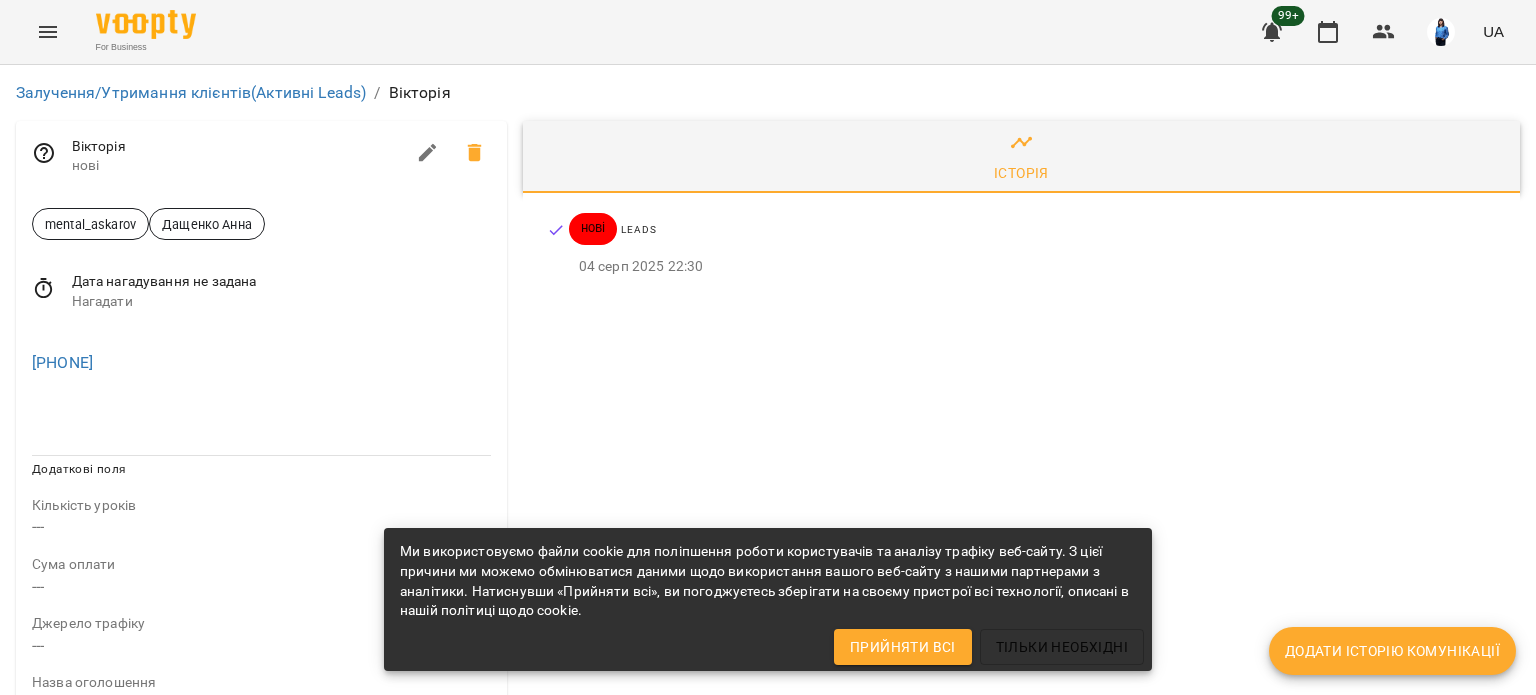 click 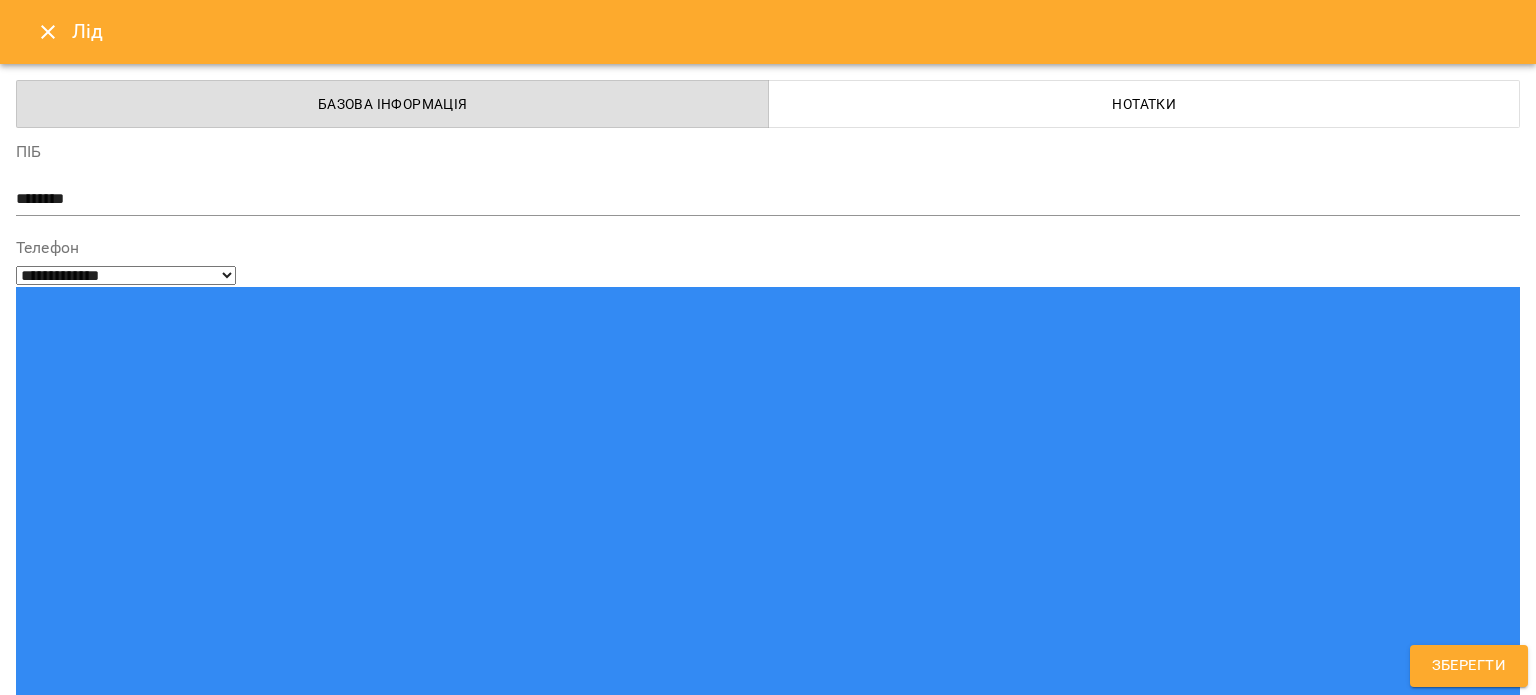 scroll, scrollTop: 300, scrollLeft: 0, axis: vertical 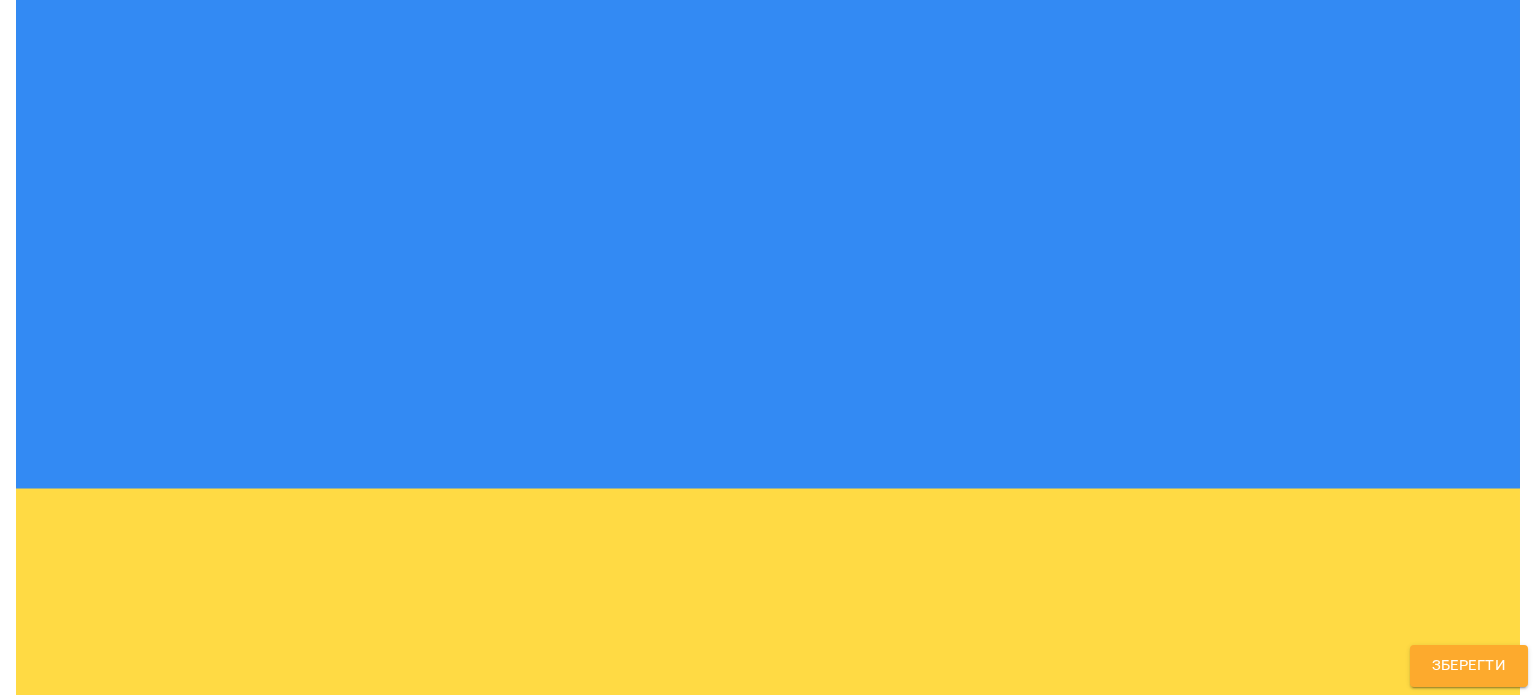 click on "**********" at bounding box center [768, 1452] 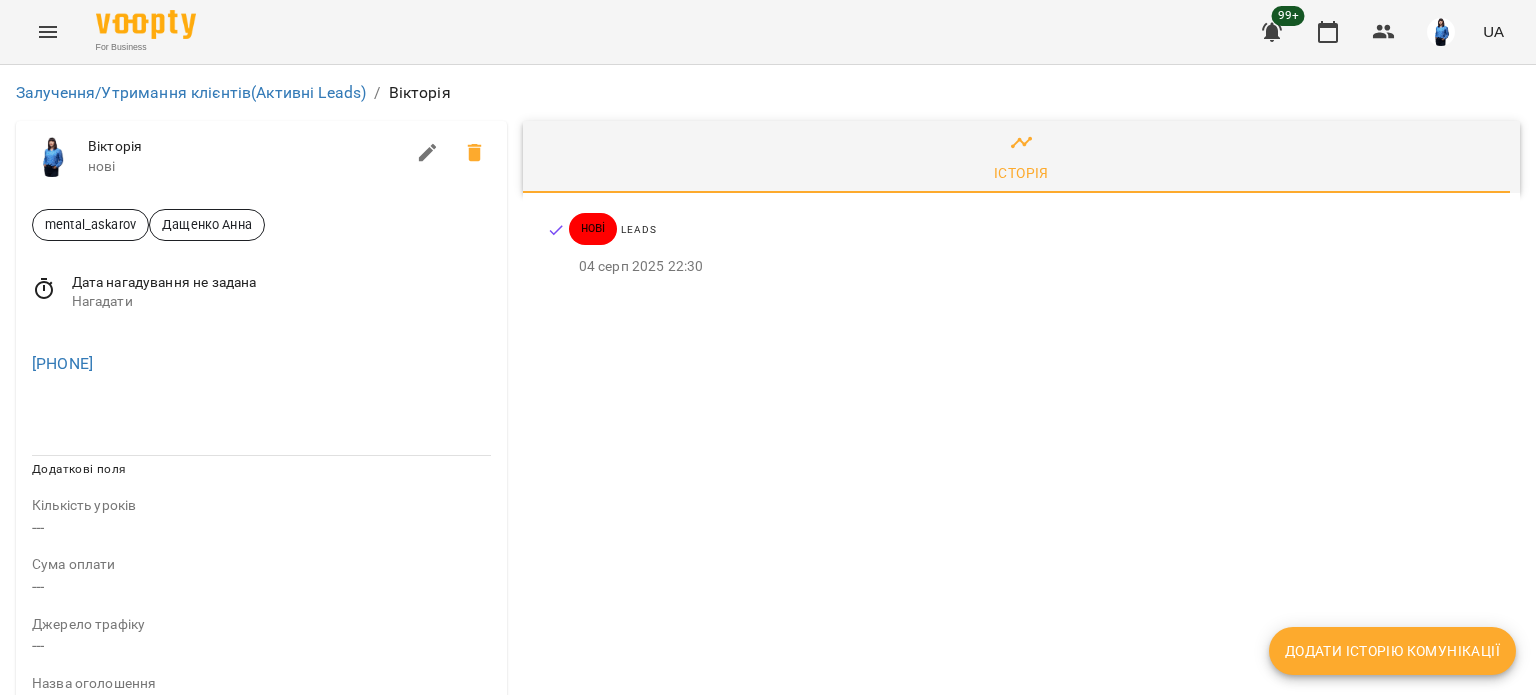 drag, startPoint x: 178, startPoint y: 373, endPoint x: 0, endPoint y: 376, distance: 178.02528 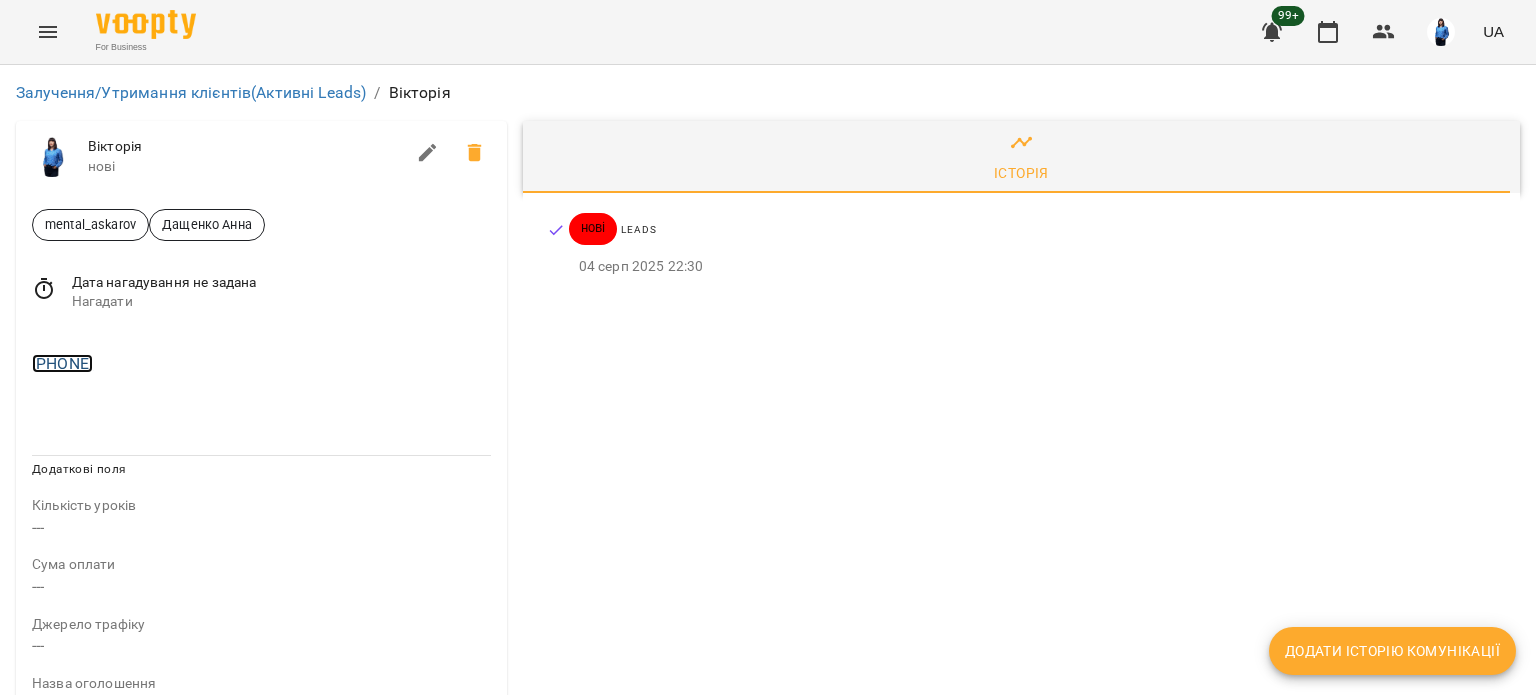 copy on "[PHONE]" 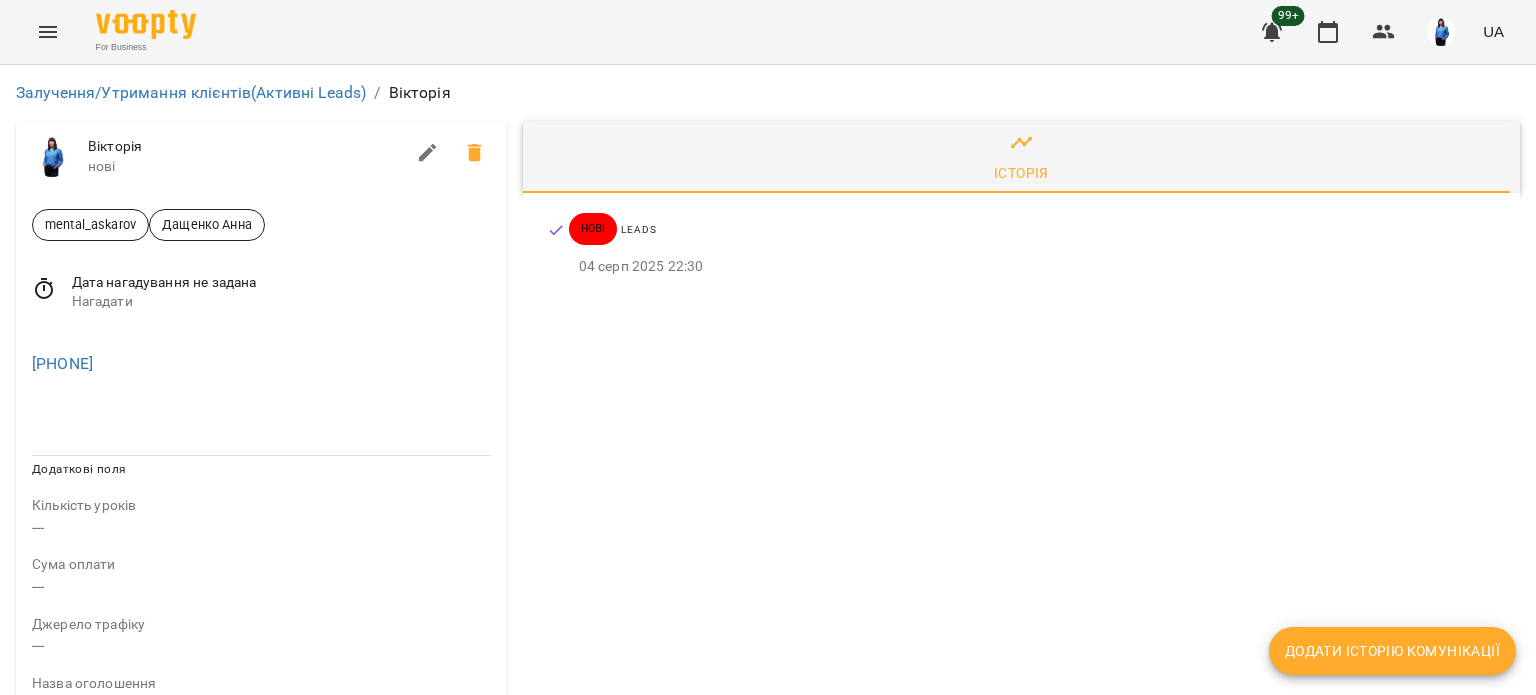 drag, startPoint x: 236, startPoint y: 149, endPoint x: 402, endPoint y: 136, distance: 166.50826 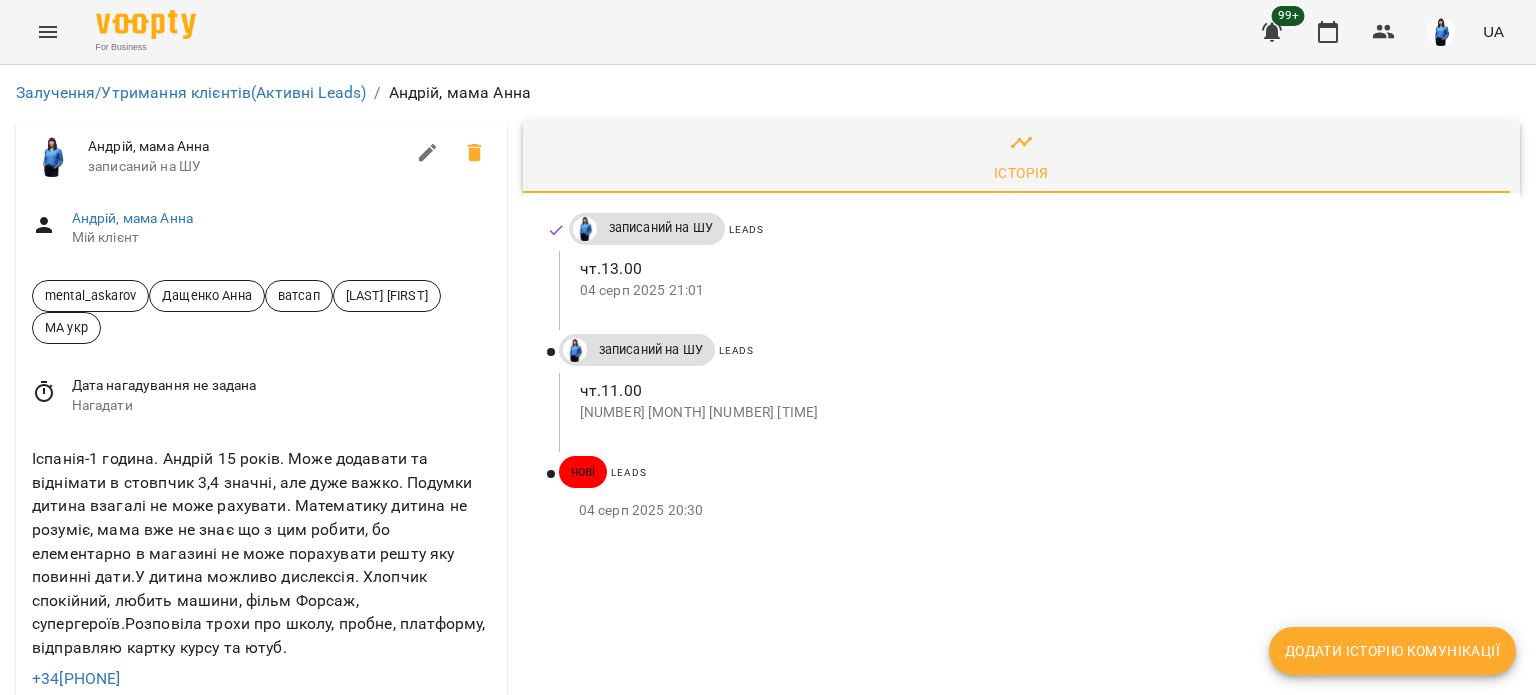 scroll, scrollTop: 0, scrollLeft: 0, axis: both 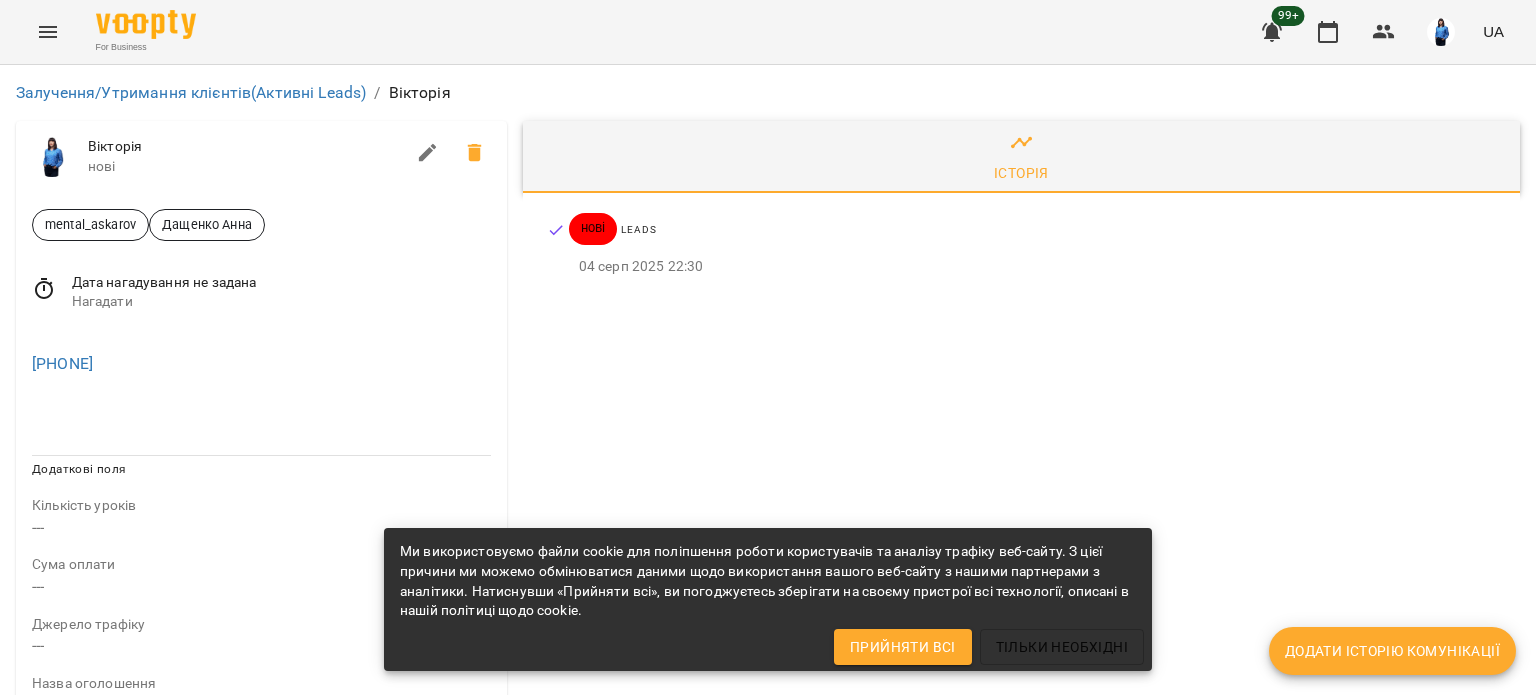 drag, startPoint x: 168, startPoint y: 362, endPoint x: 26, endPoint y: 361, distance: 142.00352 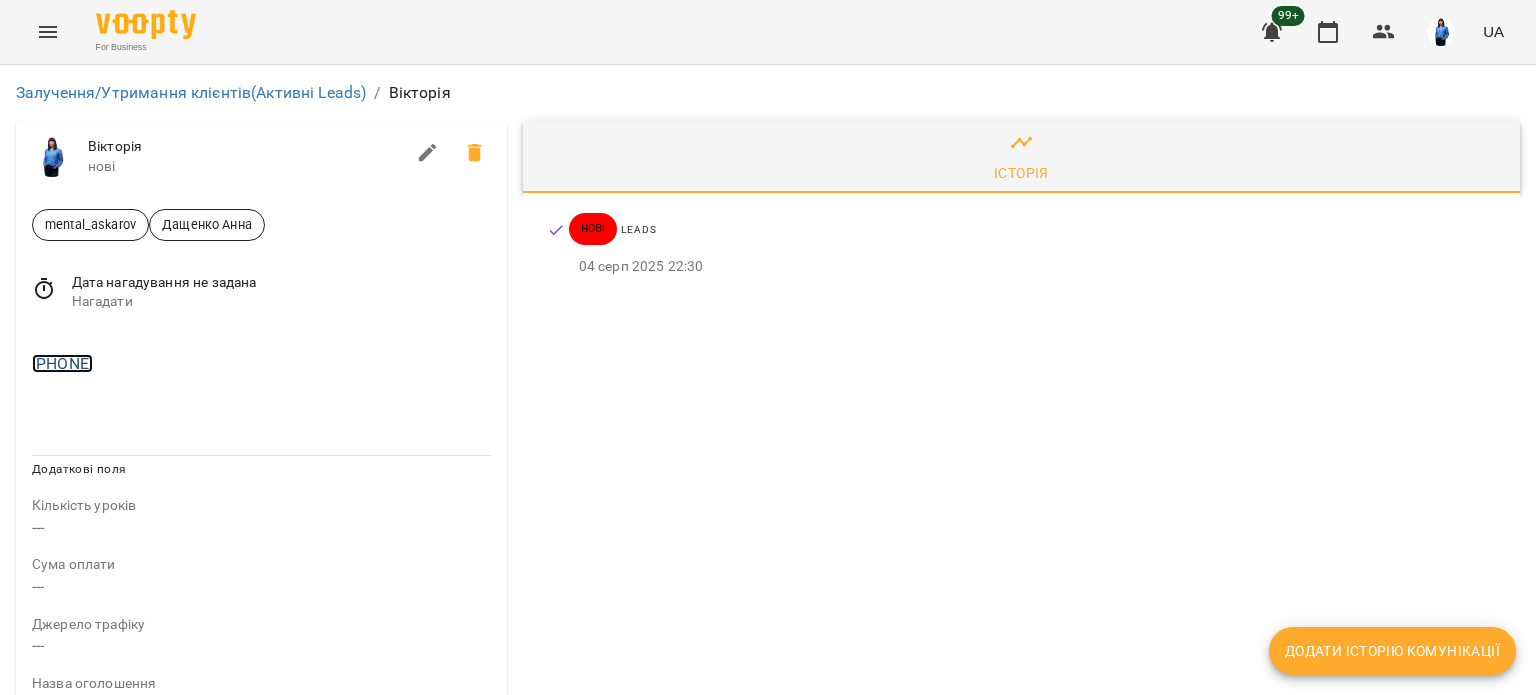 copy on "[PHONE]" 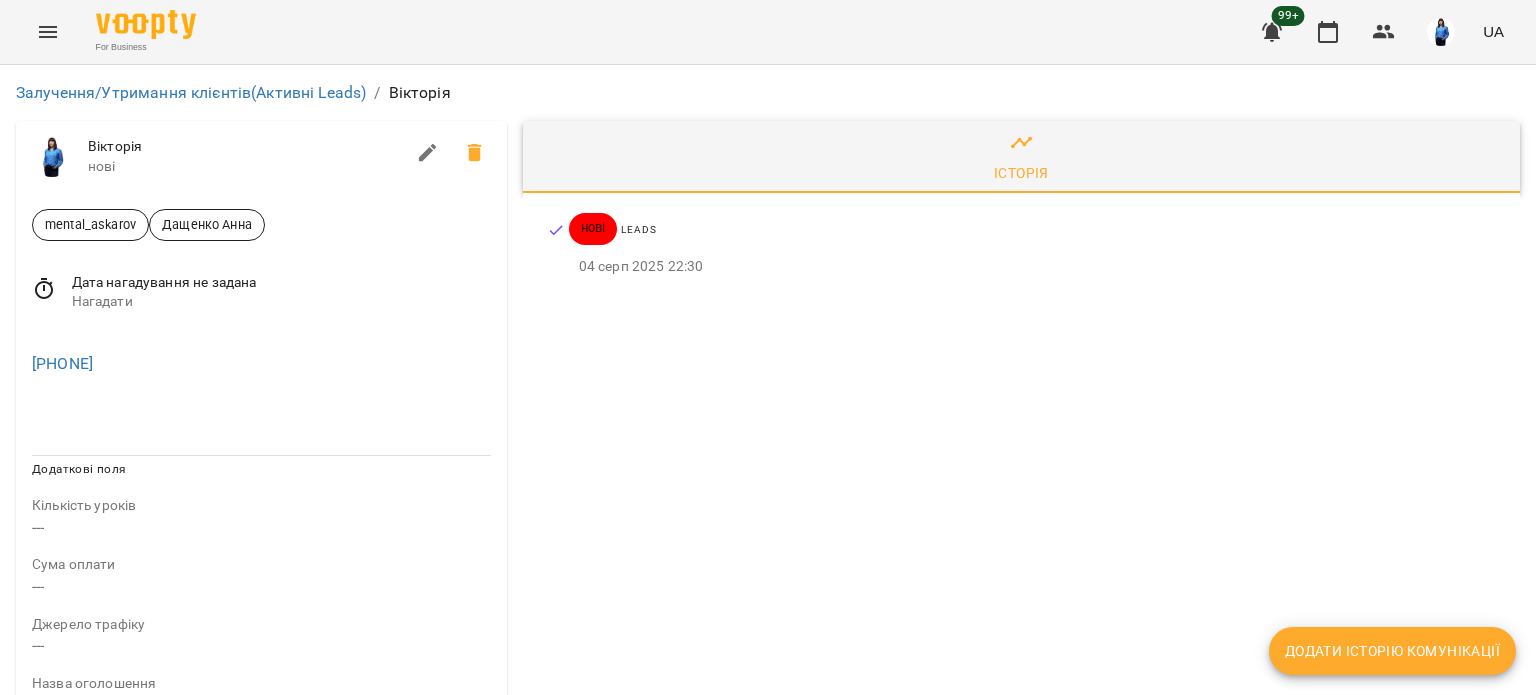 click at bounding box center [261, 415] 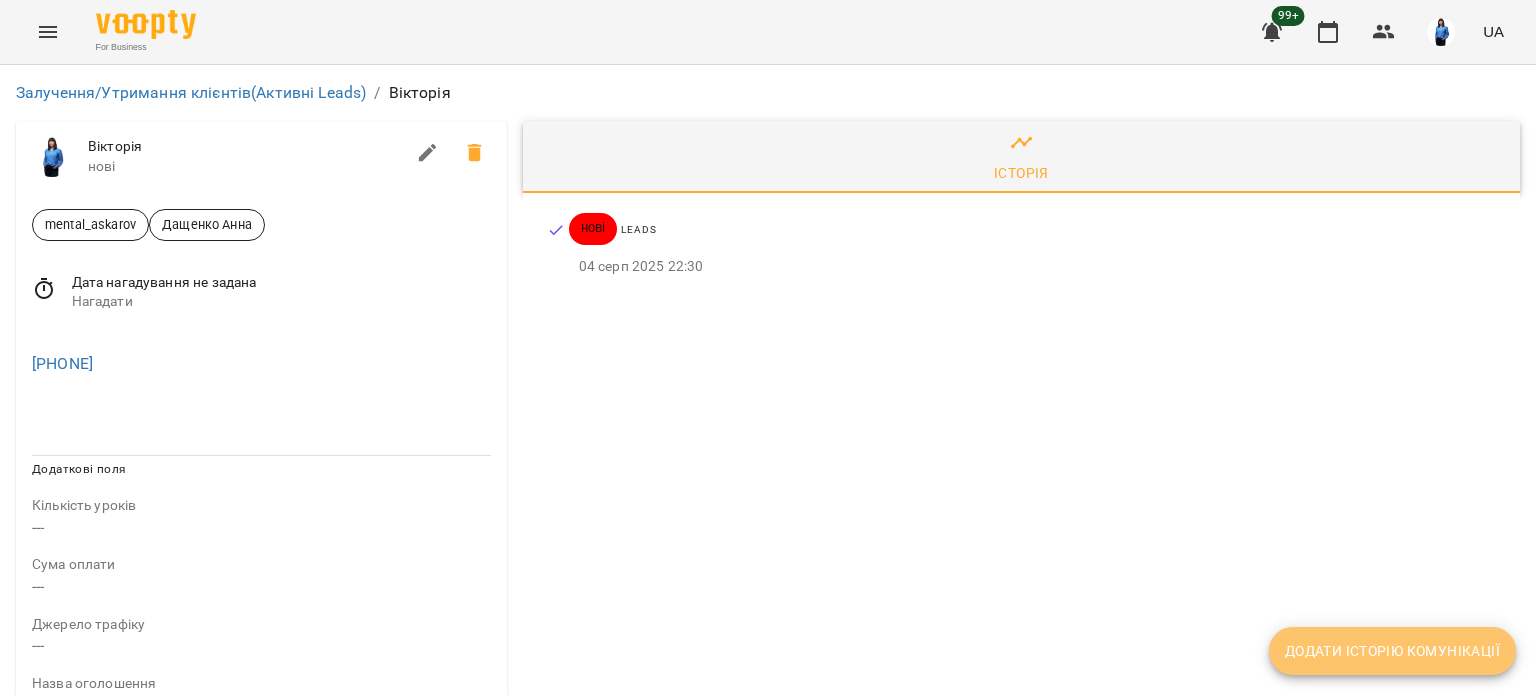 click on "Додати історію комунікації" at bounding box center (1392, 651) 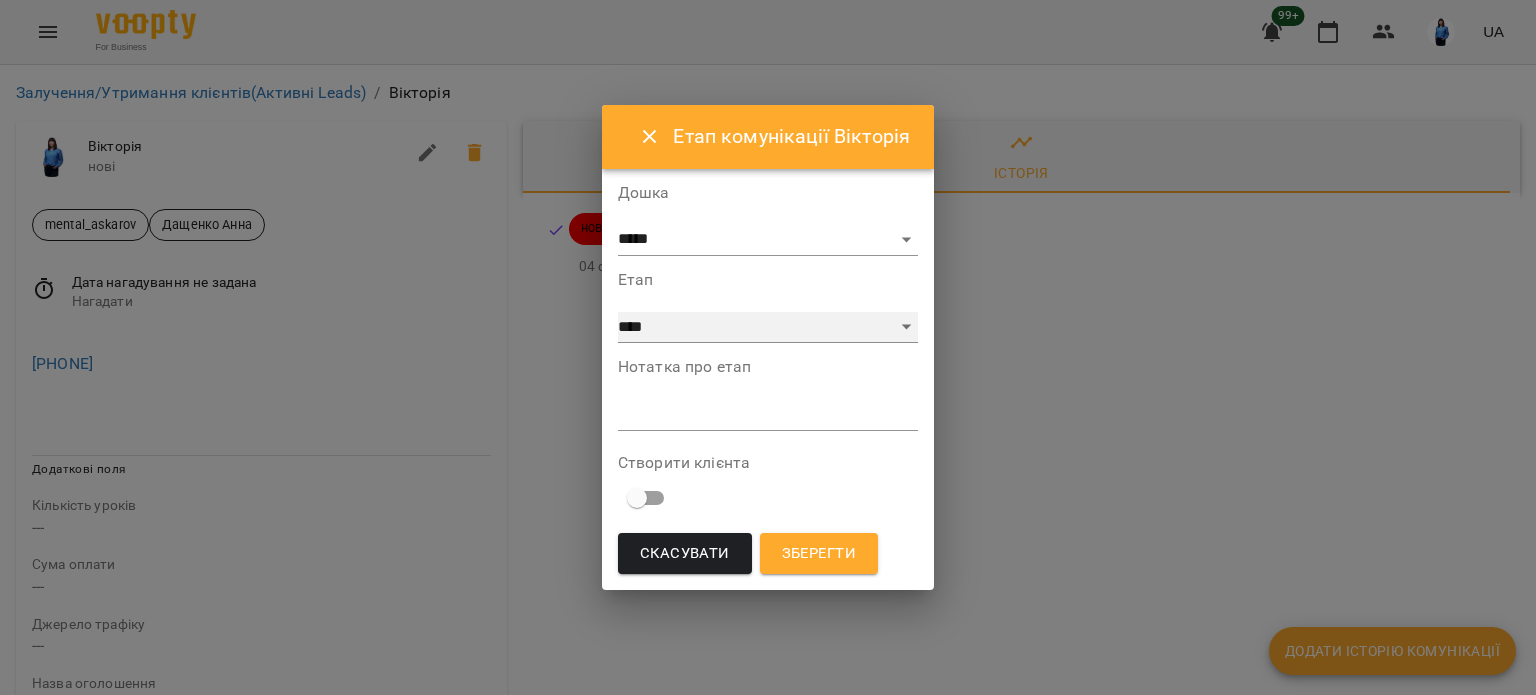 click on "**********" at bounding box center (768, 328) 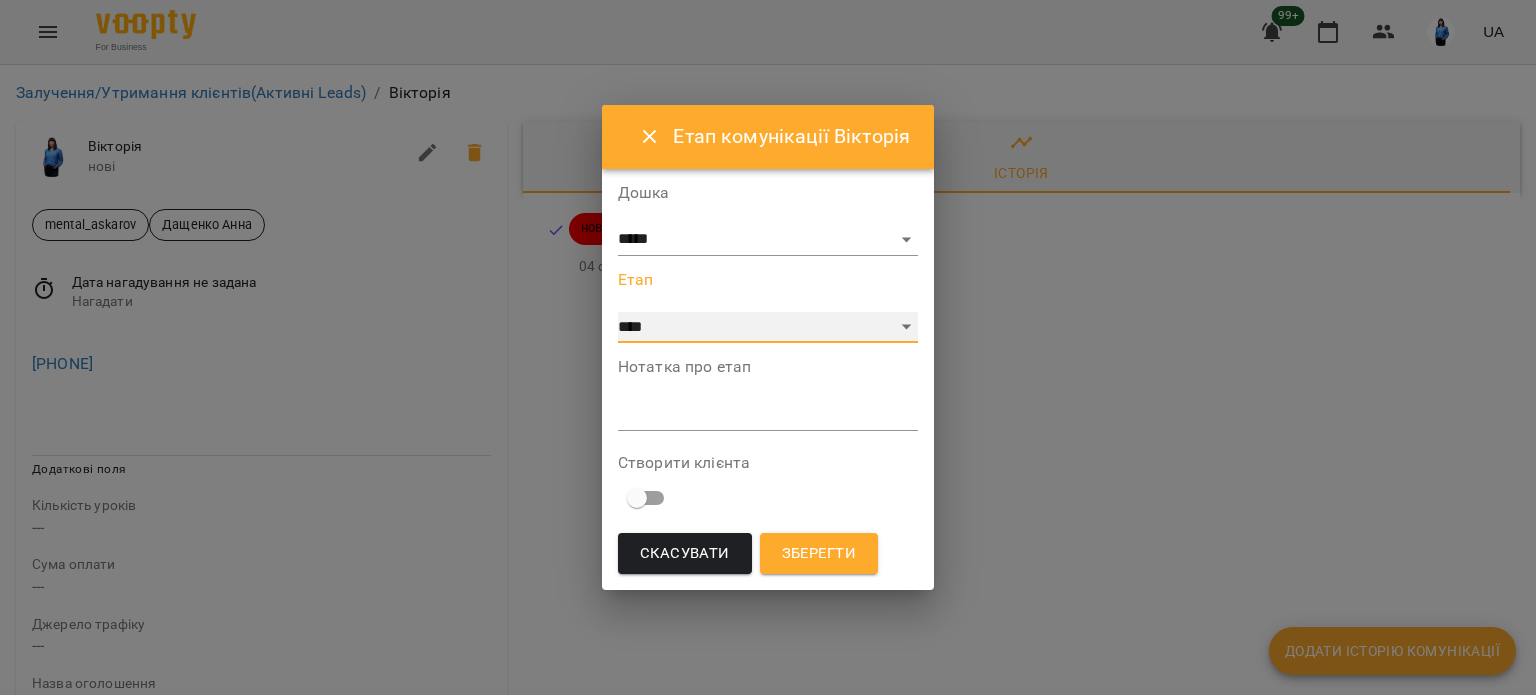 select on "**" 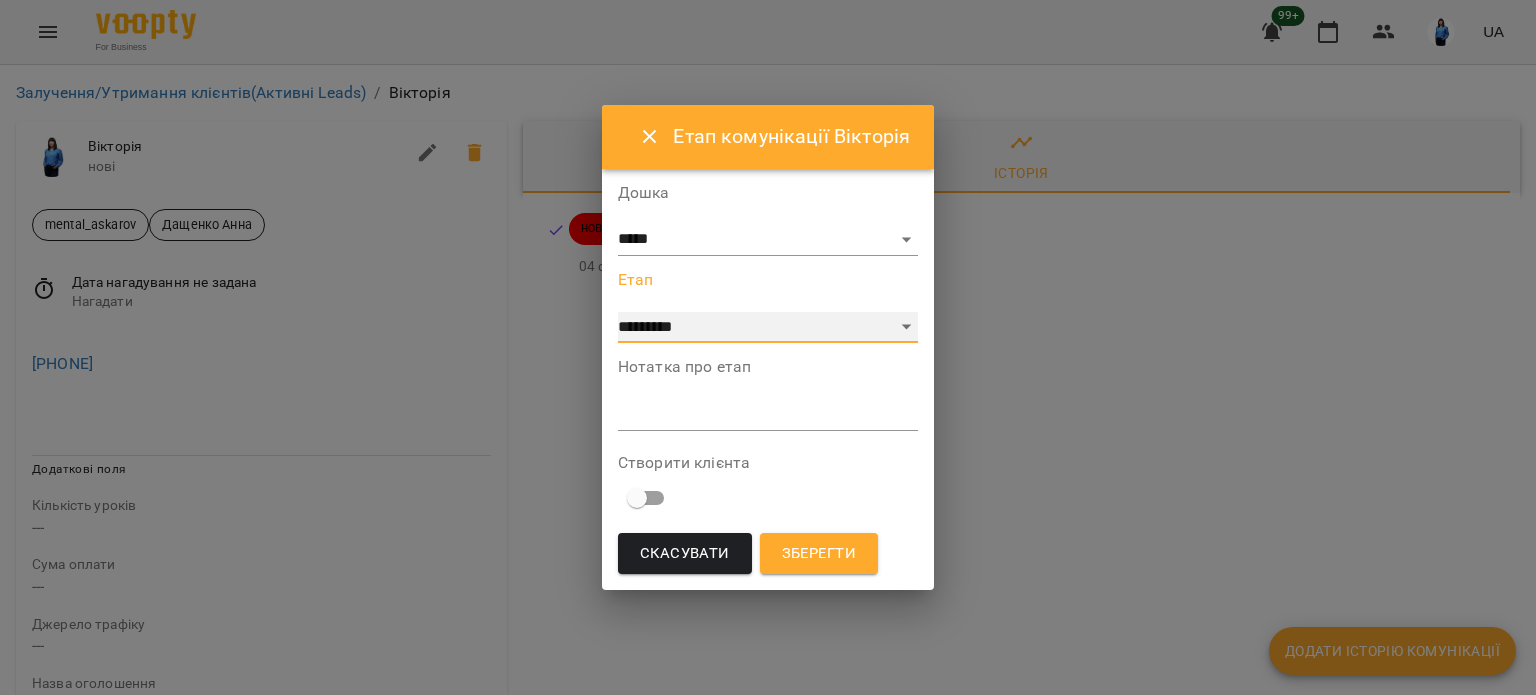 click on "**********" at bounding box center [768, 328] 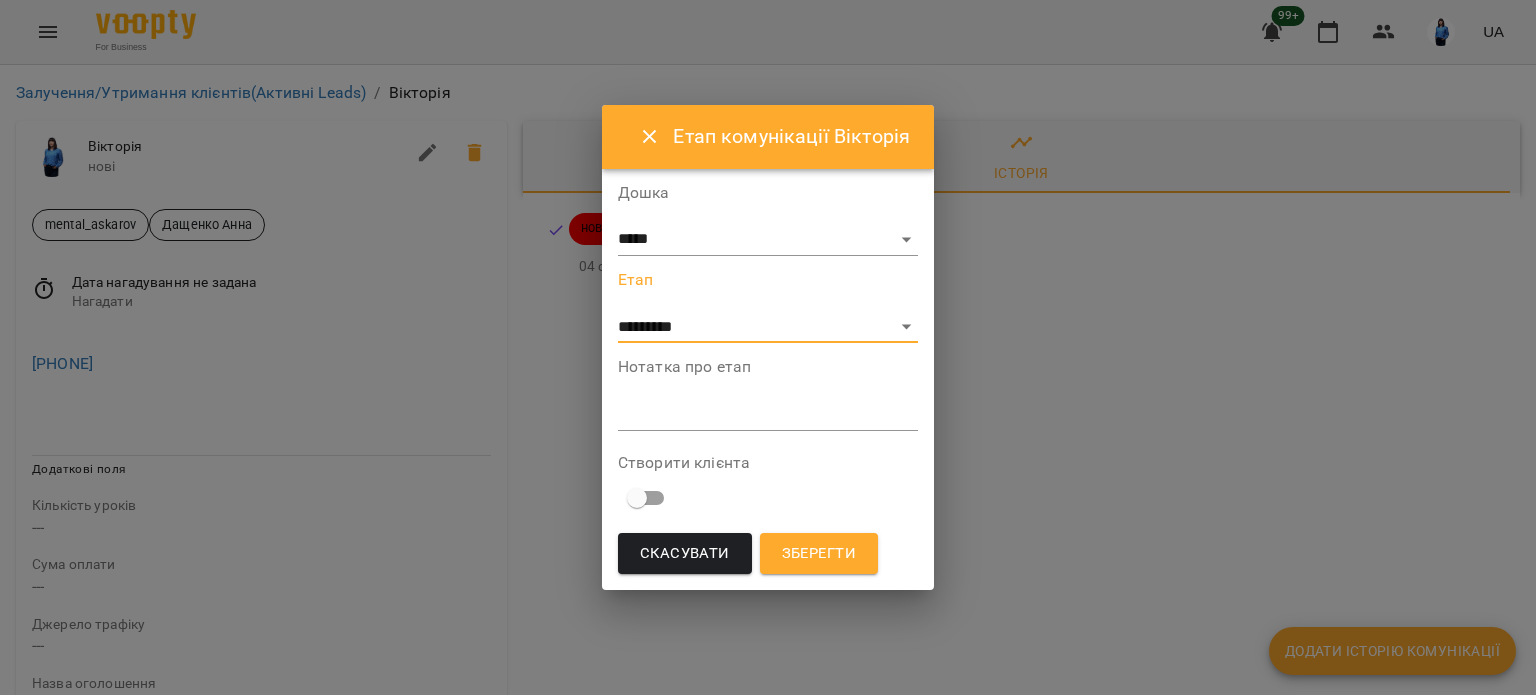 click at bounding box center [768, 414] 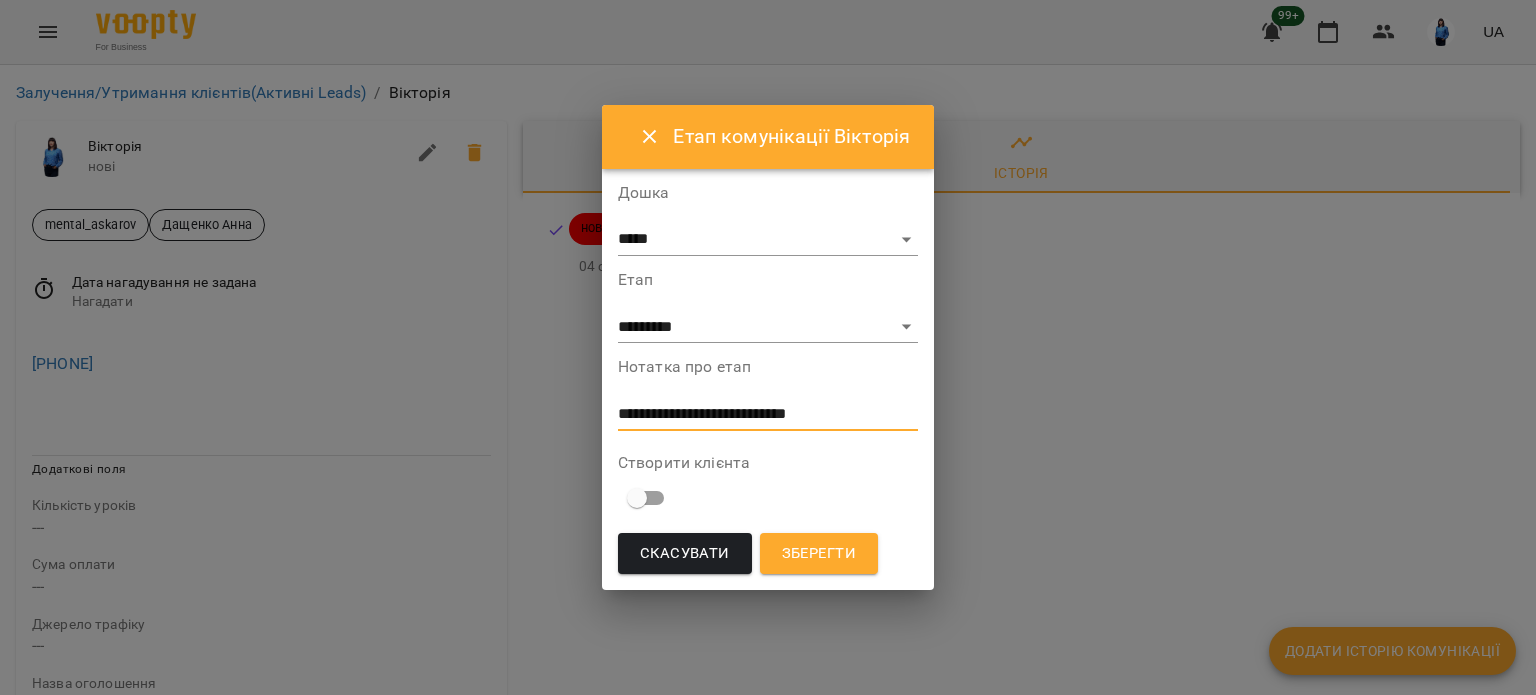 type on "**********" 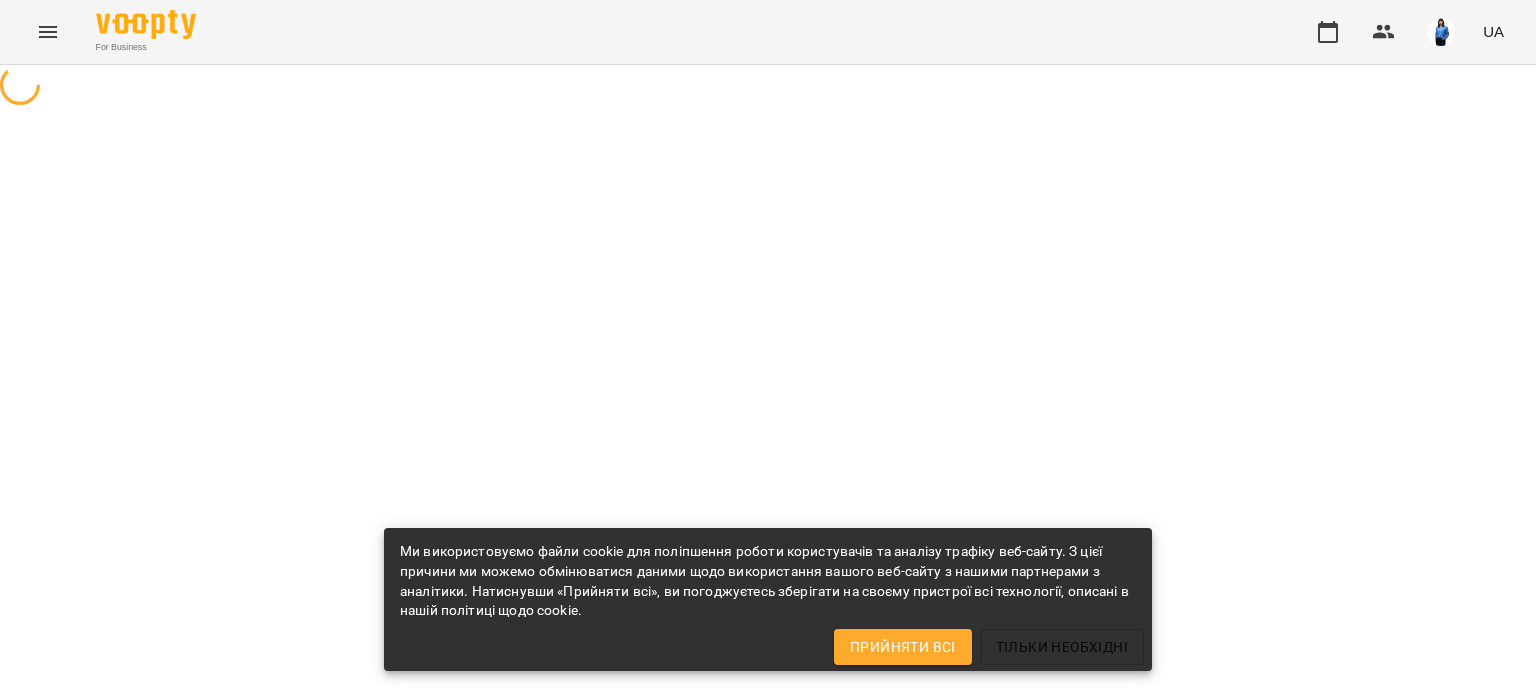 scroll, scrollTop: 0, scrollLeft: 0, axis: both 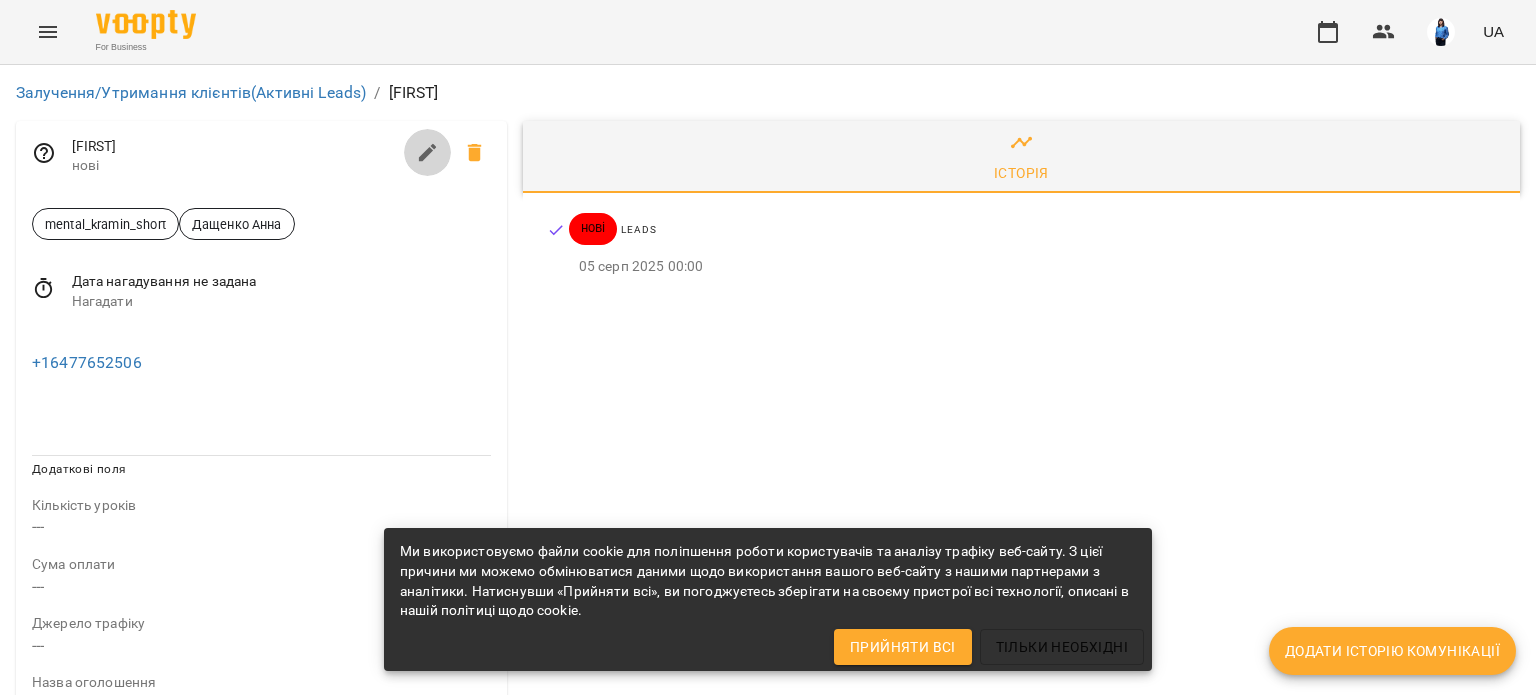 click 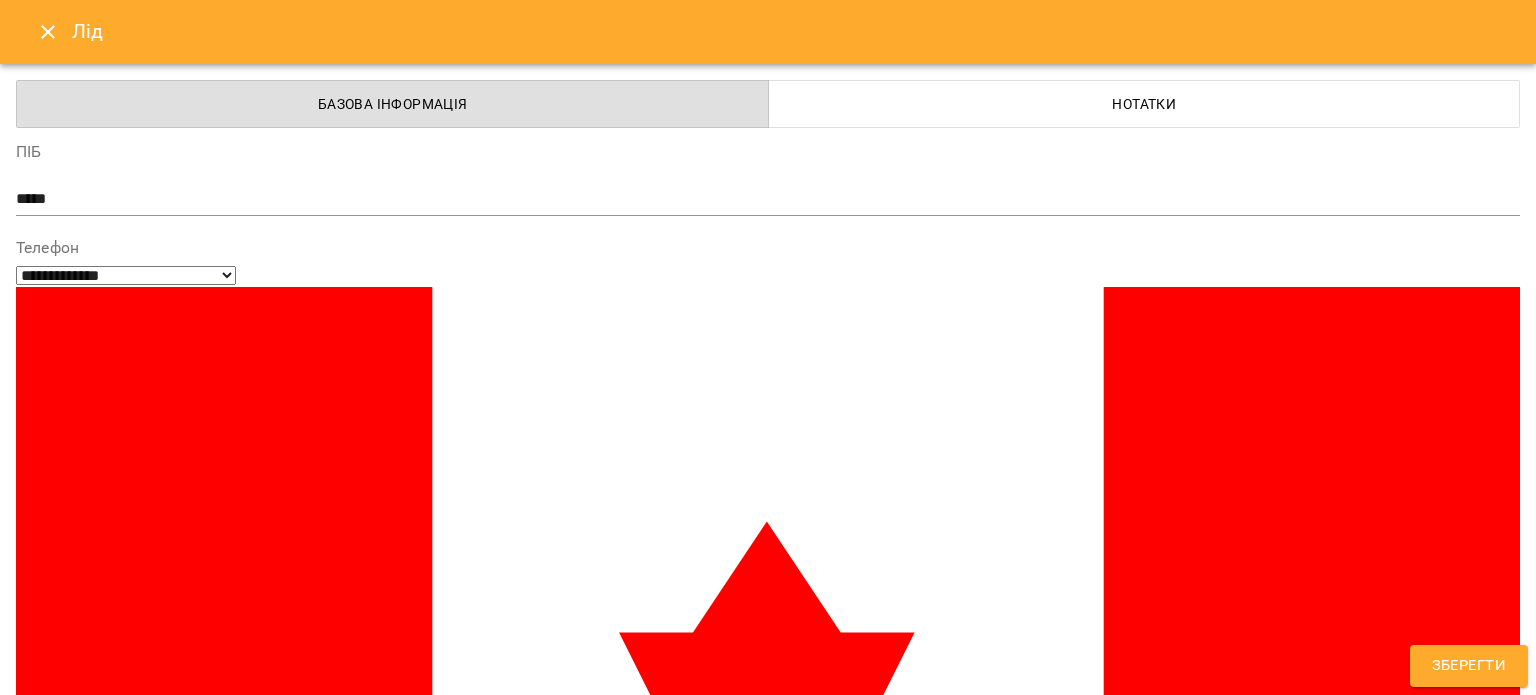 click on "mental_kramin_short Дащенко Анна" at bounding box center (731, 1528) 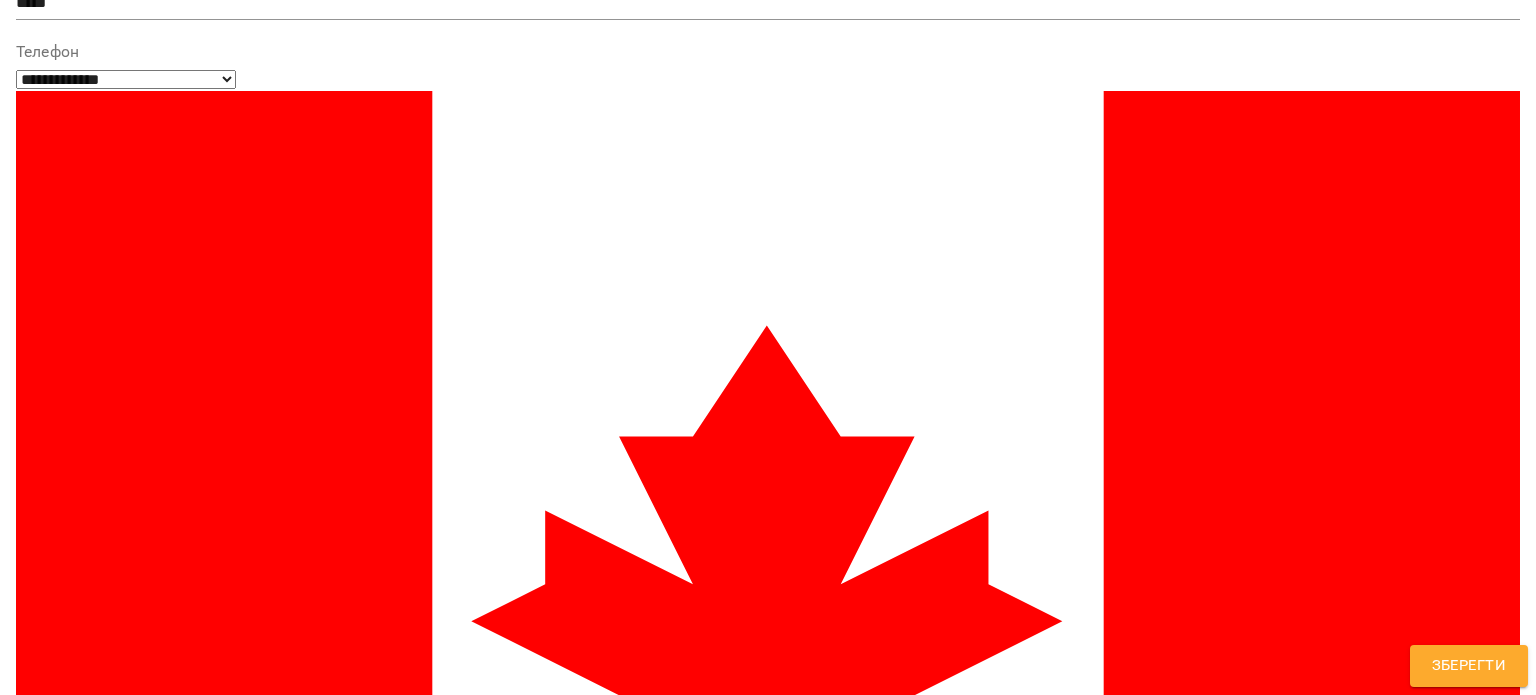 scroll, scrollTop: 200, scrollLeft: 0, axis: vertical 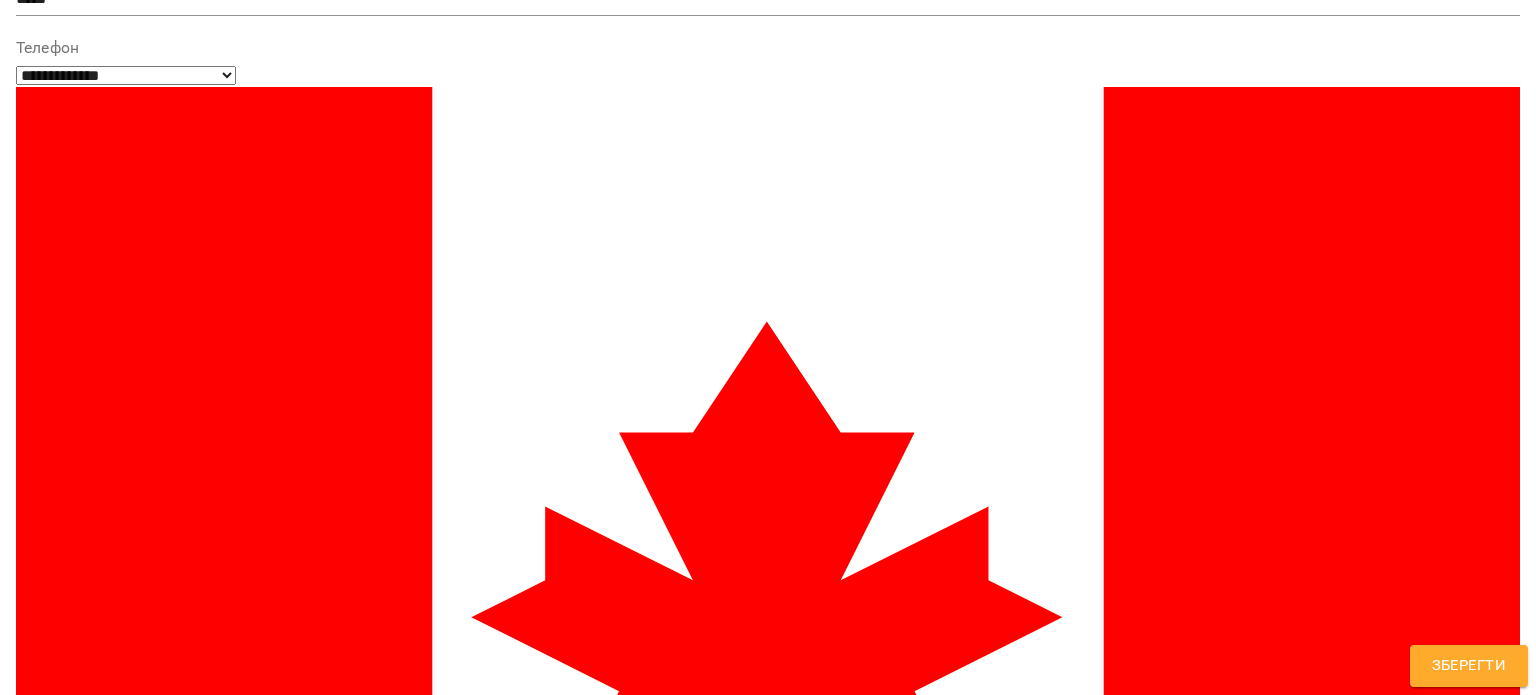 click on "**********" at bounding box center [768, 1552] 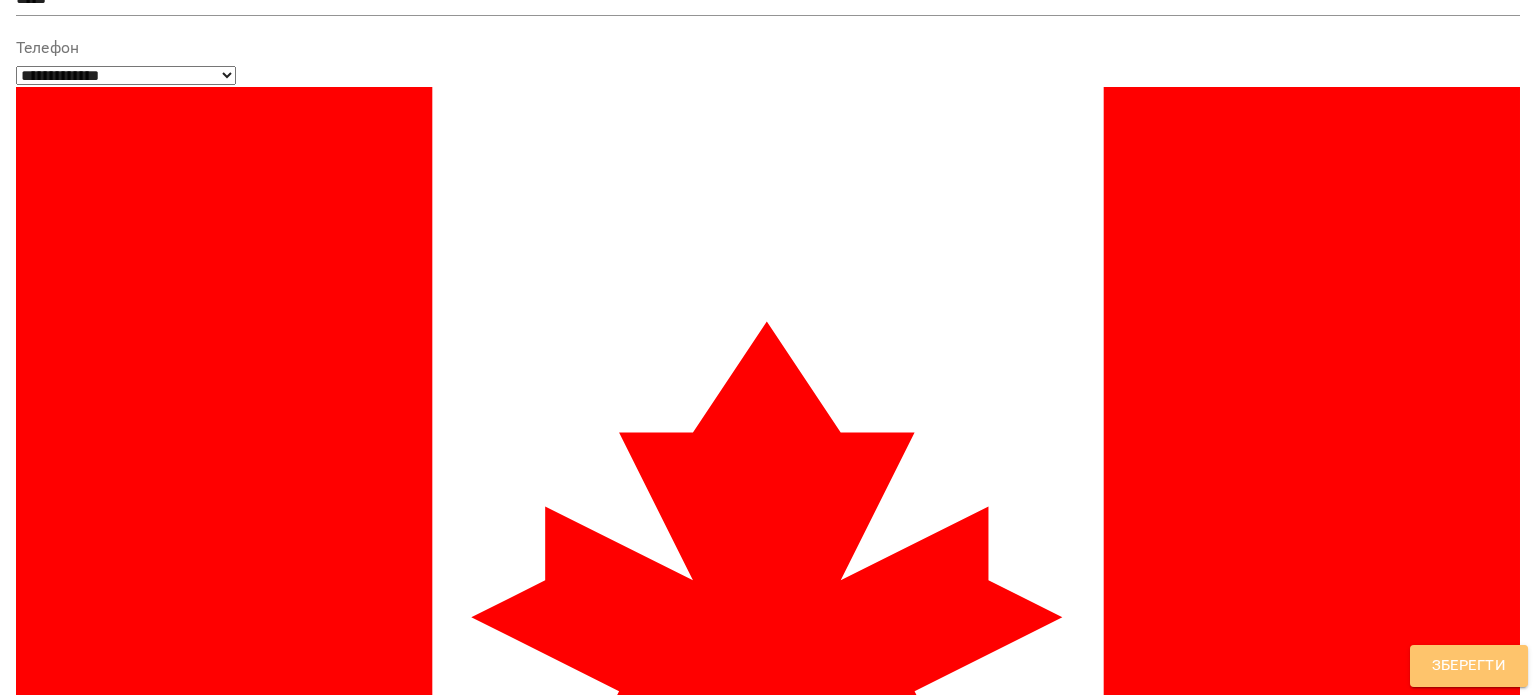 click on "Зберегти" at bounding box center [1469, 666] 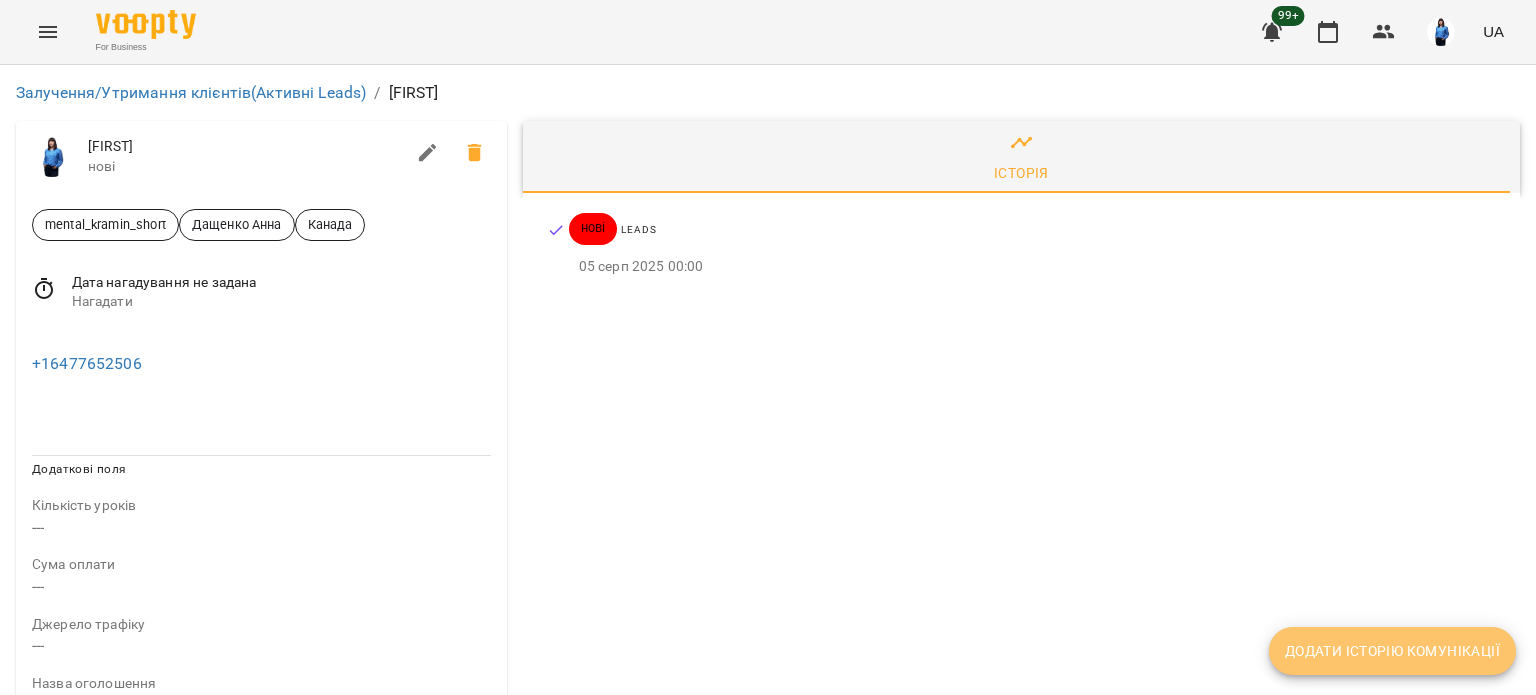 click on "Додати історію комунікації" at bounding box center [1392, 651] 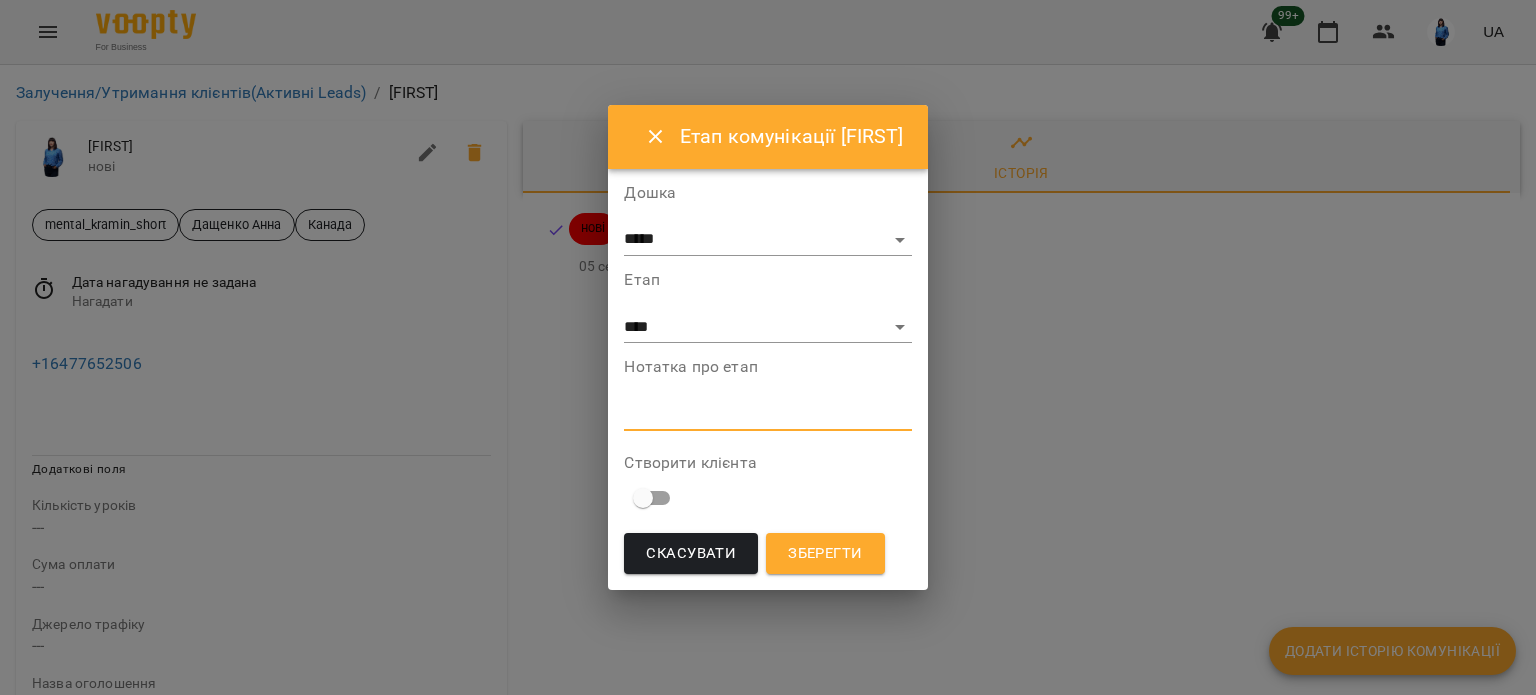 click at bounding box center [767, 414] 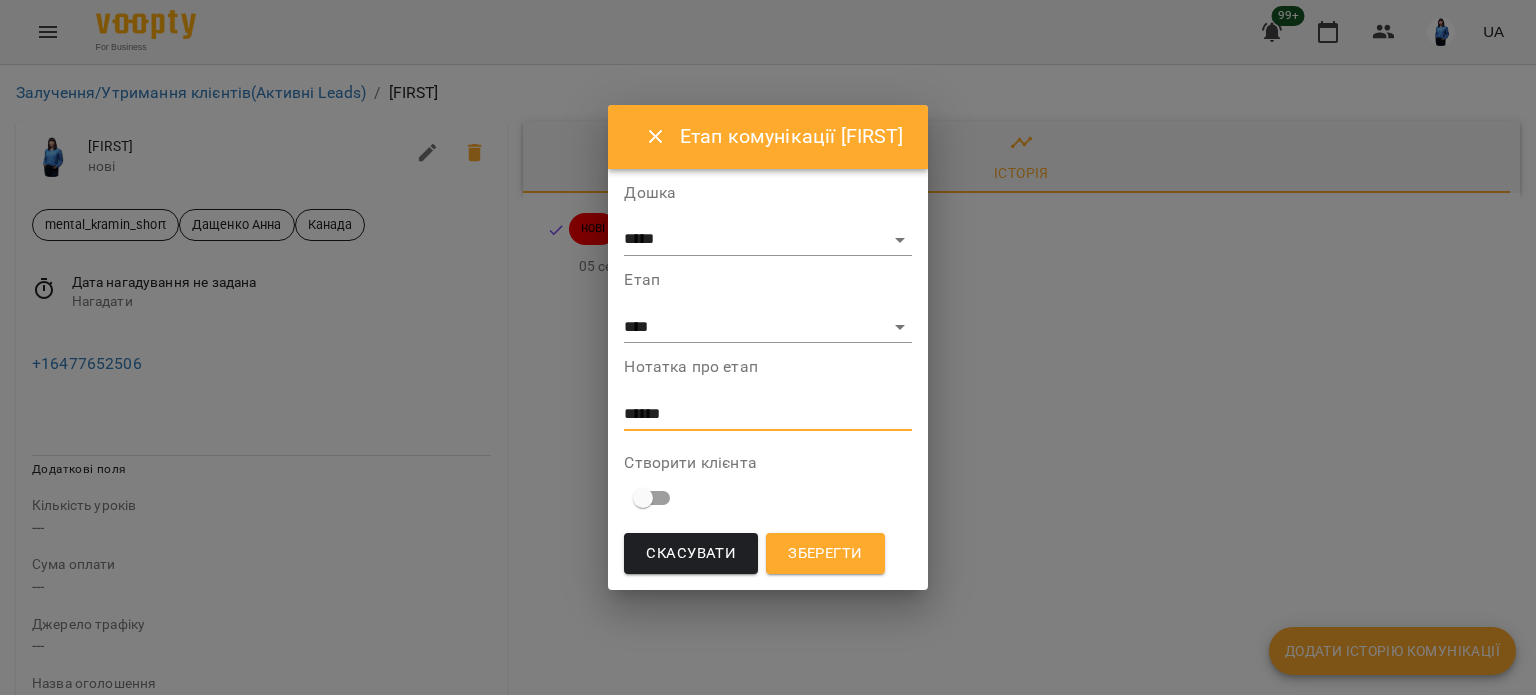 type on "******" 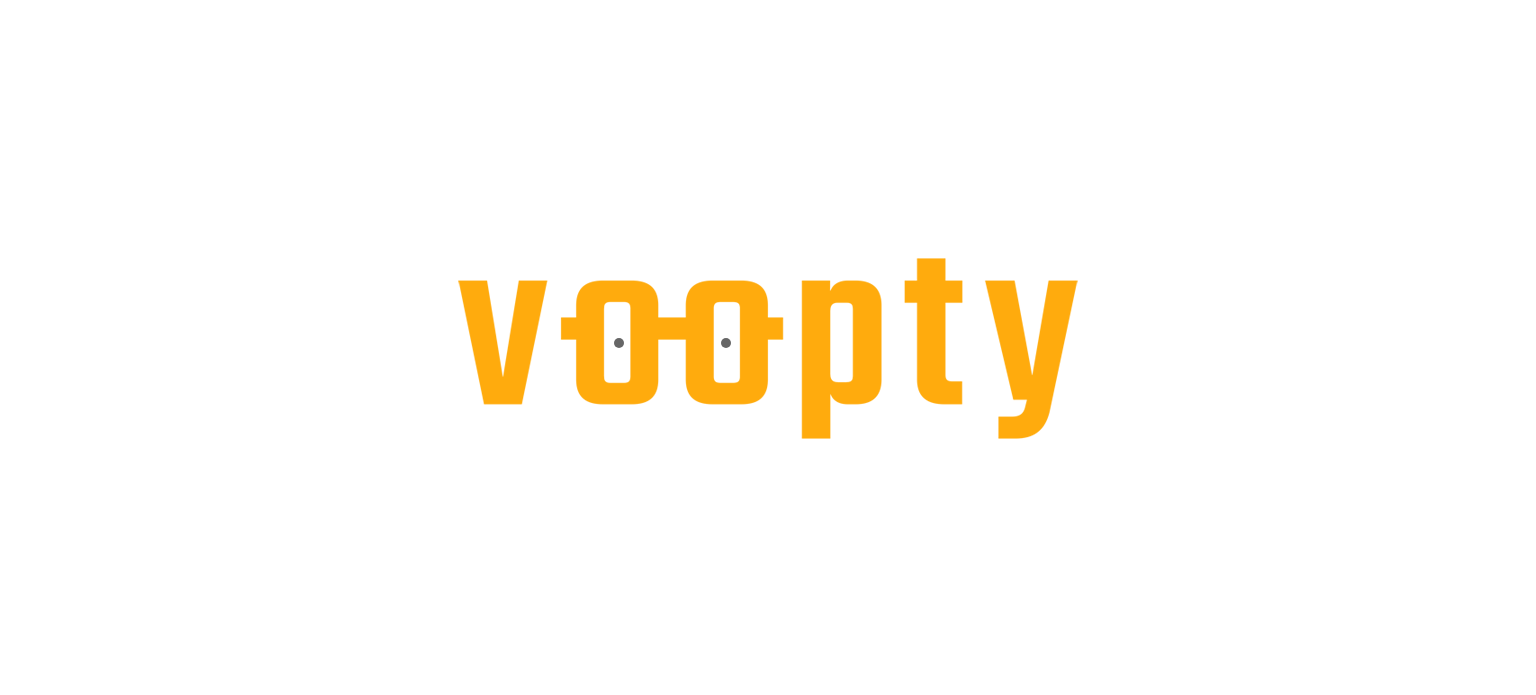 scroll, scrollTop: 0, scrollLeft: 0, axis: both 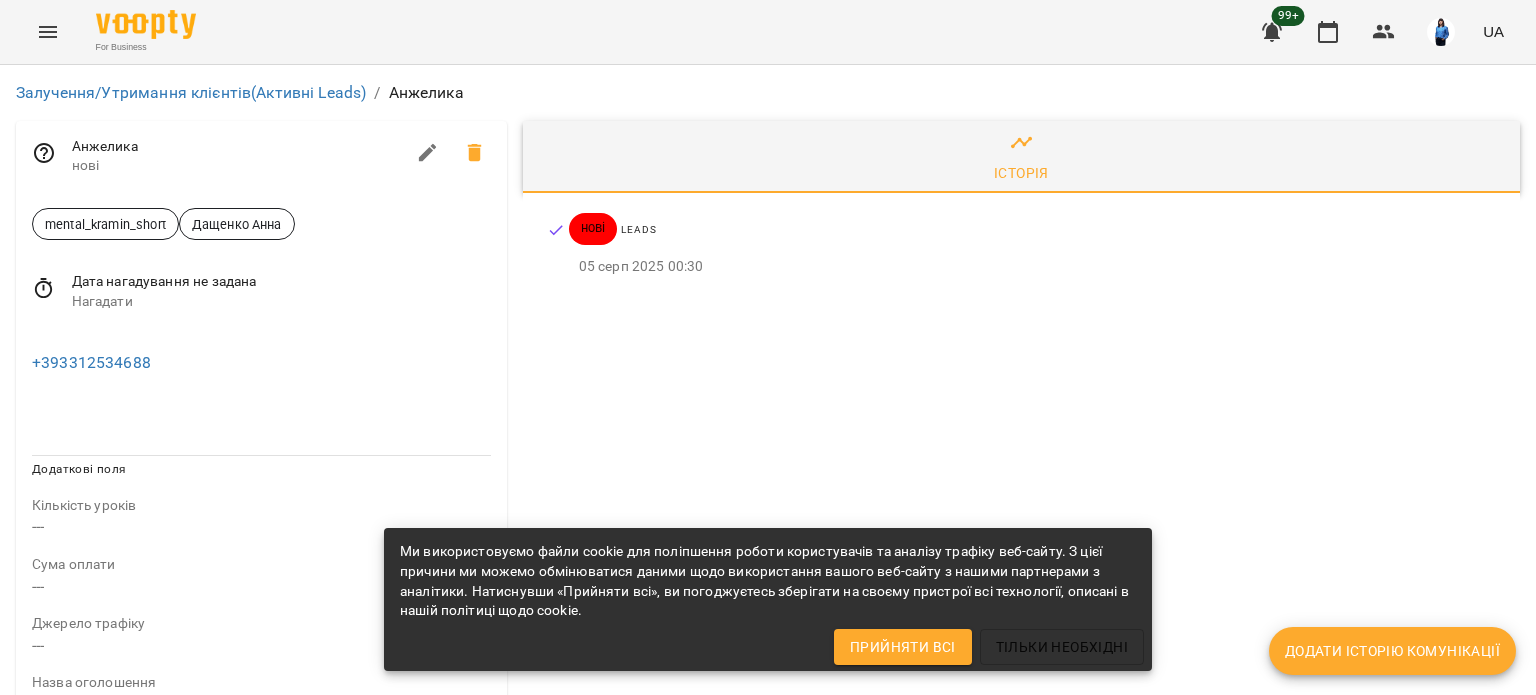 click 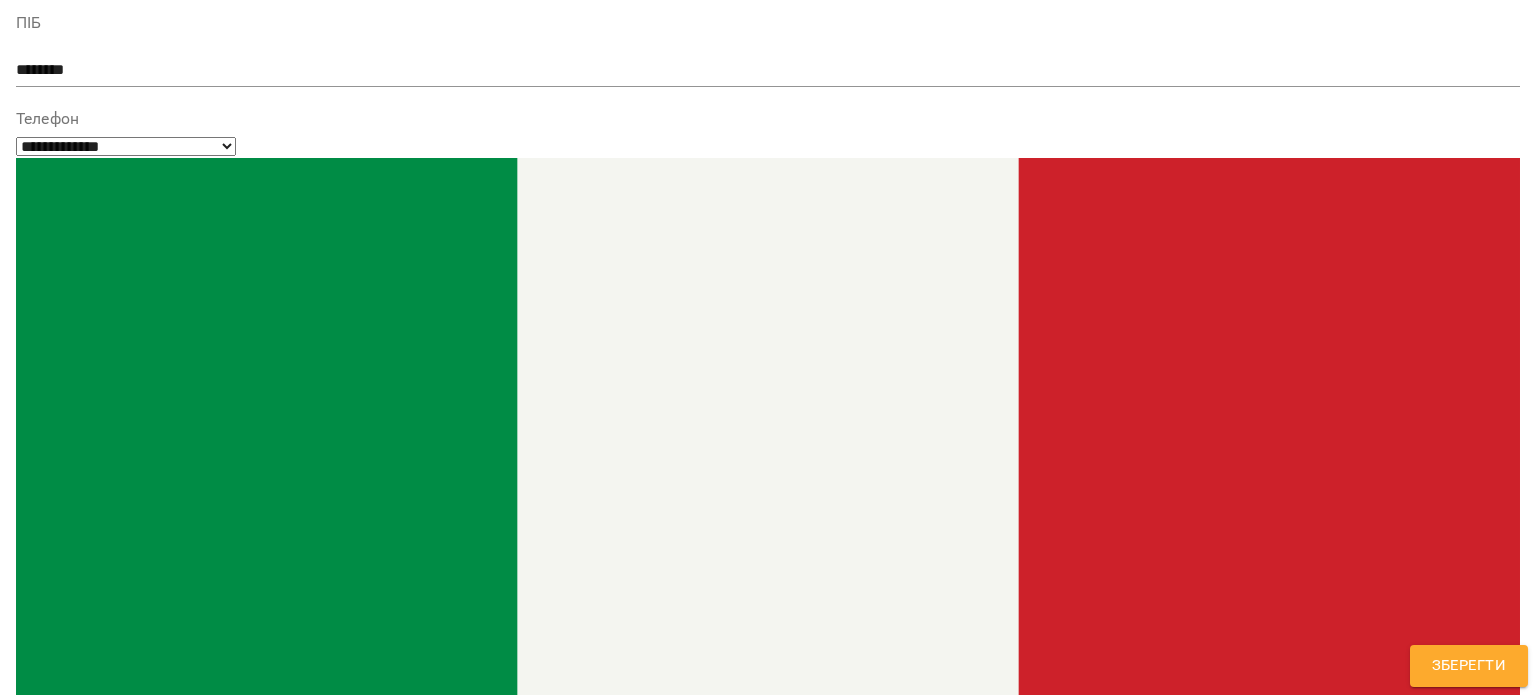 scroll, scrollTop: 200, scrollLeft: 0, axis: vertical 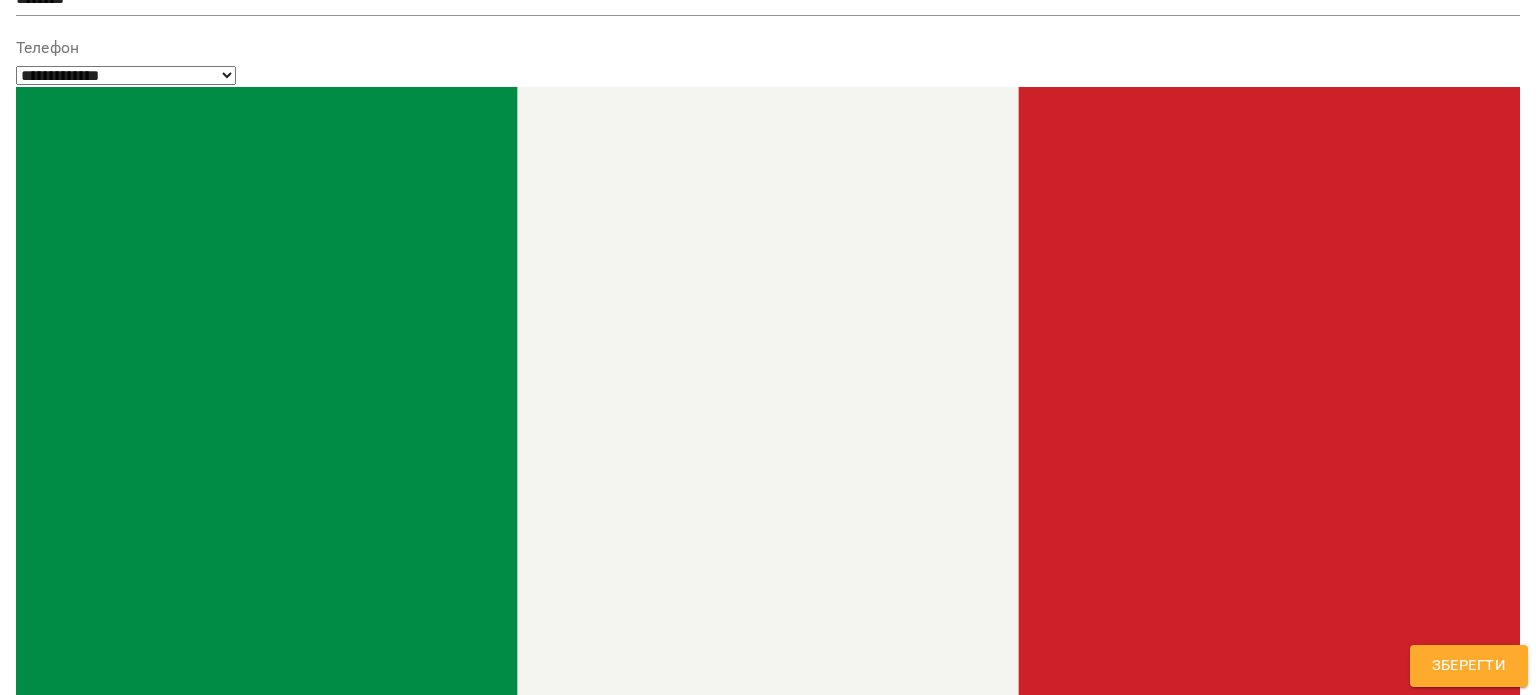 click on "**********" at bounding box center (768, 1552) 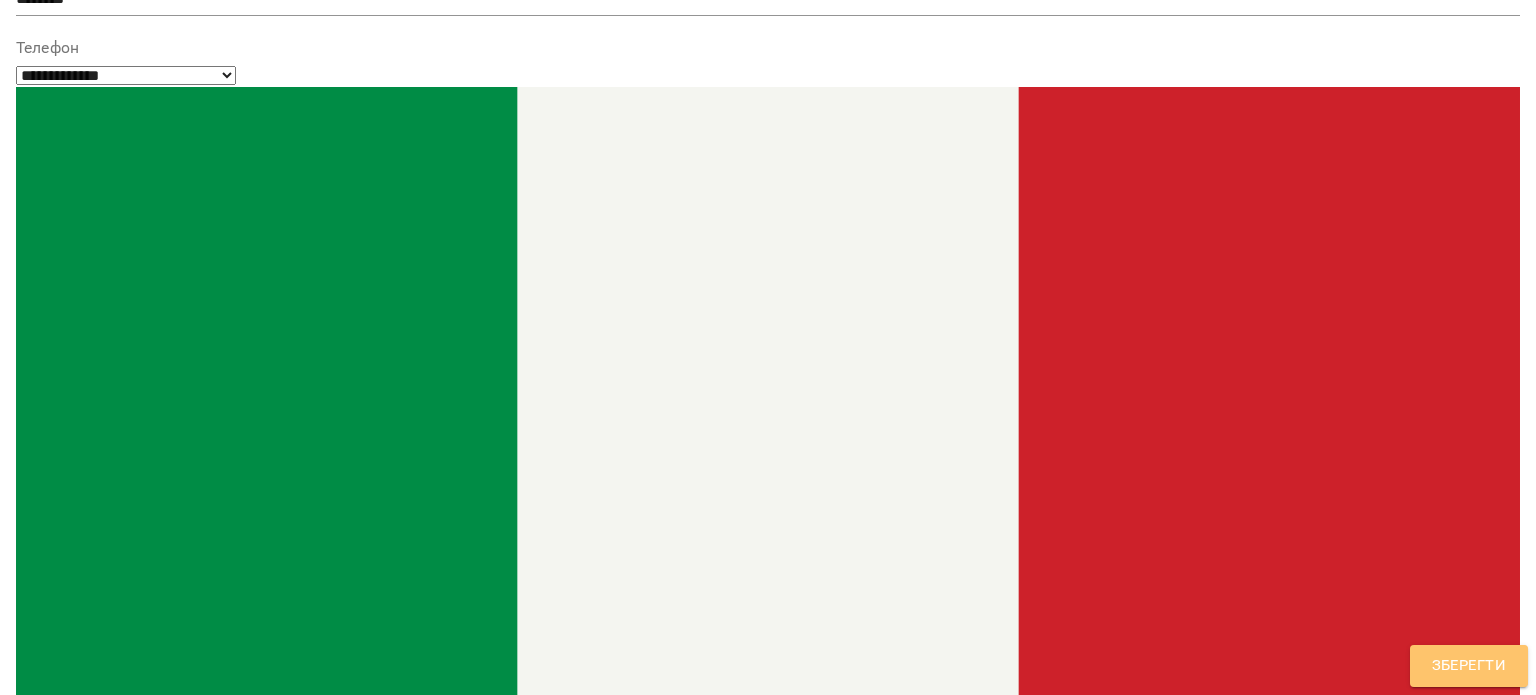 click on "Зберегти" at bounding box center [1469, 666] 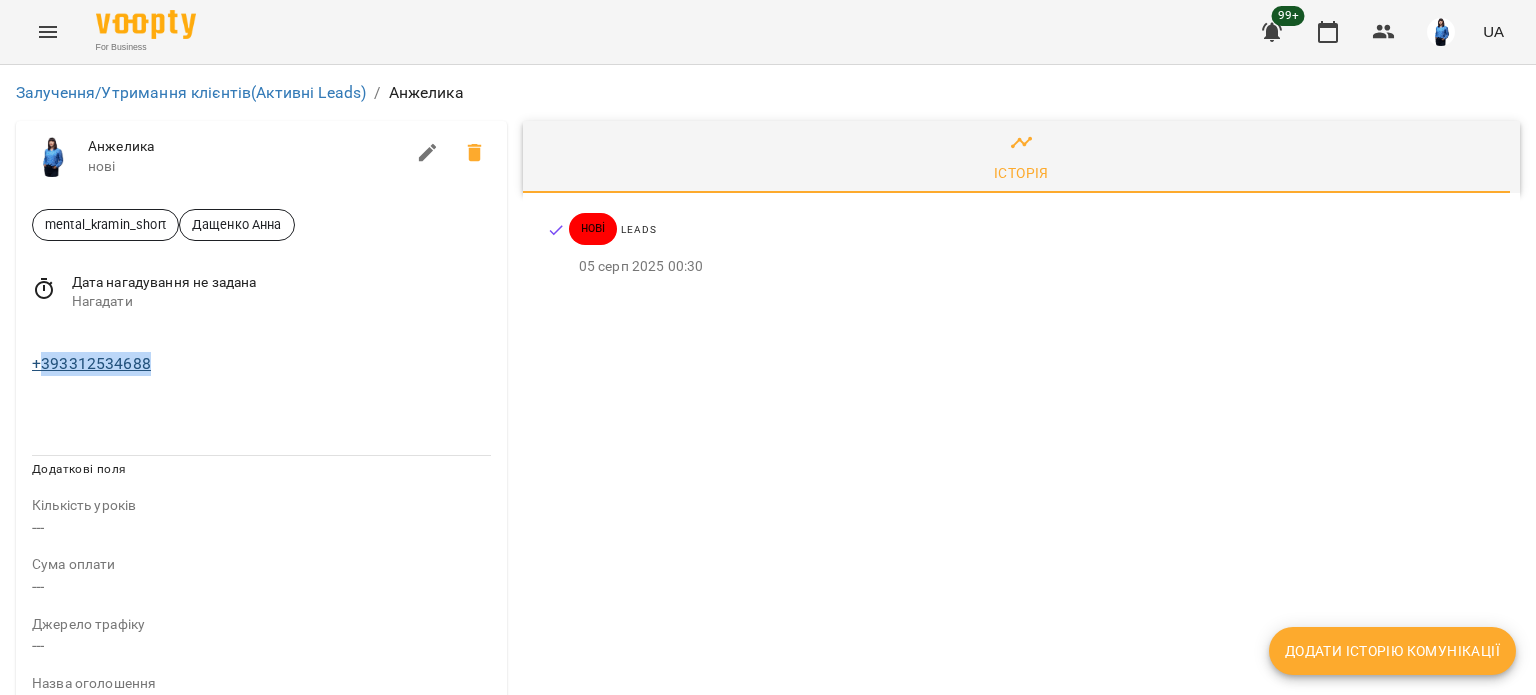 drag, startPoint x: 184, startPoint y: 358, endPoint x: 42, endPoint y: 356, distance: 142.01408 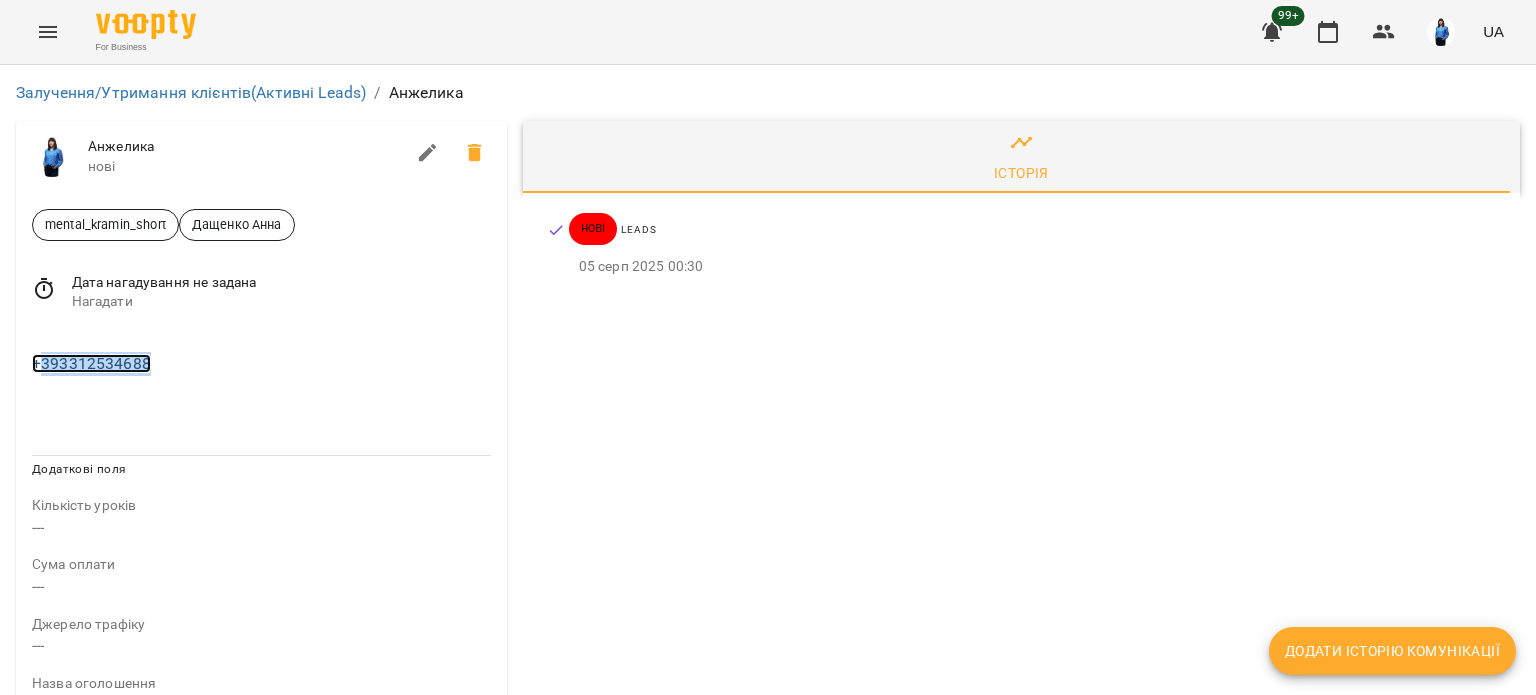 copy on "393312534688" 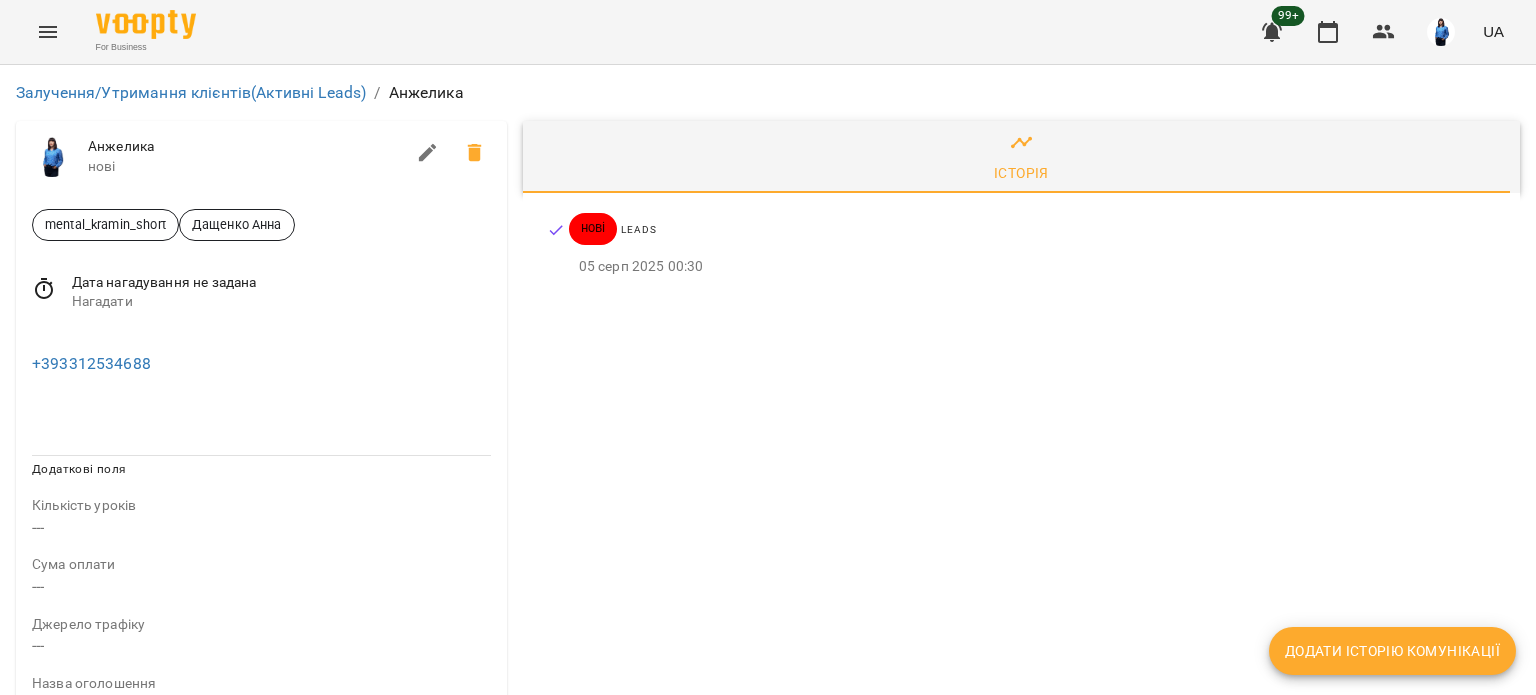 click at bounding box center (261, 415) 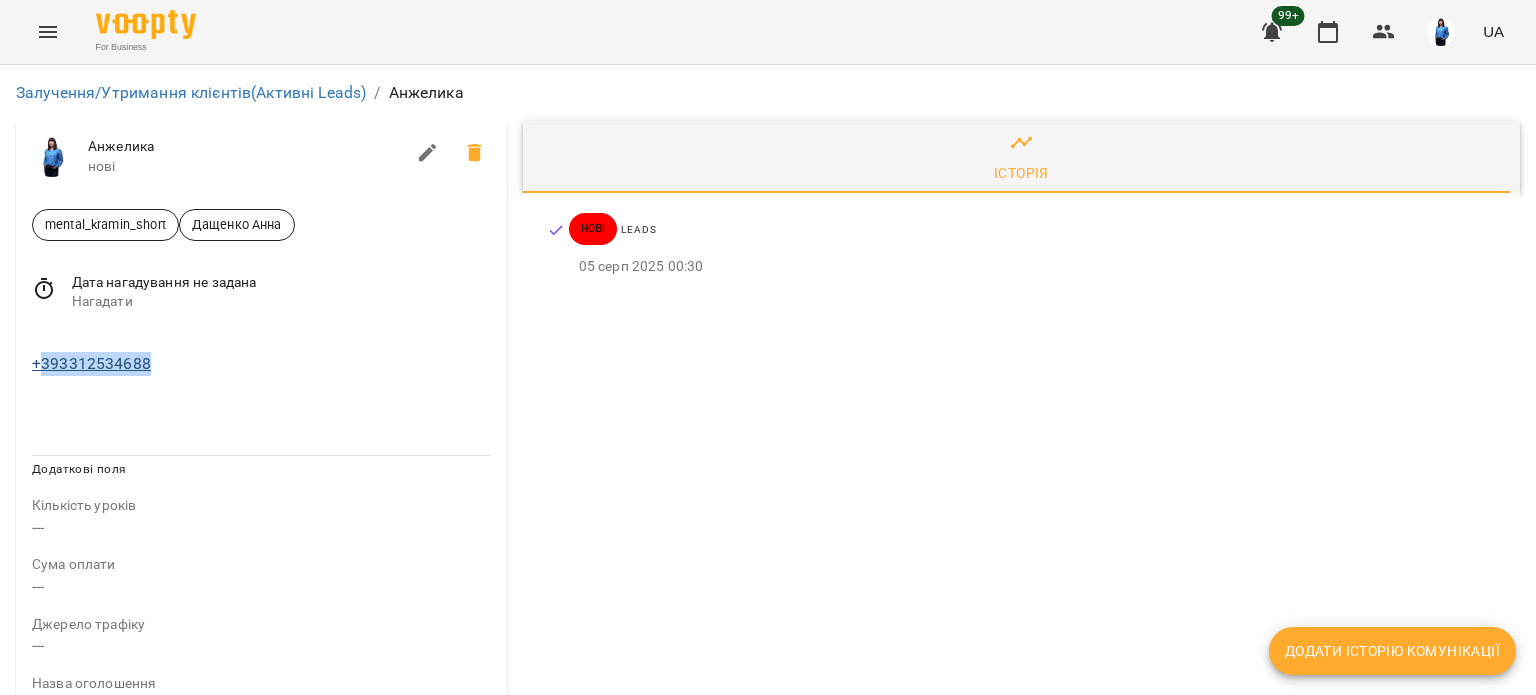 drag, startPoint x: 172, startPoint y: 367, endPoint x: 43, endPoint y: 372, distance: 129.09686 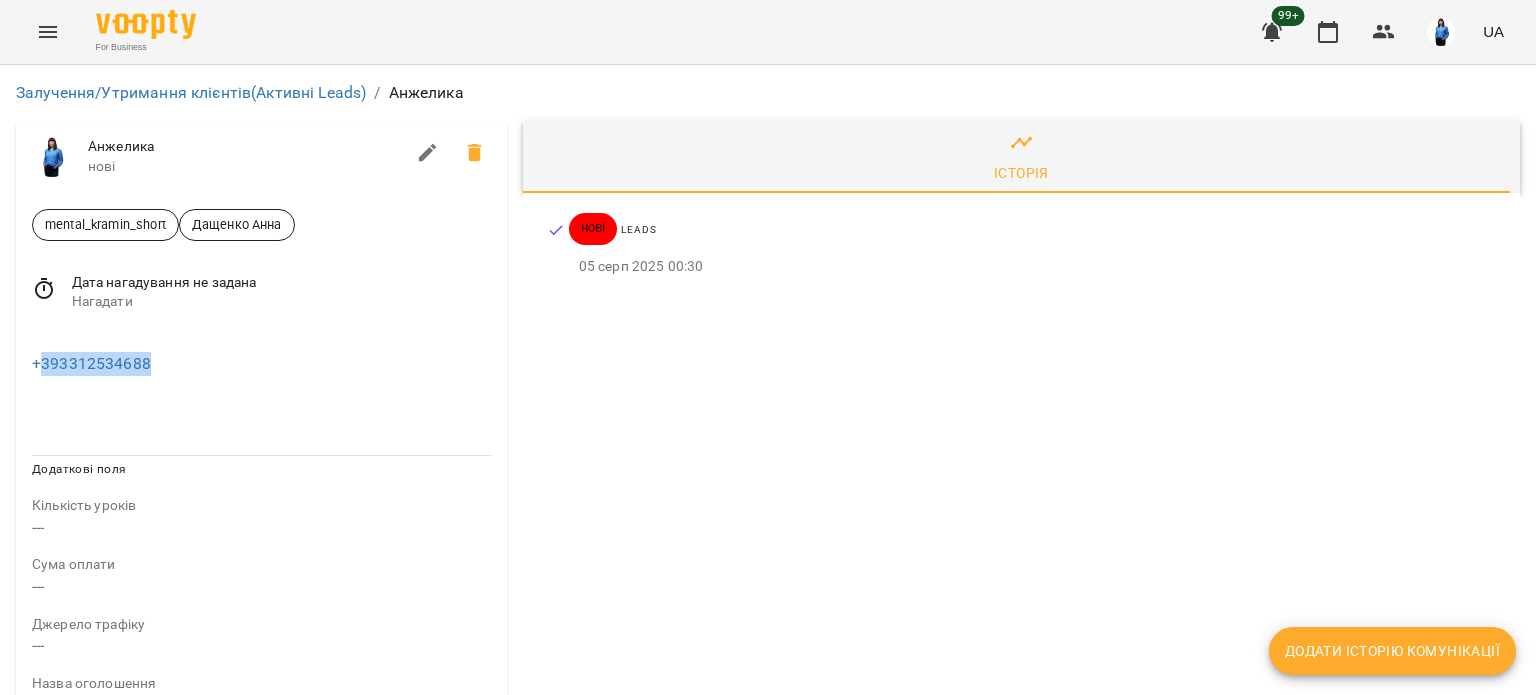 copy on "393312534688" 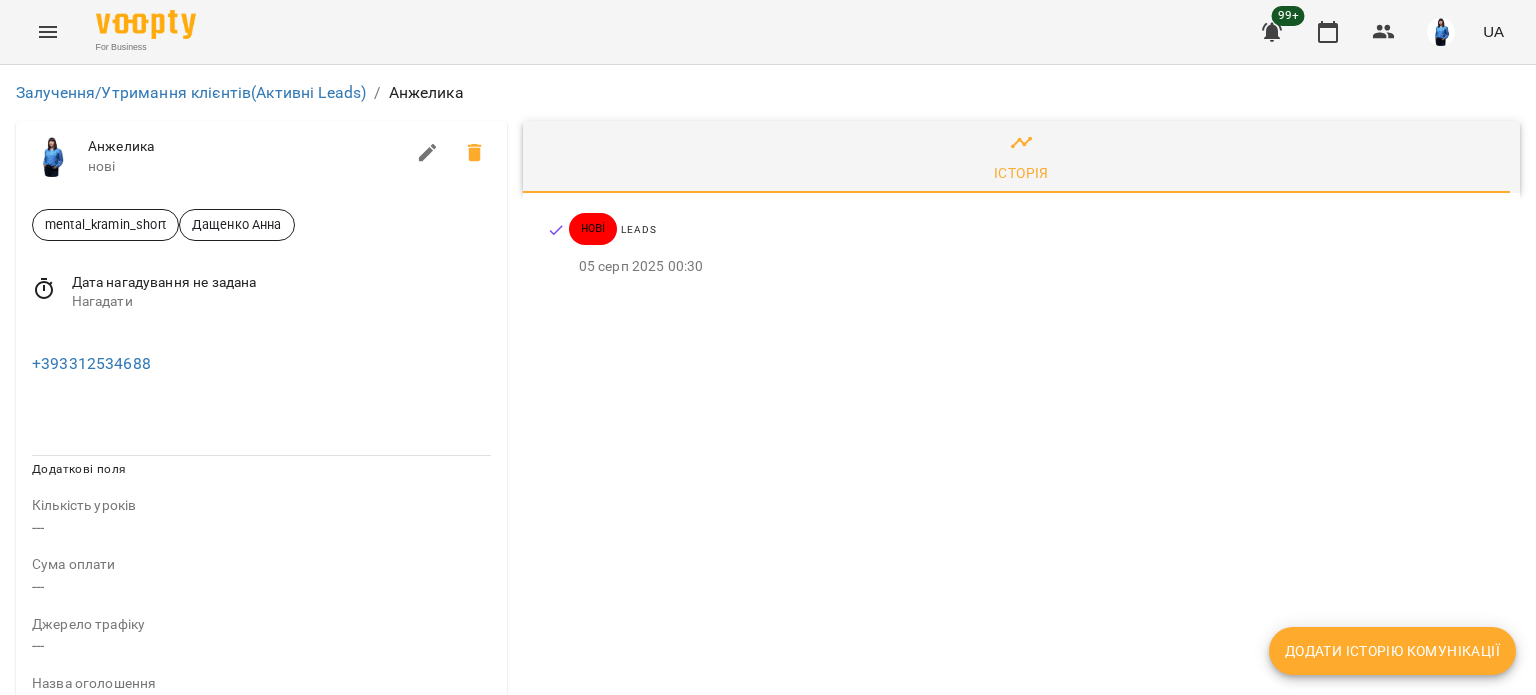 click on "Історія нові Leads 05 серп 2025 00:30" at bounding box center [1021, 765] 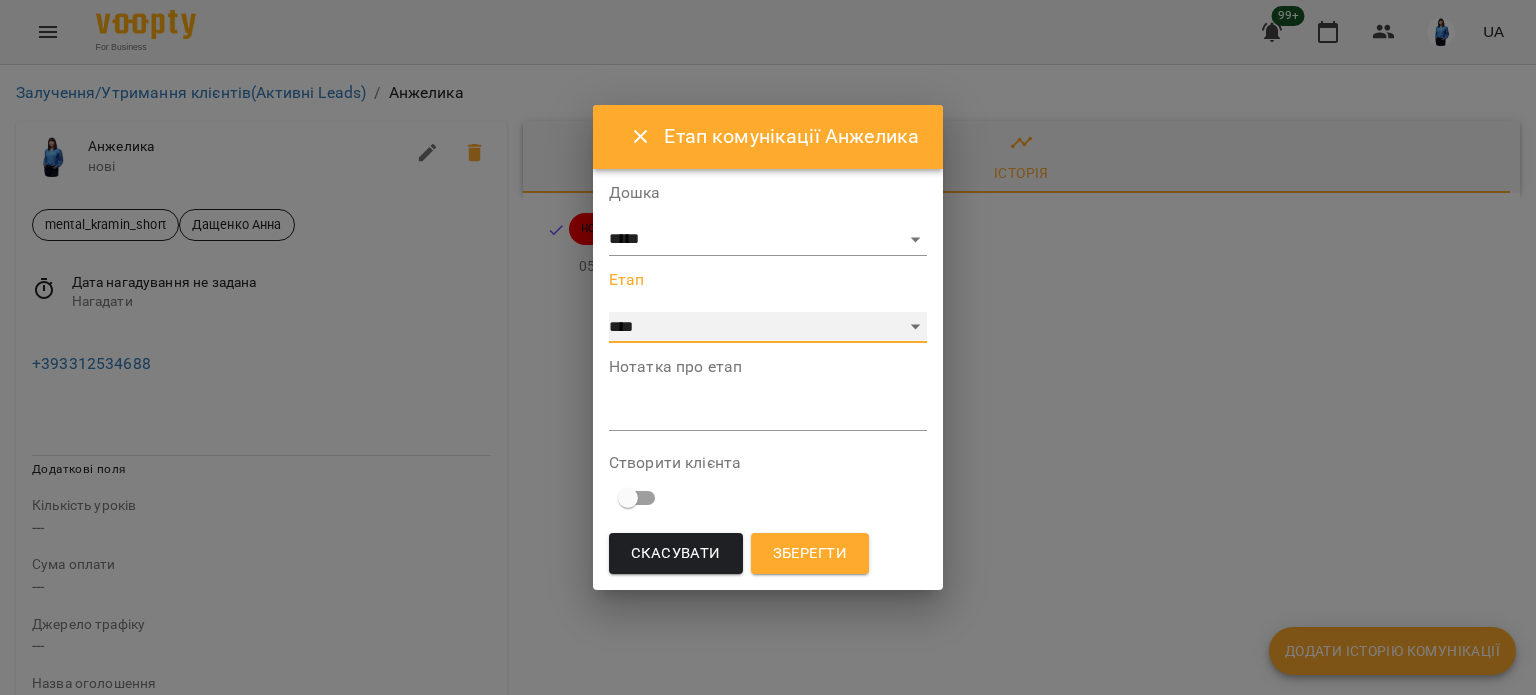 click on "**********" at bounding box center [768, 328] 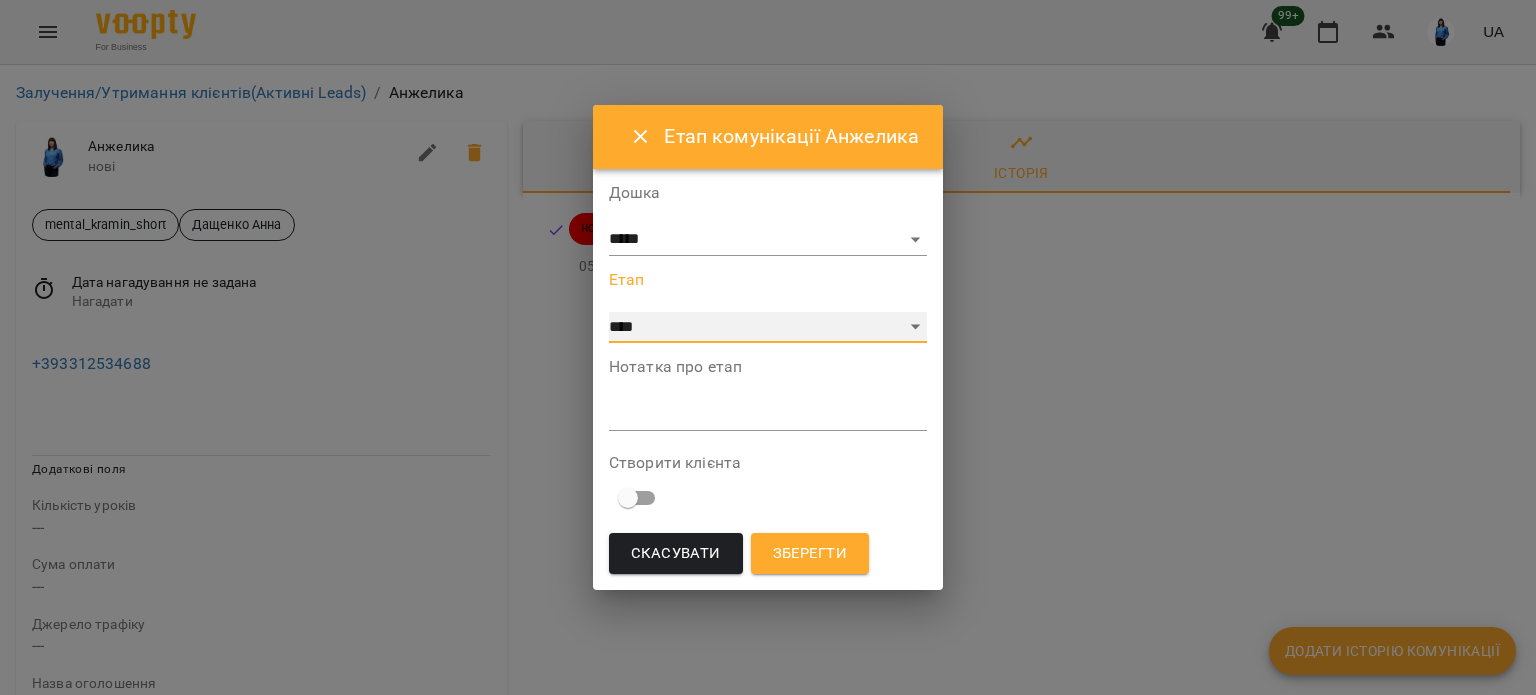 select on "**" 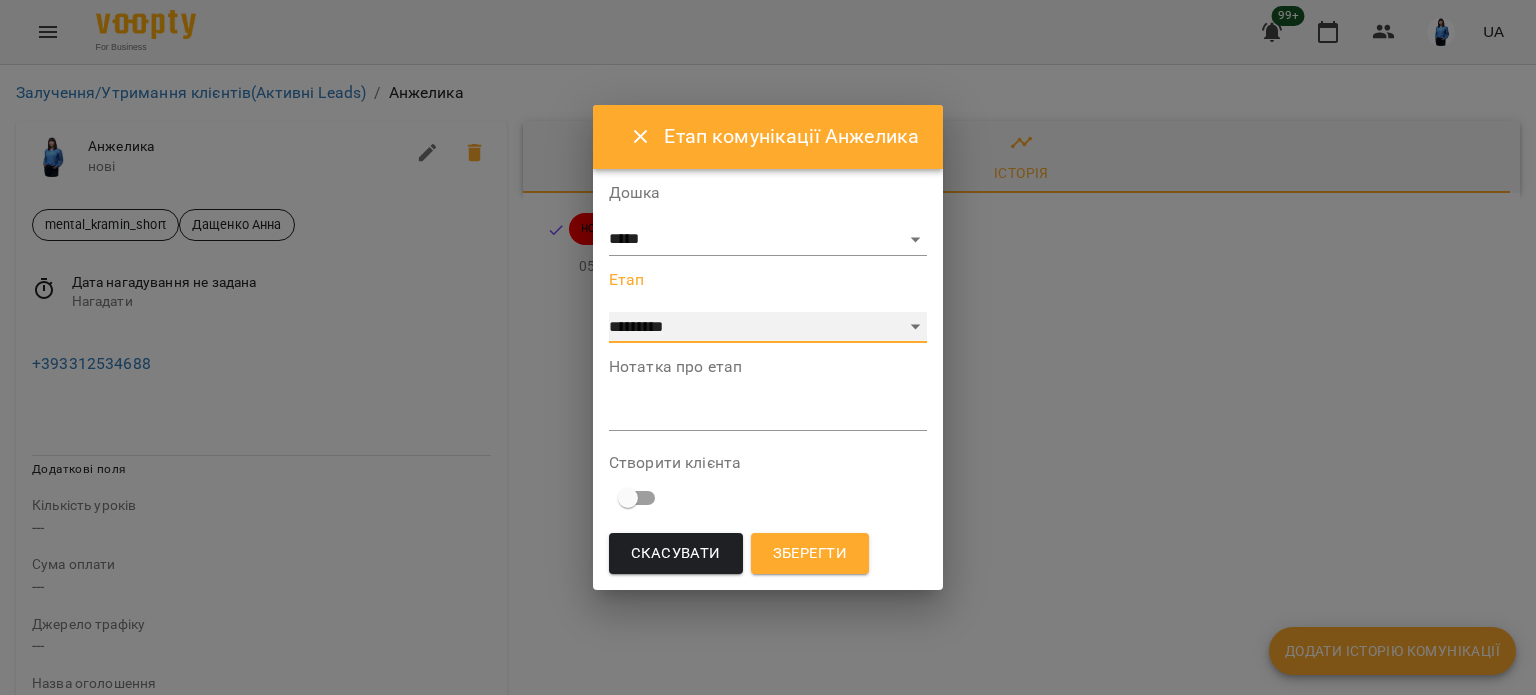 click on "**********" at bounding box center (768, 328) 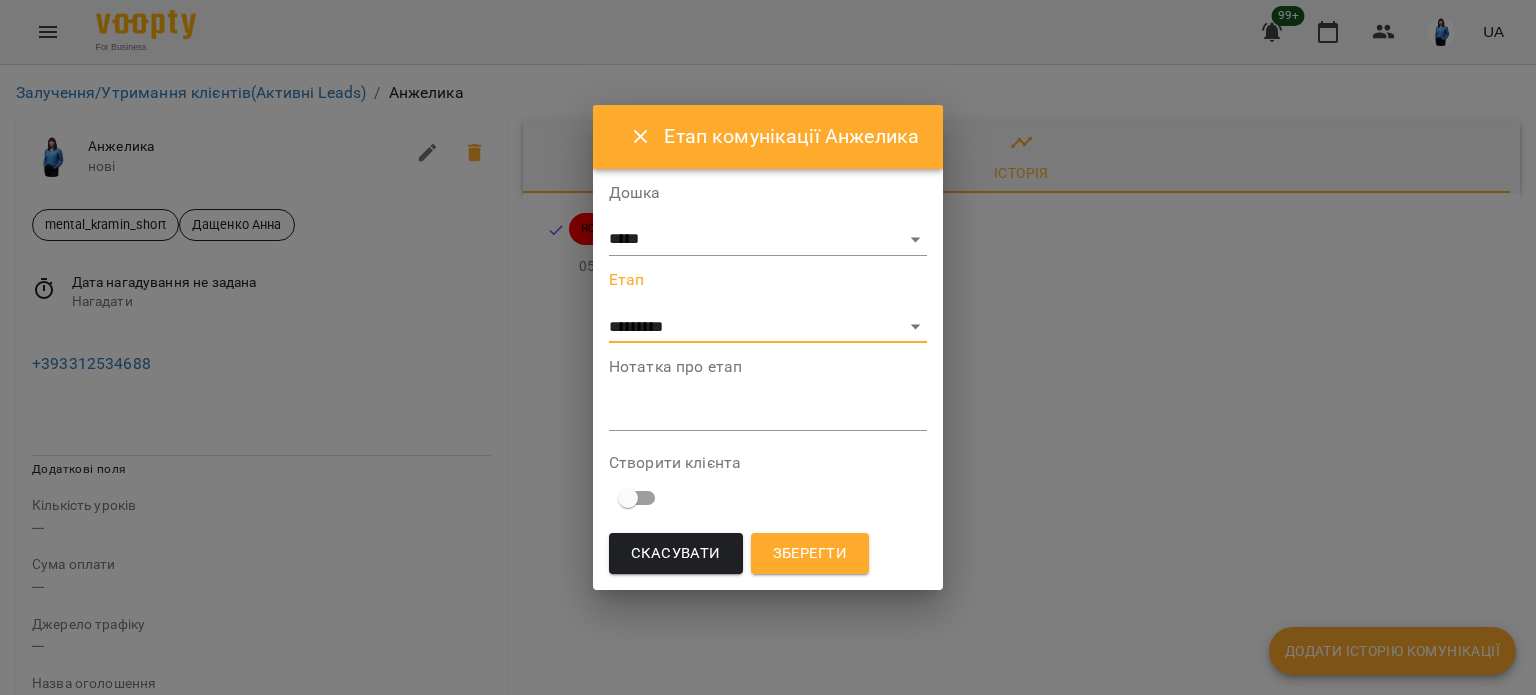 click at bounding box center (768, 414) 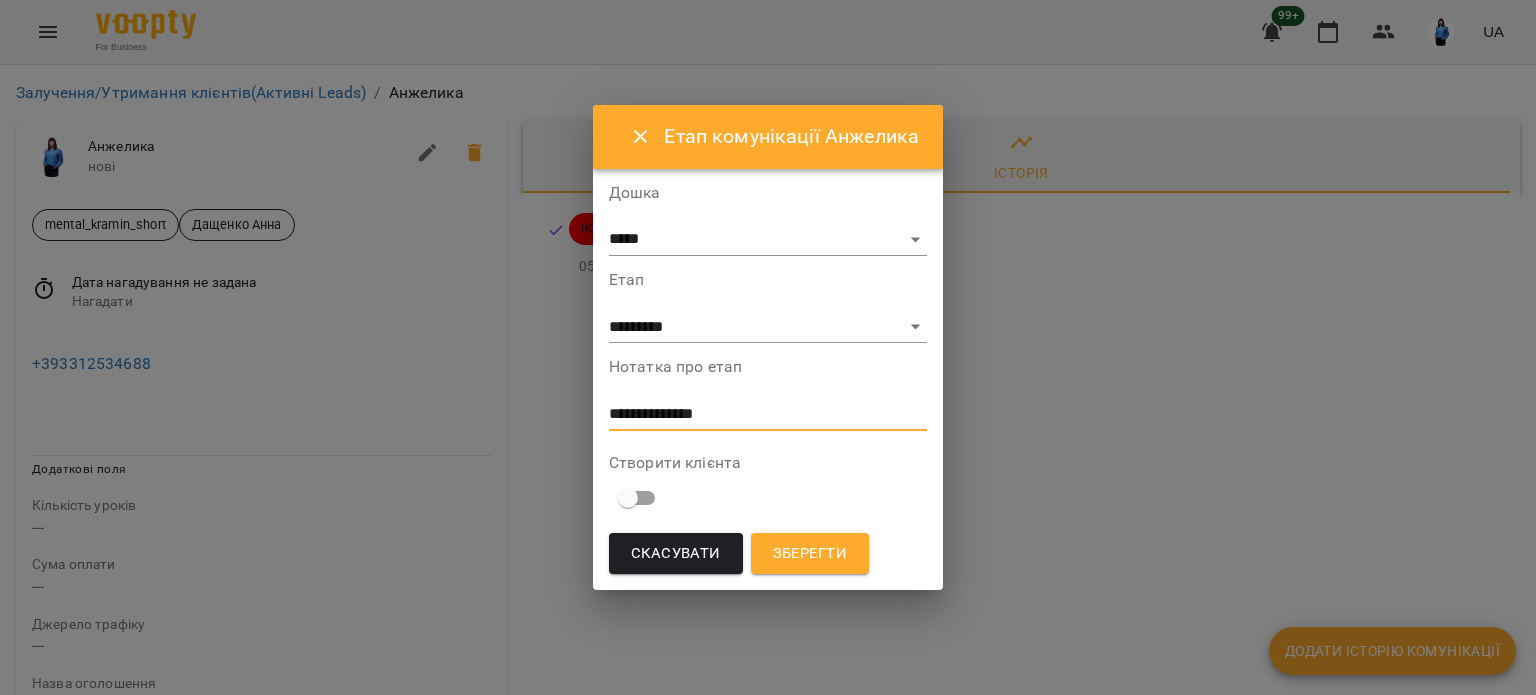 type on "**********" 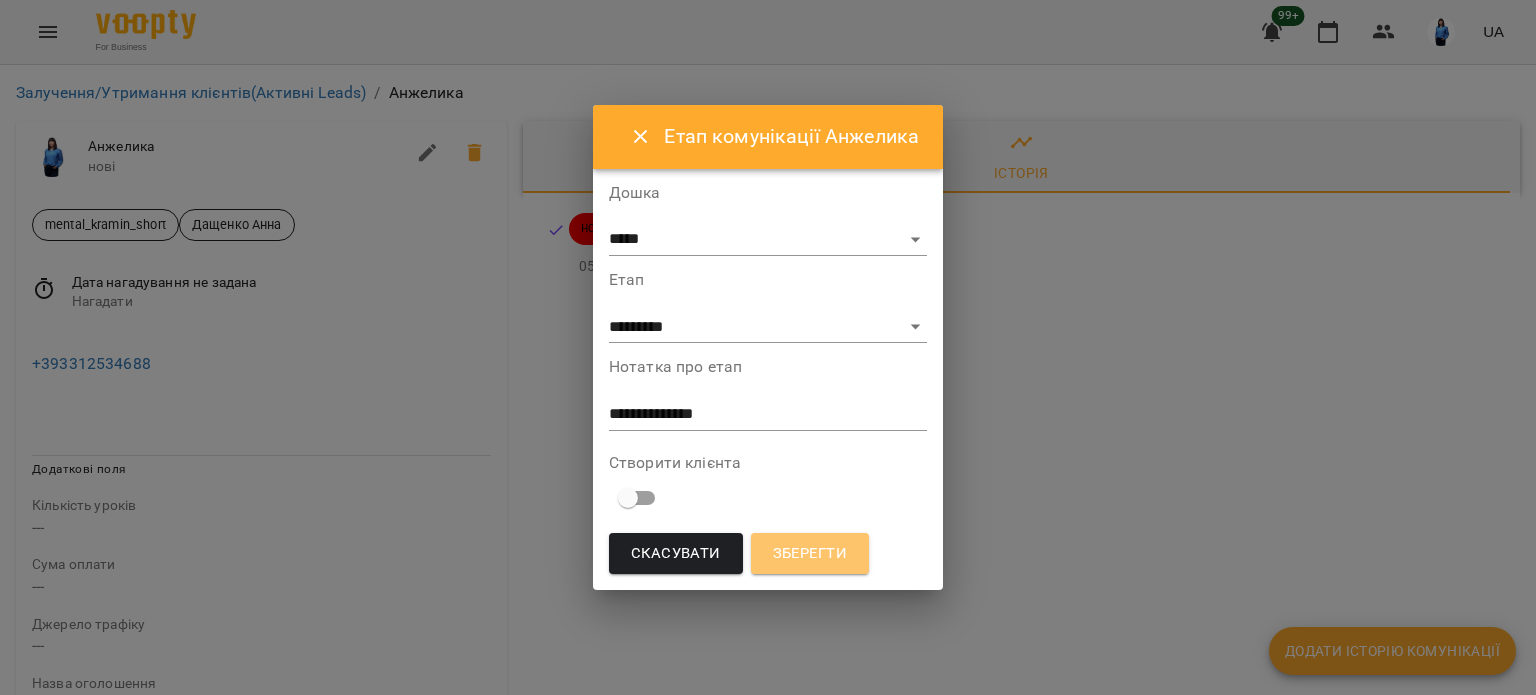 click on "Зберегти" at bounding box center [810, 554] 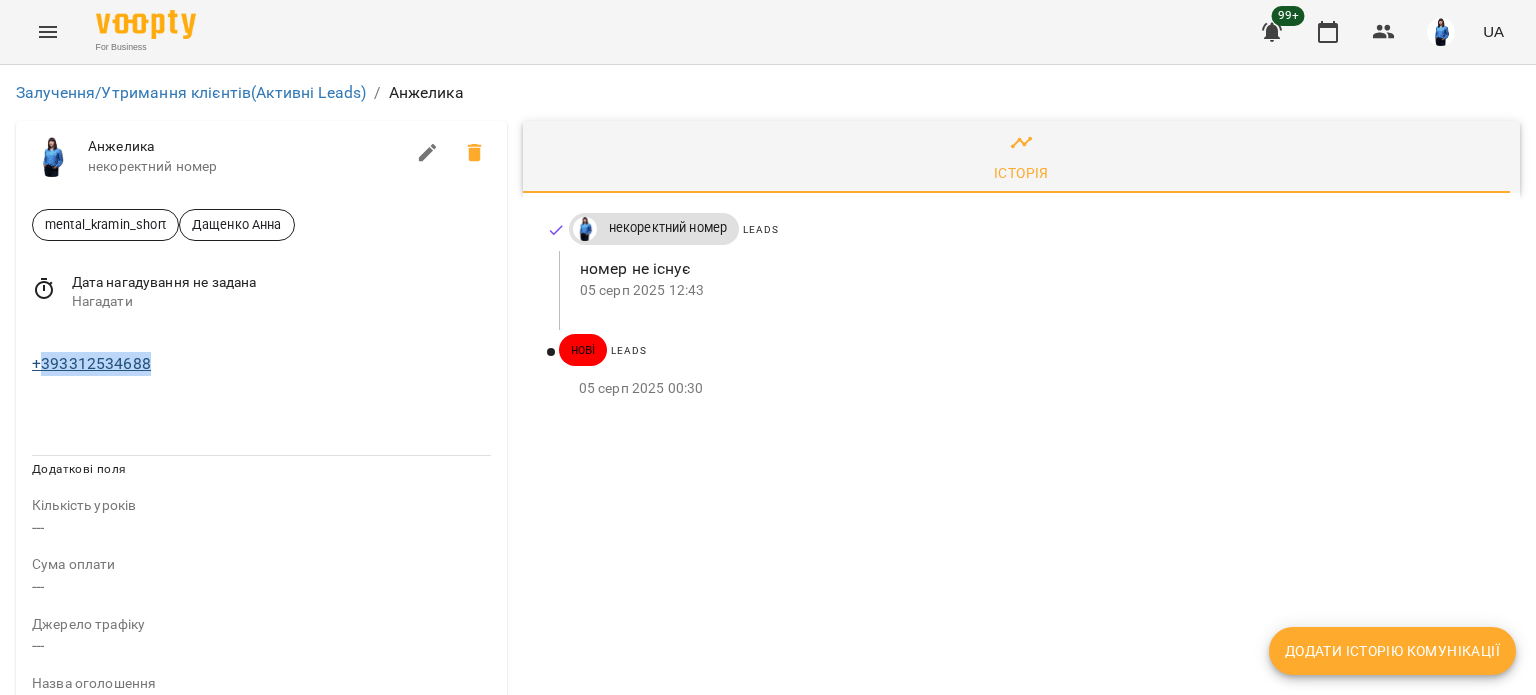 drag, startPoint x: 157, startPoint y: 363, endPoint x: 39, endPoint y: 367, distance: 118.06778 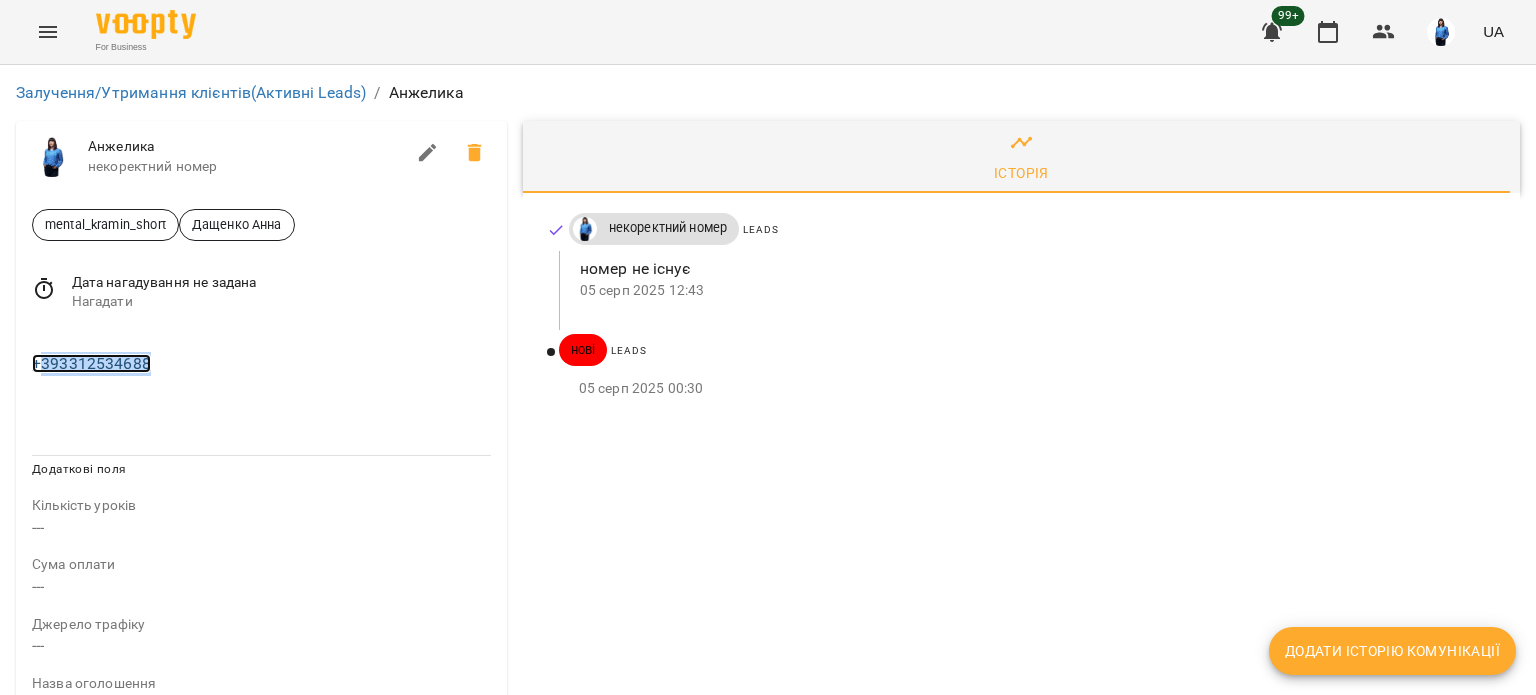 copy on "393312534688" 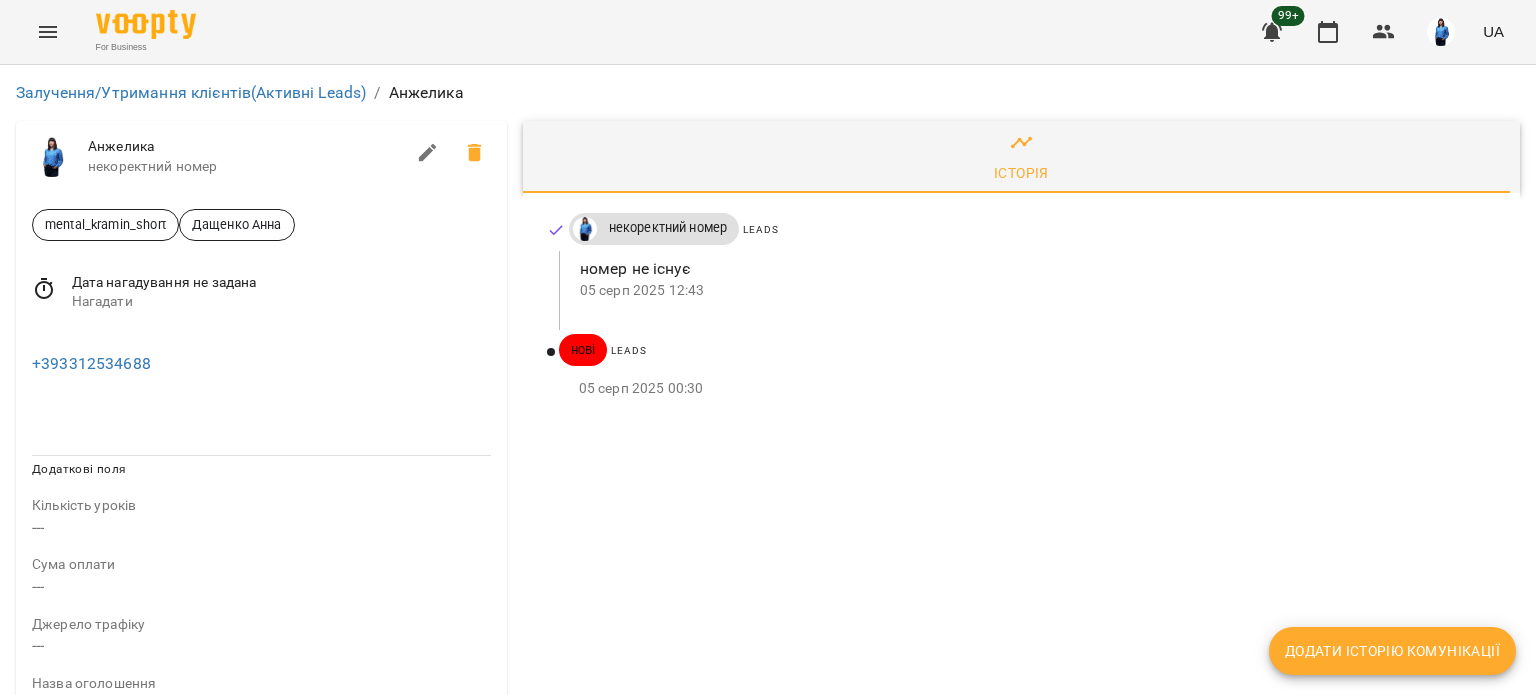 drag, startPoint x: 584, startPoint y: 1, endPoint x: 146, endPoint y: 393, distance: 587.79926 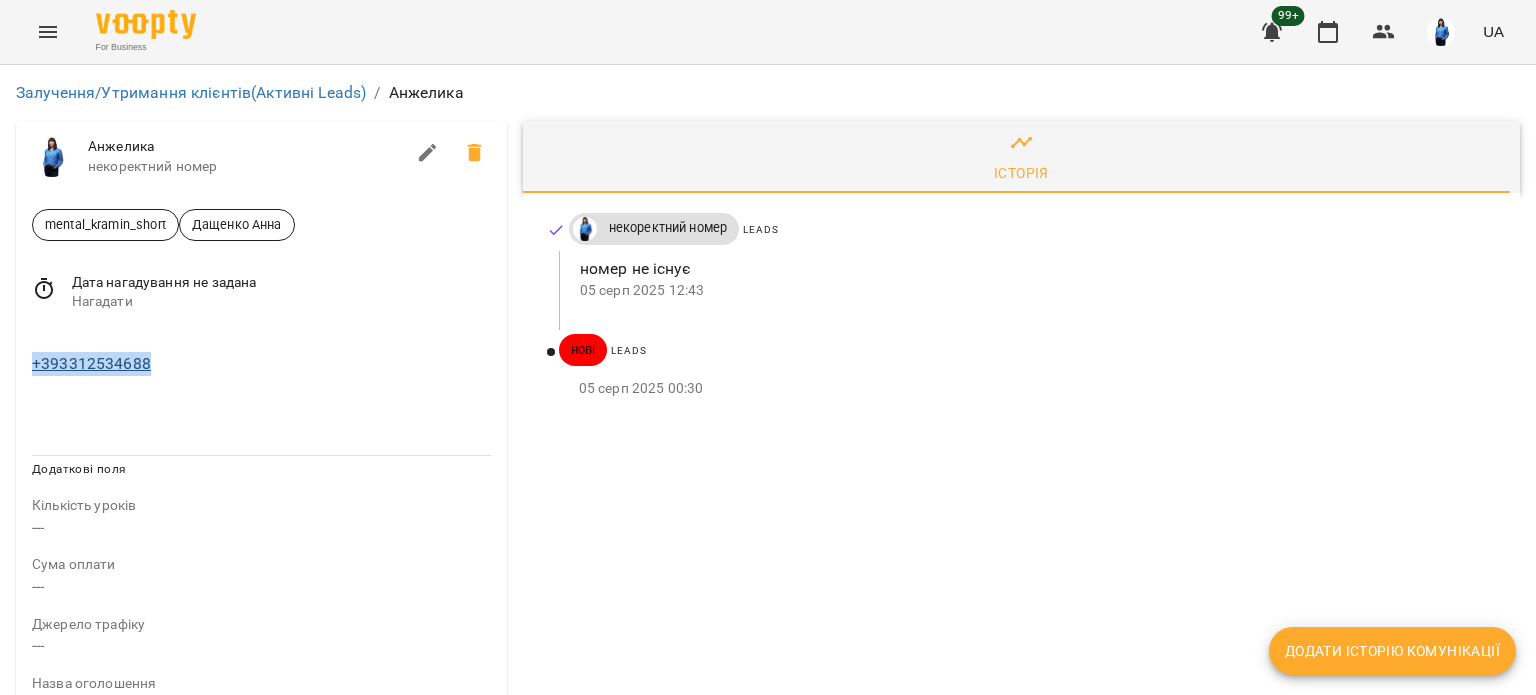drag, startPoint x: 154, startPoint y: 359, endPoint x: 32, endPoint y: 362, distance: 122.03688 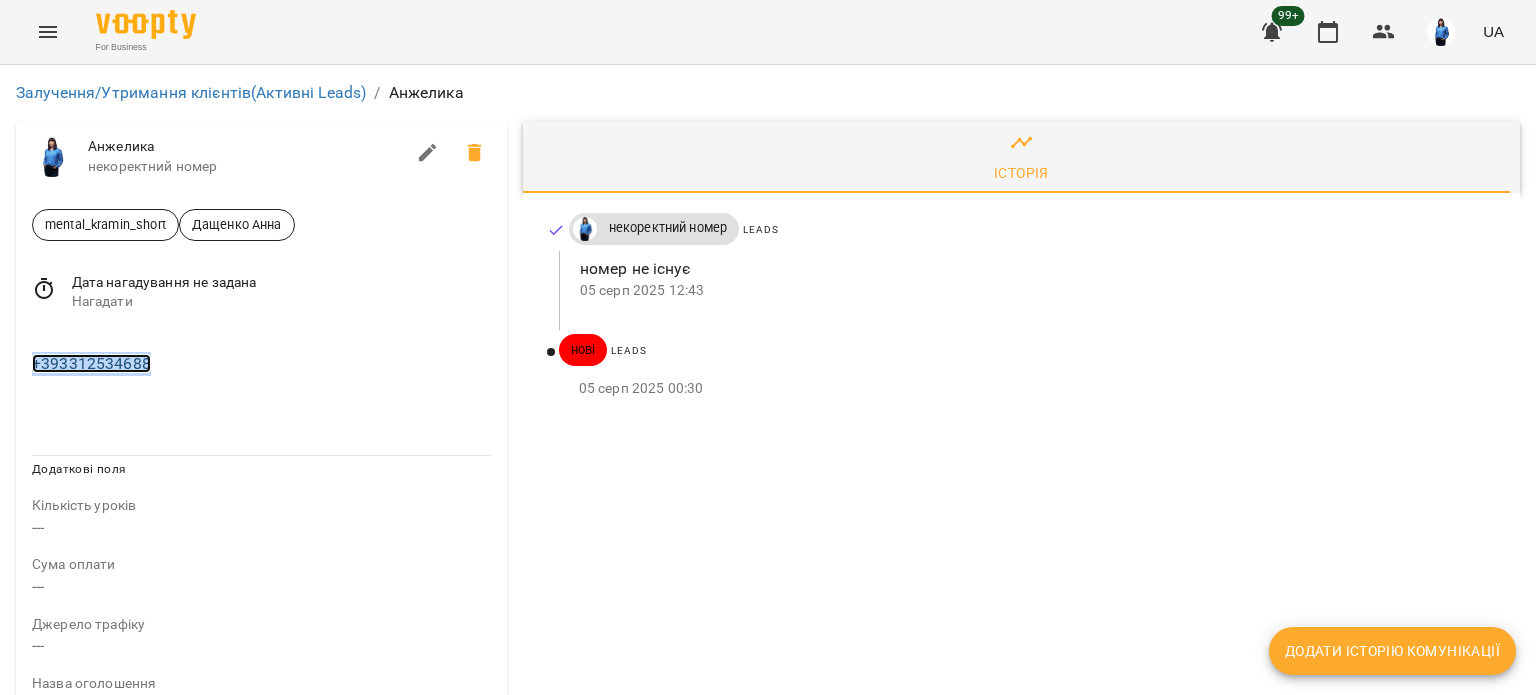 click on "+393312534688" at bounding box center (91, 363) 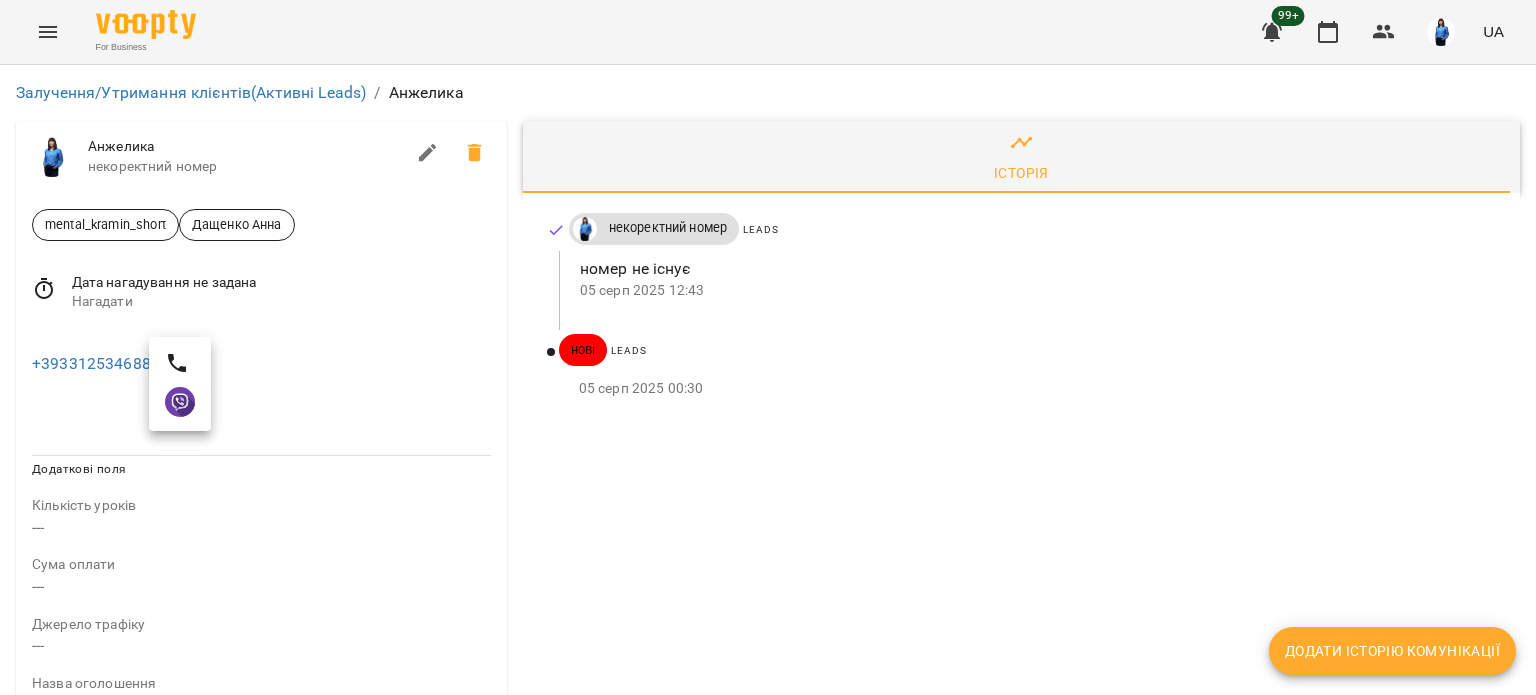 click at bounding box center [768, 347] 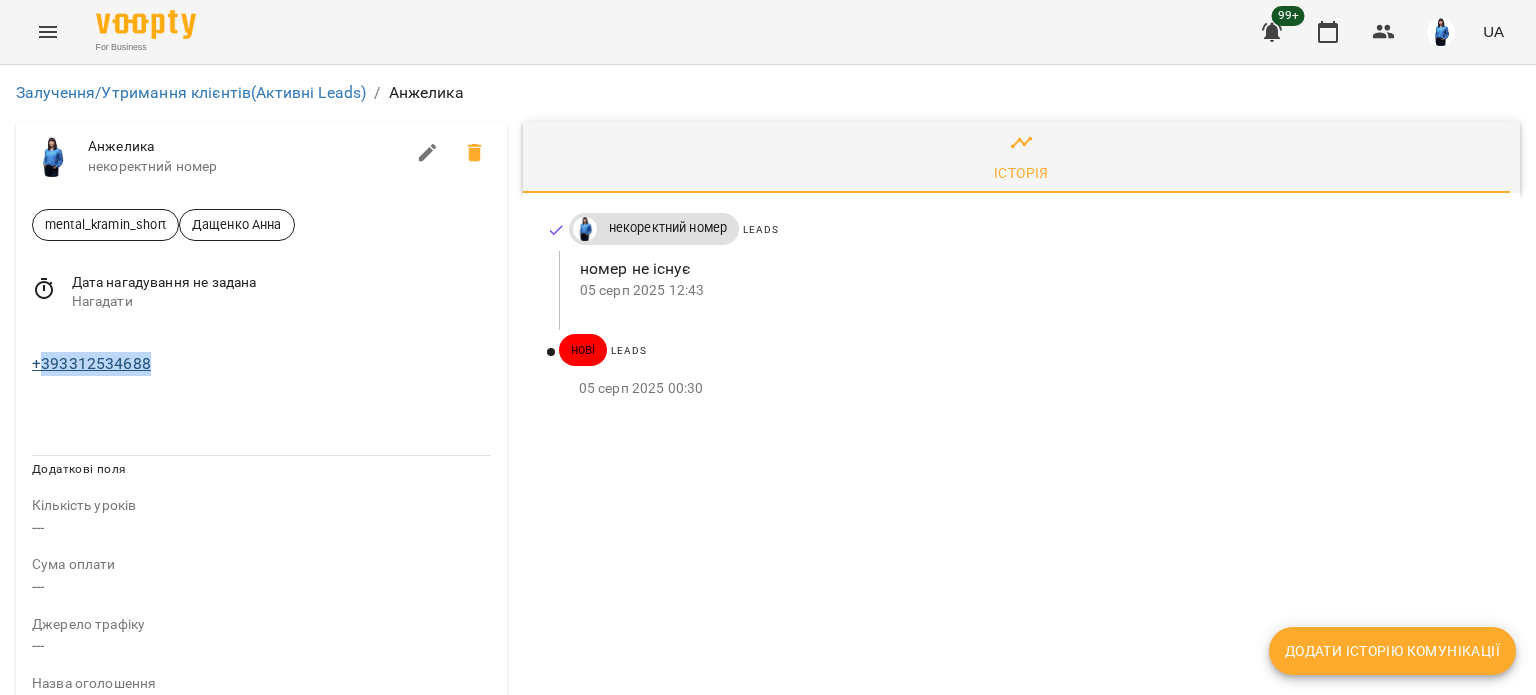 drag, startPoint x: 157, startPoint y: 368, endPoint x: 43, endPoint y: 365, distance: 114.03947 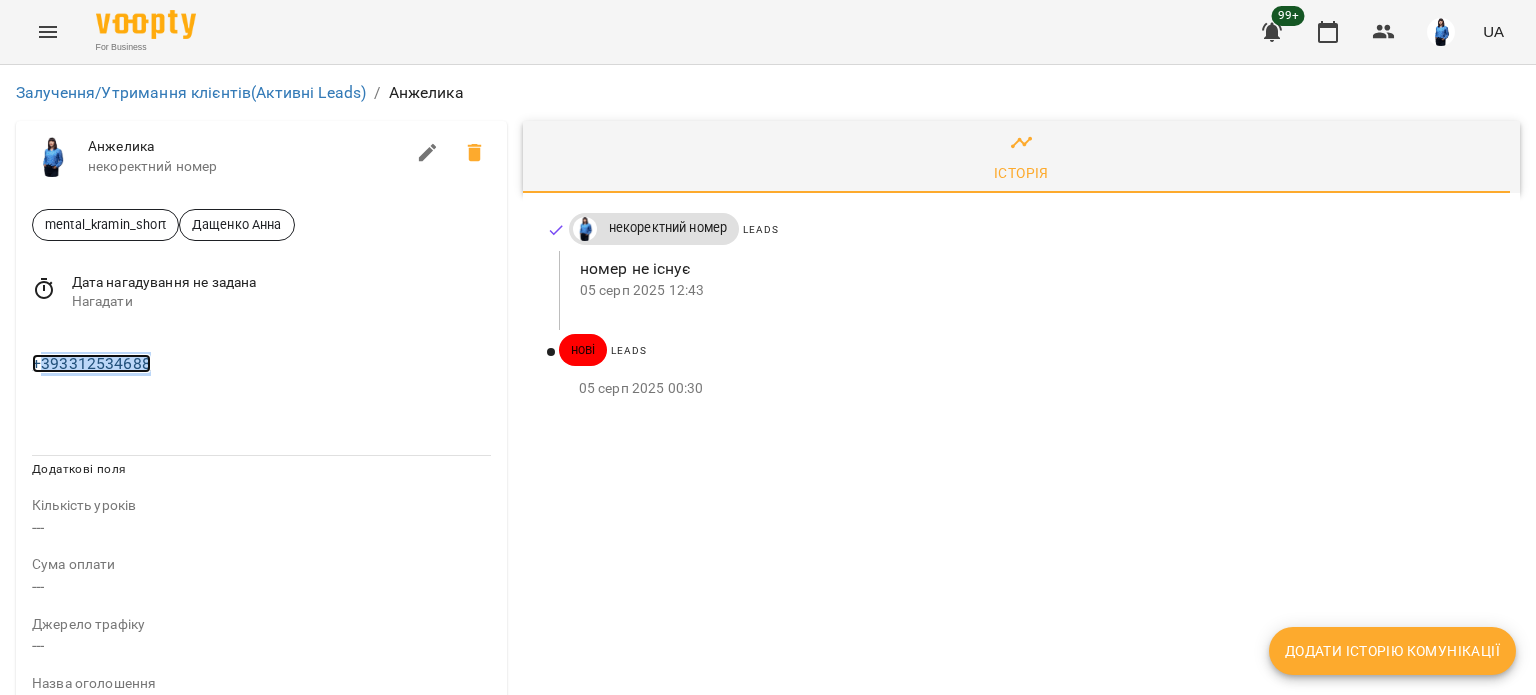 click on "+393312534688" at bounding box center [91, 363] 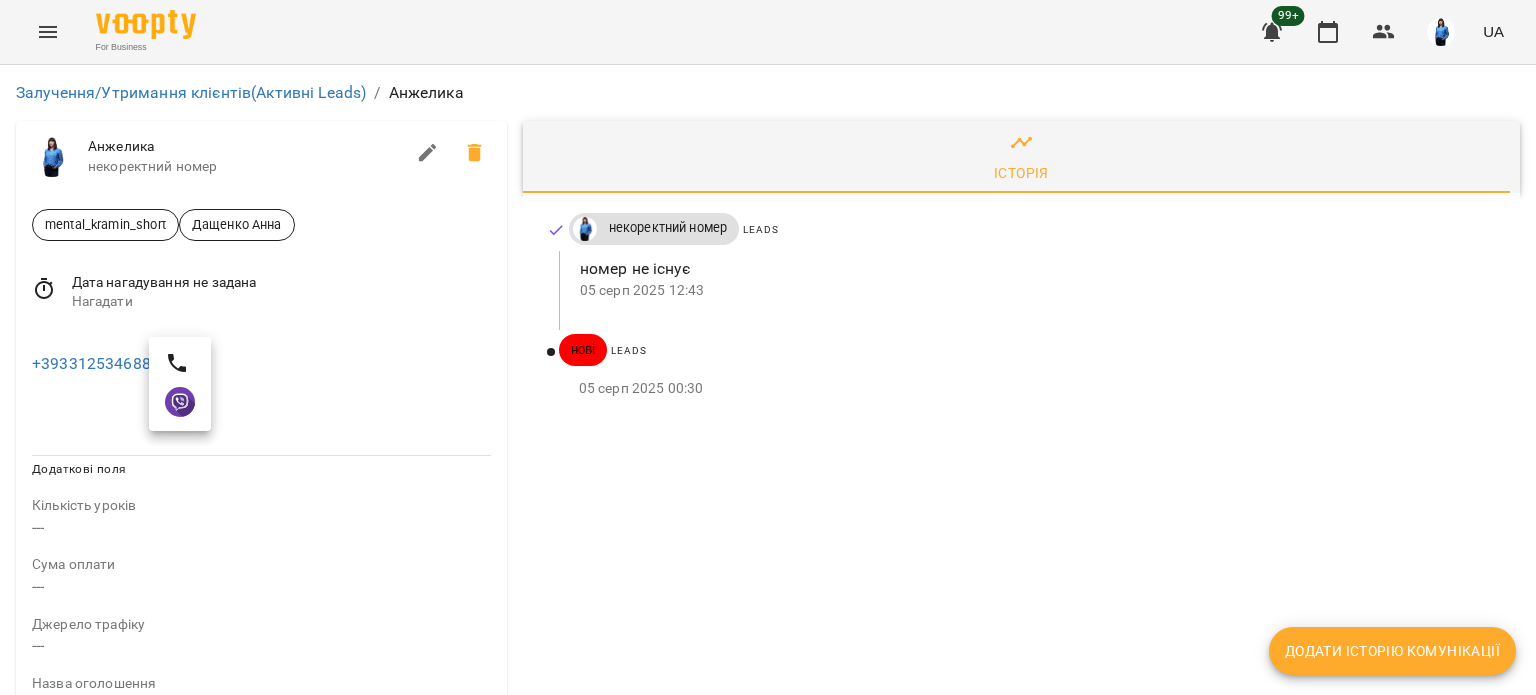 drag, startPoint x: 43, startPoint y: 365, endPoint x: 80, endPoint y: 395, distance: 47.63402 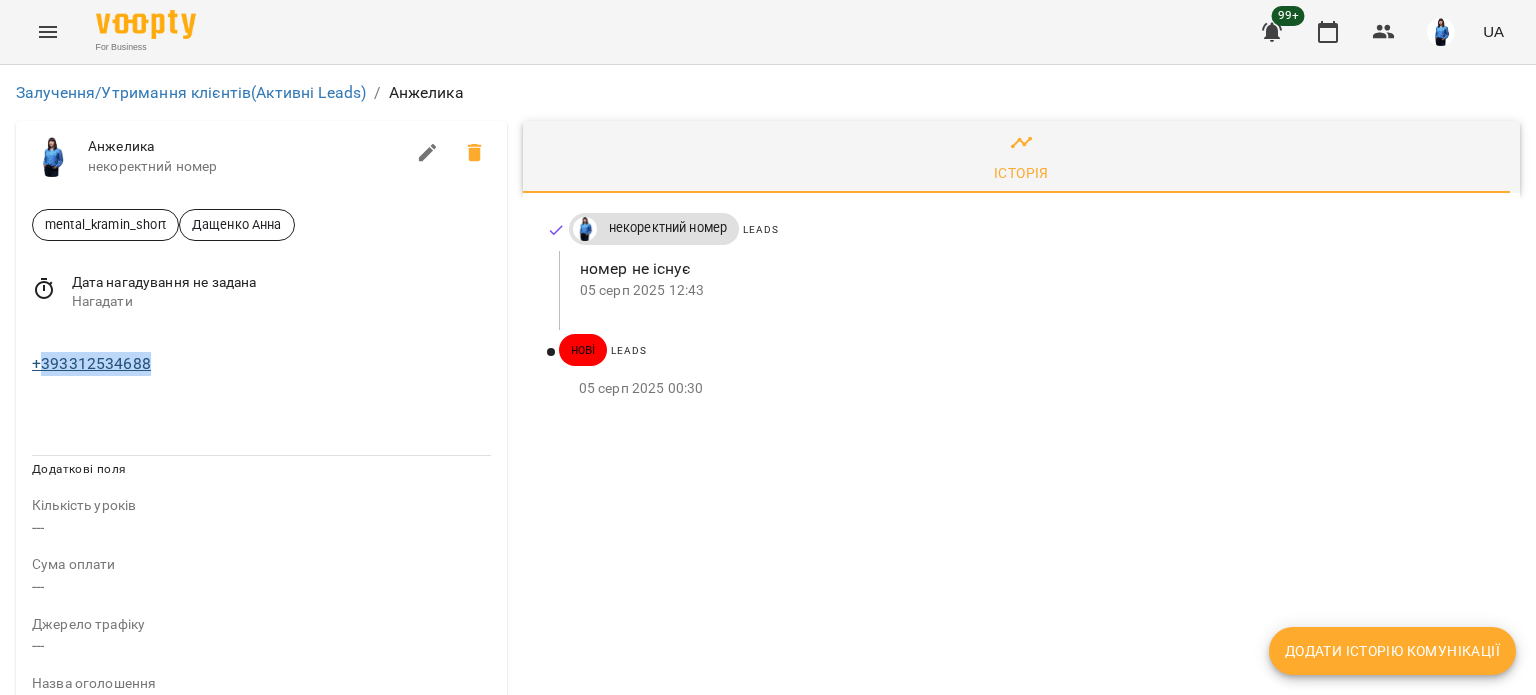 drag, startPoint x: 165, startPoint y: 351, endPoint x: 40, endPoint y: 355, distance: 125.06398 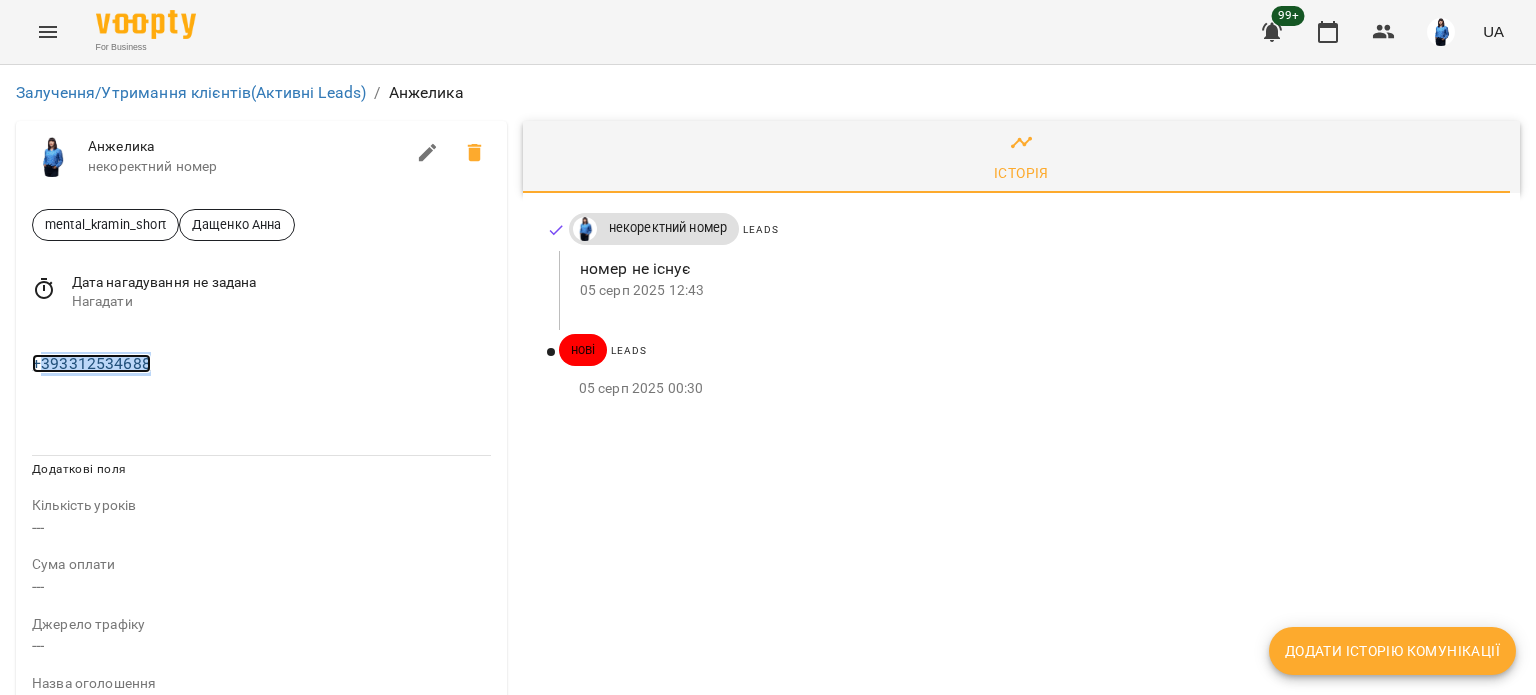 click on "+393312534688" at bounding box center [91, 363] 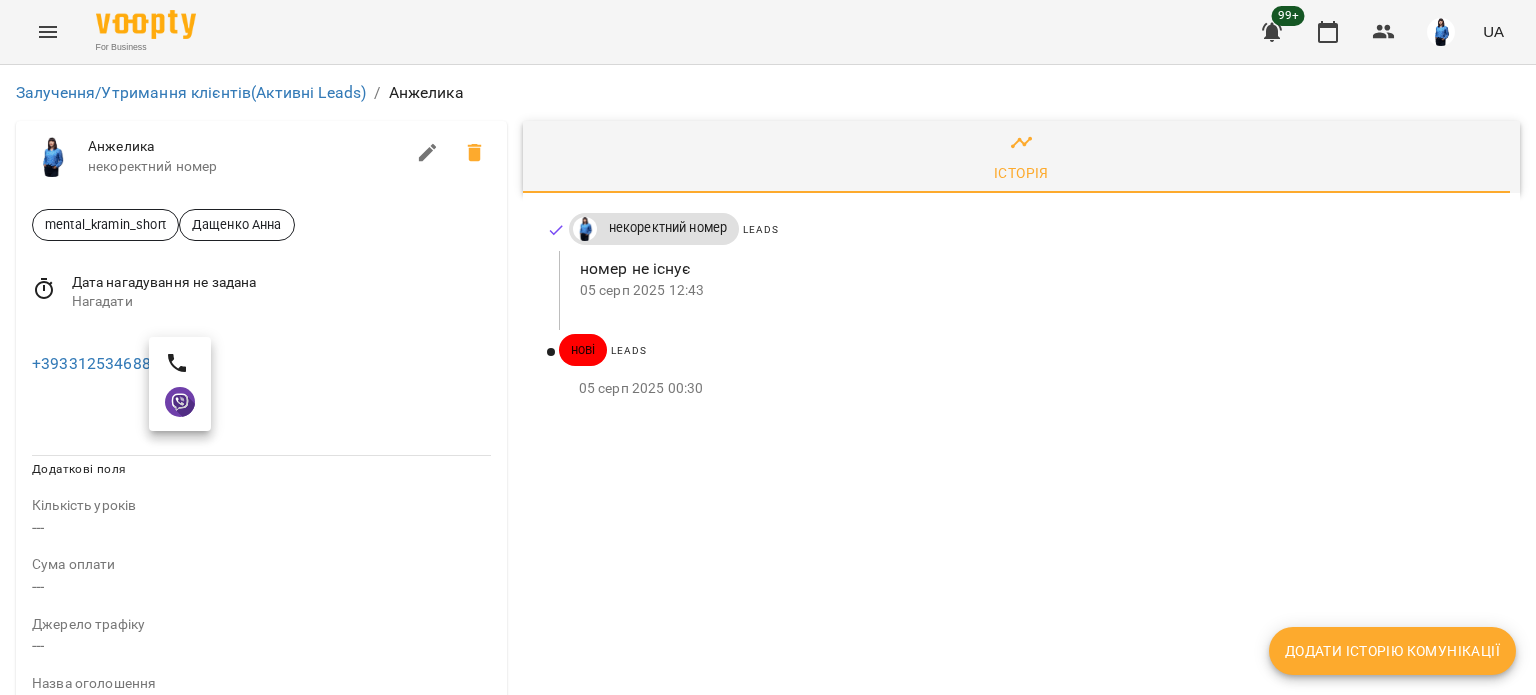 drag, startPoint x: 40, startPoint y: 355, endPoint x: 422, endPoint y: 457, distance: 395.38336 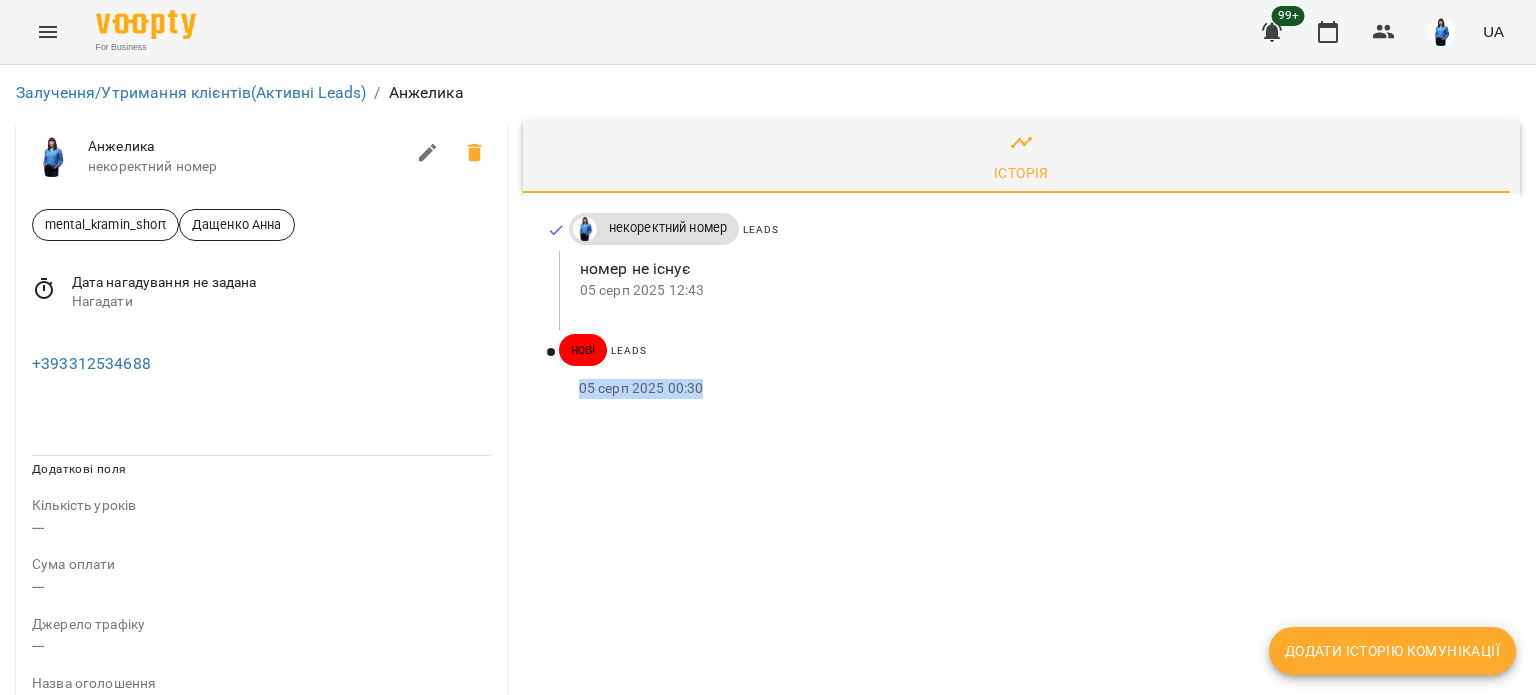 drag, startPoint x: 733, startPoint y: 386, endPoint x: 565, endPoint y: 391, distance: 168.07439 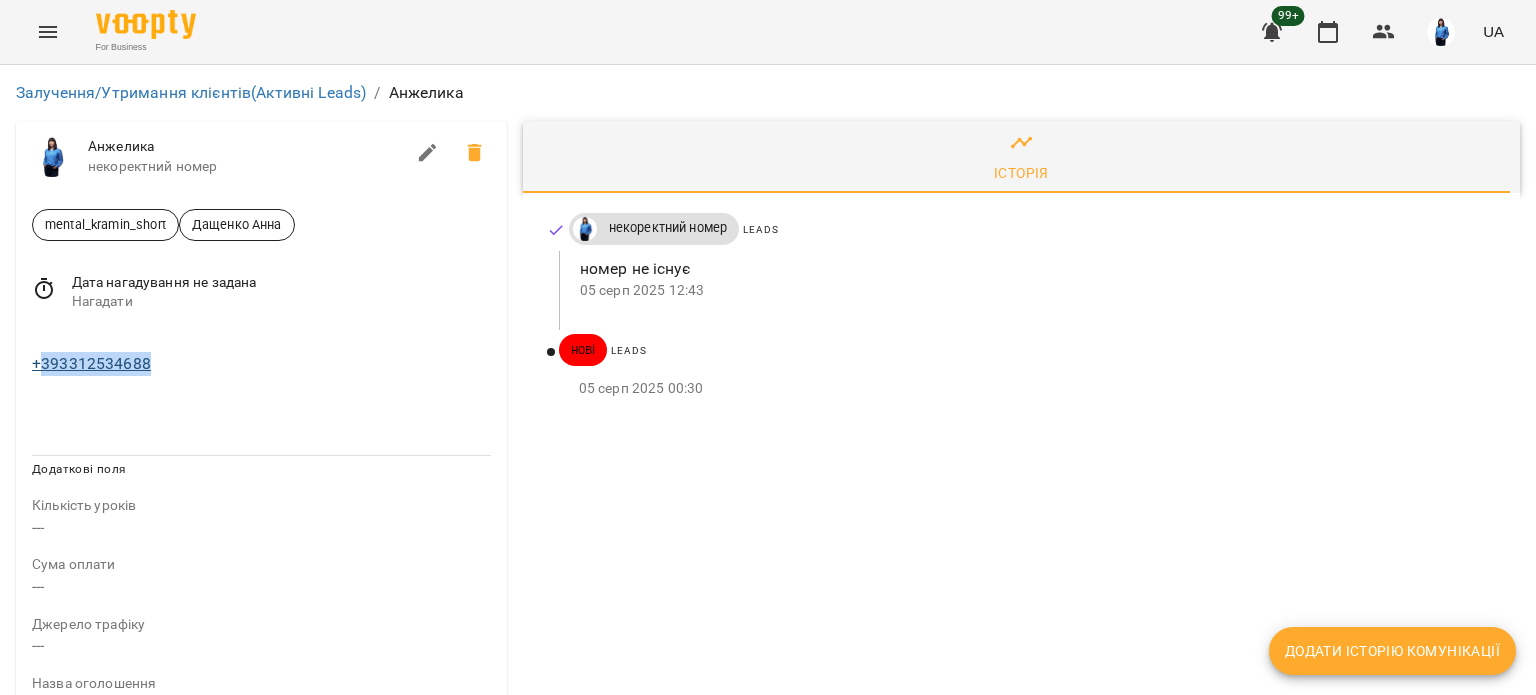 drag, startPoint x: 174, startPoint y: 371, endPoint x: 44, endPoint y: 367, distance: 130.06152 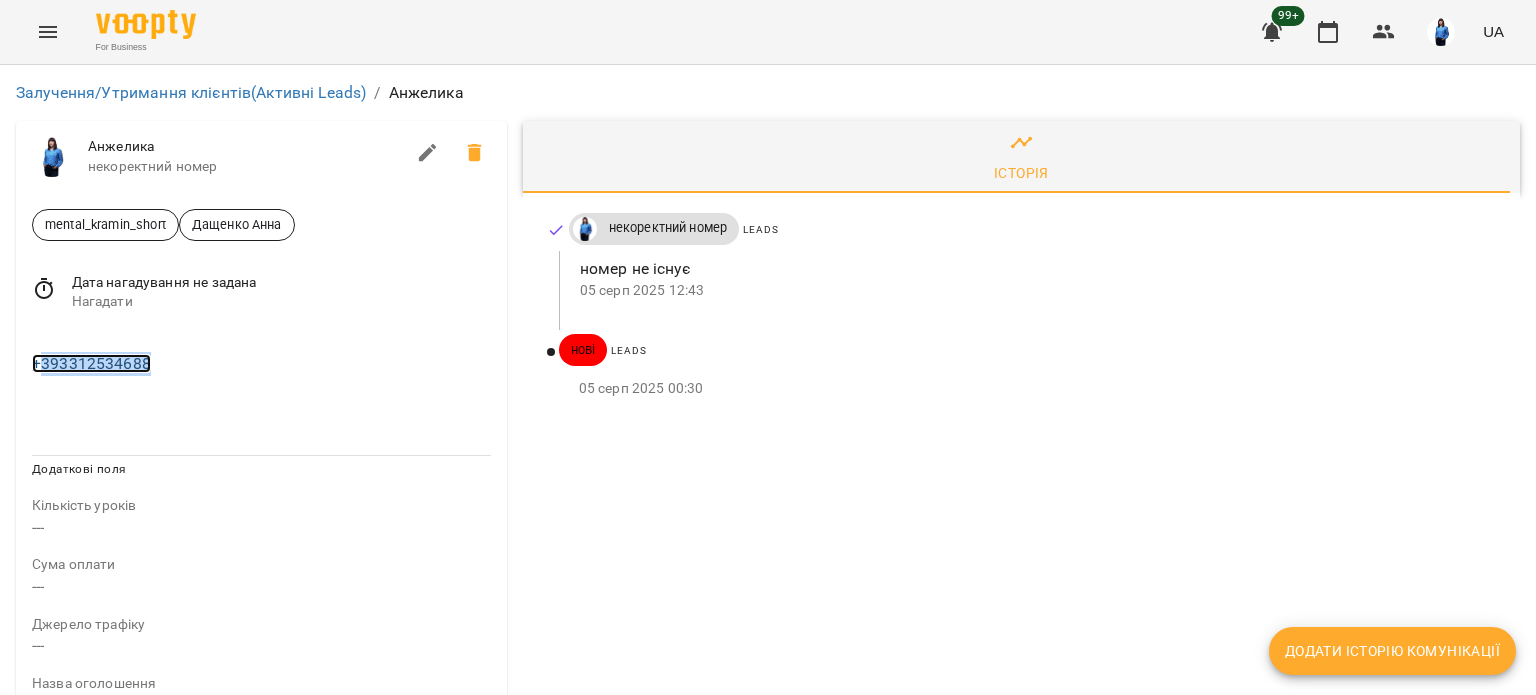 copy on "393312534688" 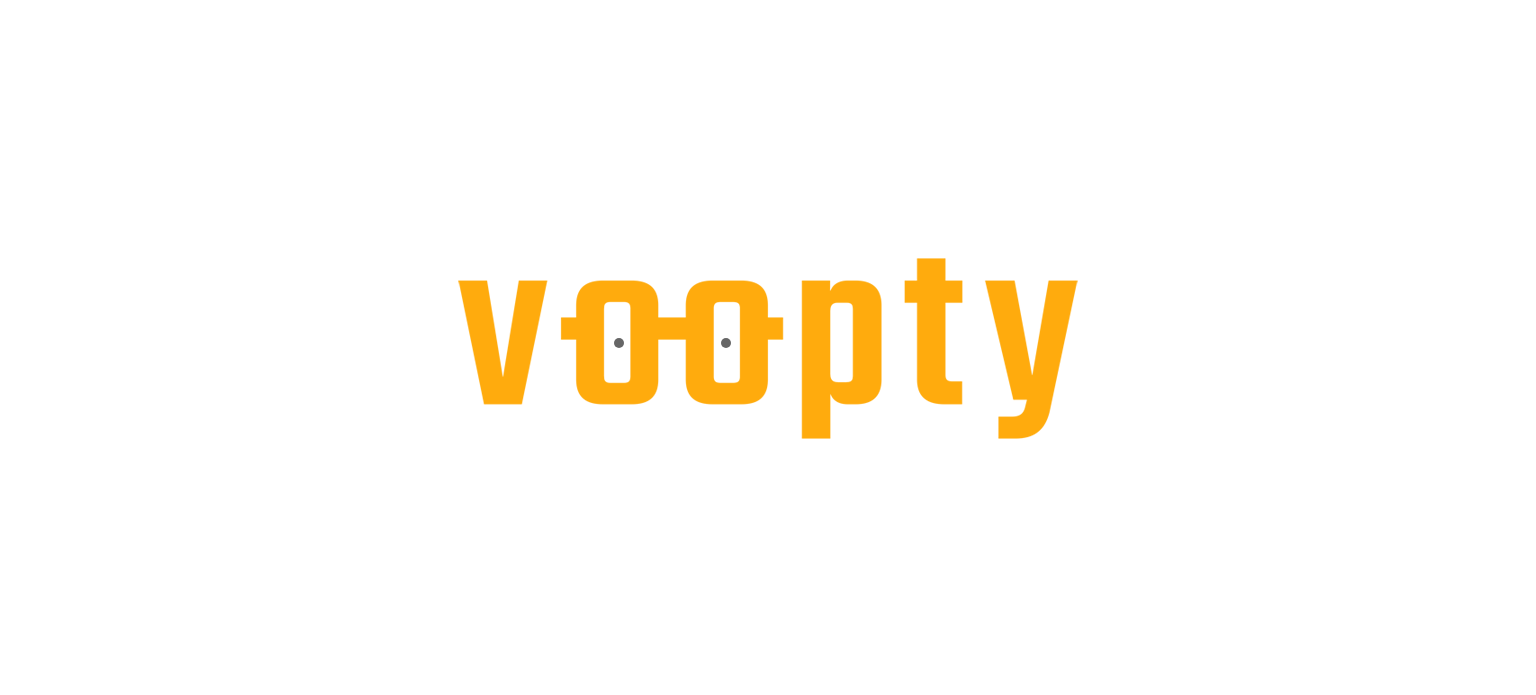 scroll, scrollTop: 0, scrollLeft: 0, axis: both 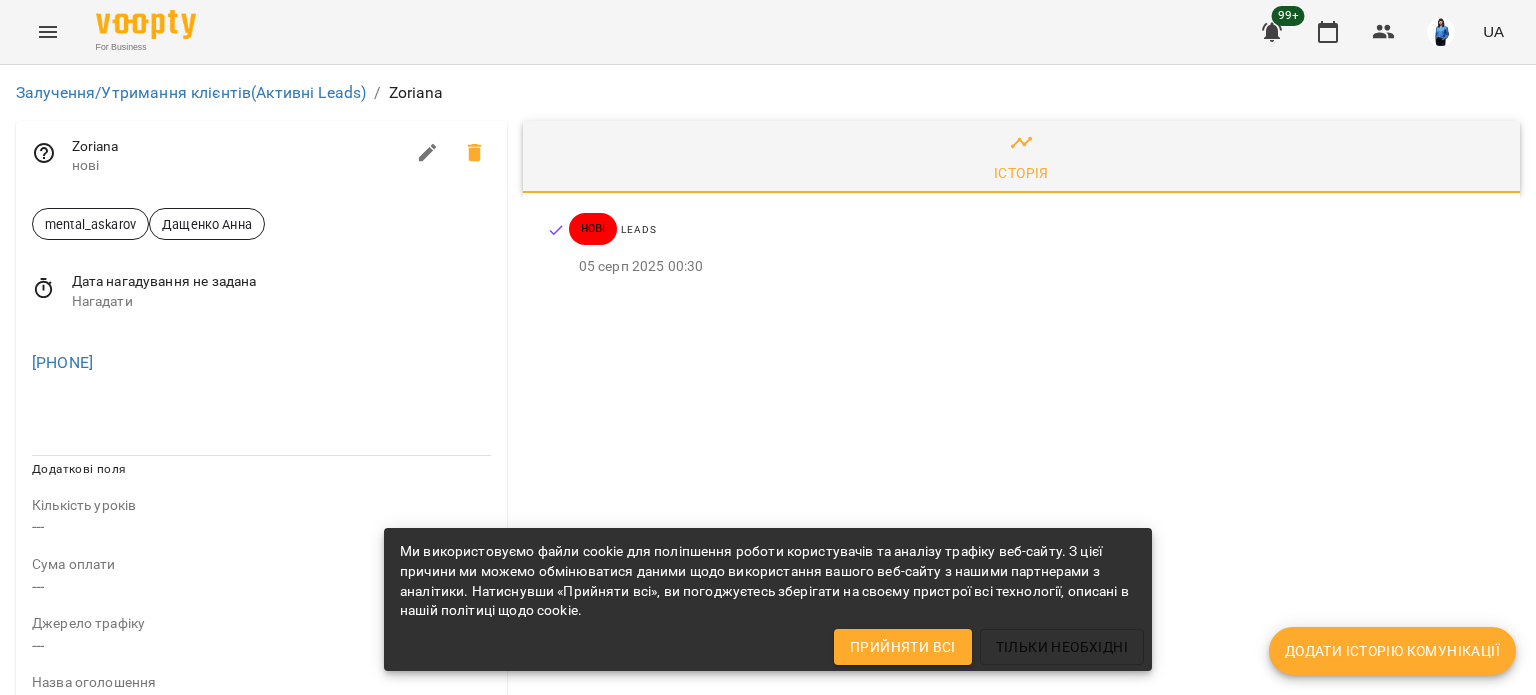 click 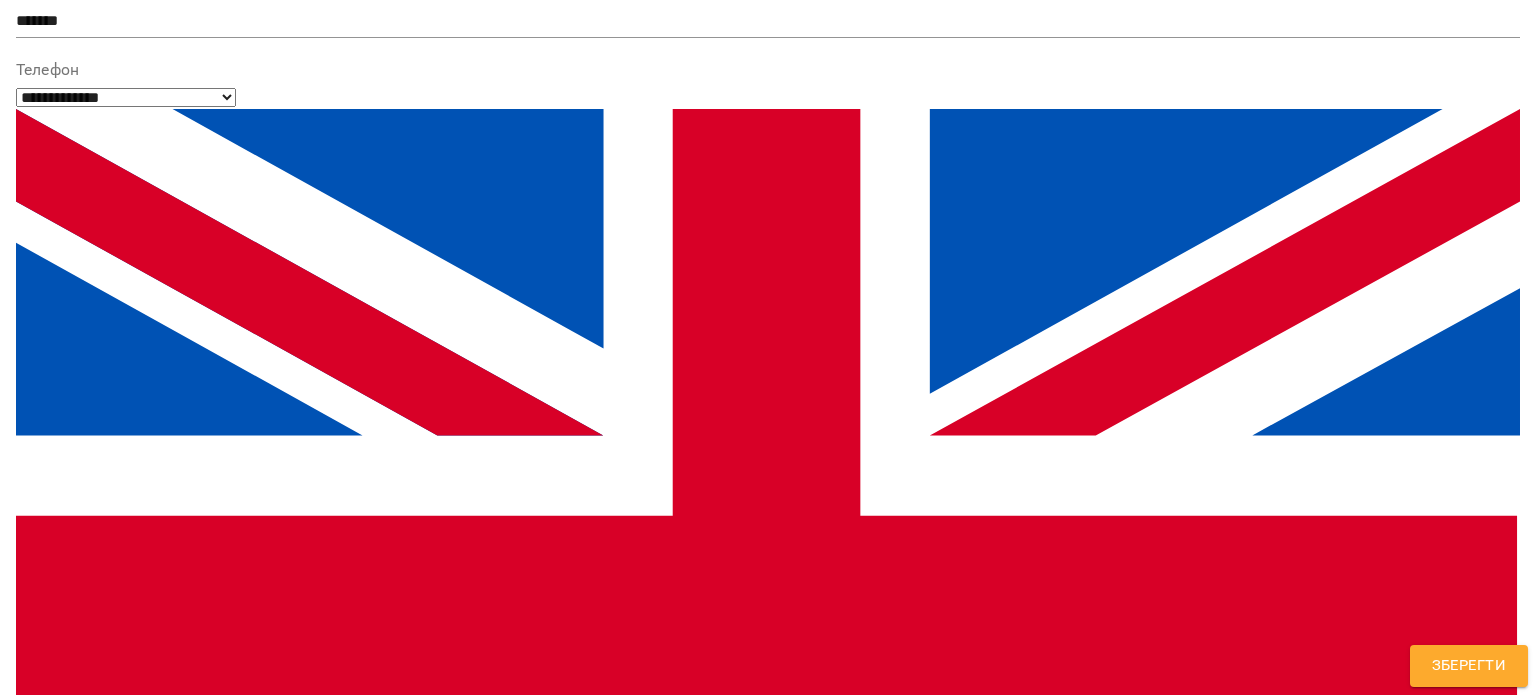 scroll, scrollTop: 300, scrollLeft: 0, axis: vertical 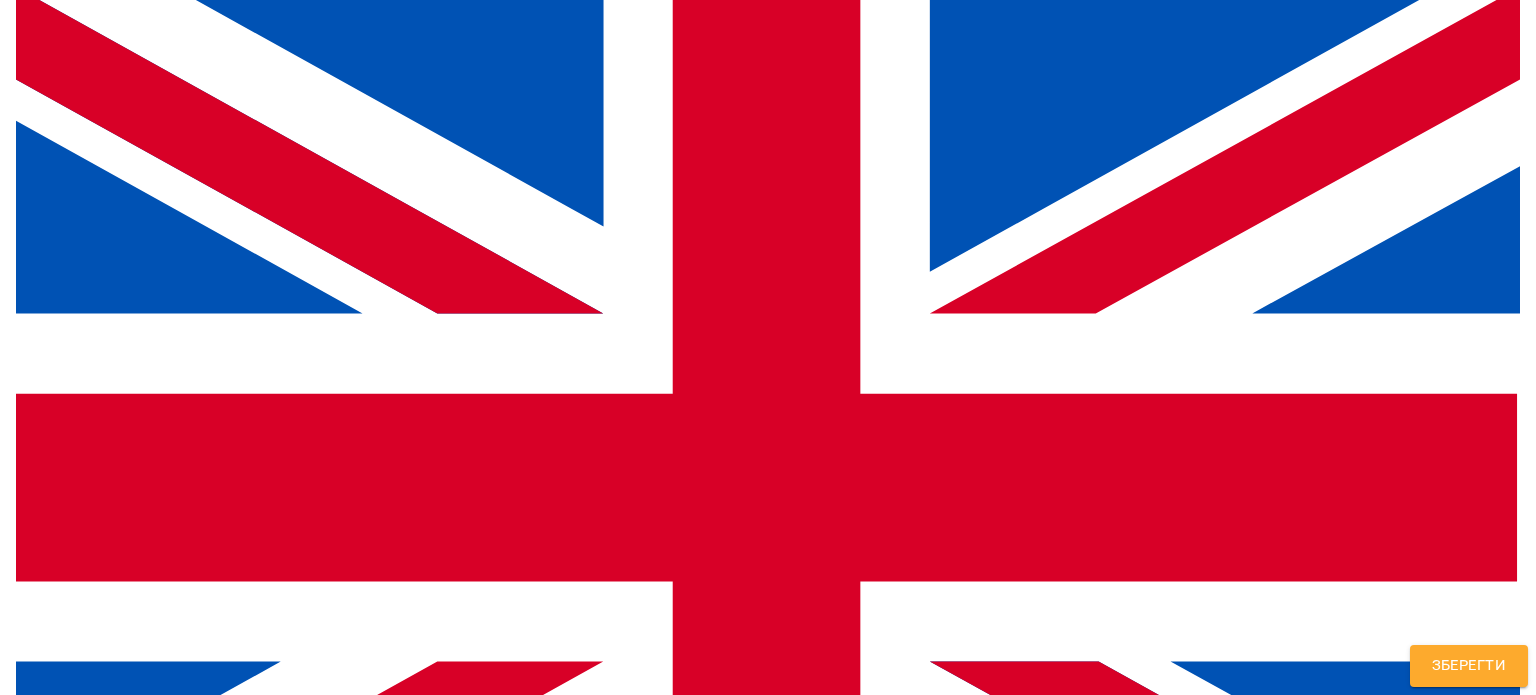 click on "**********" at bounding box center (768, 1452) 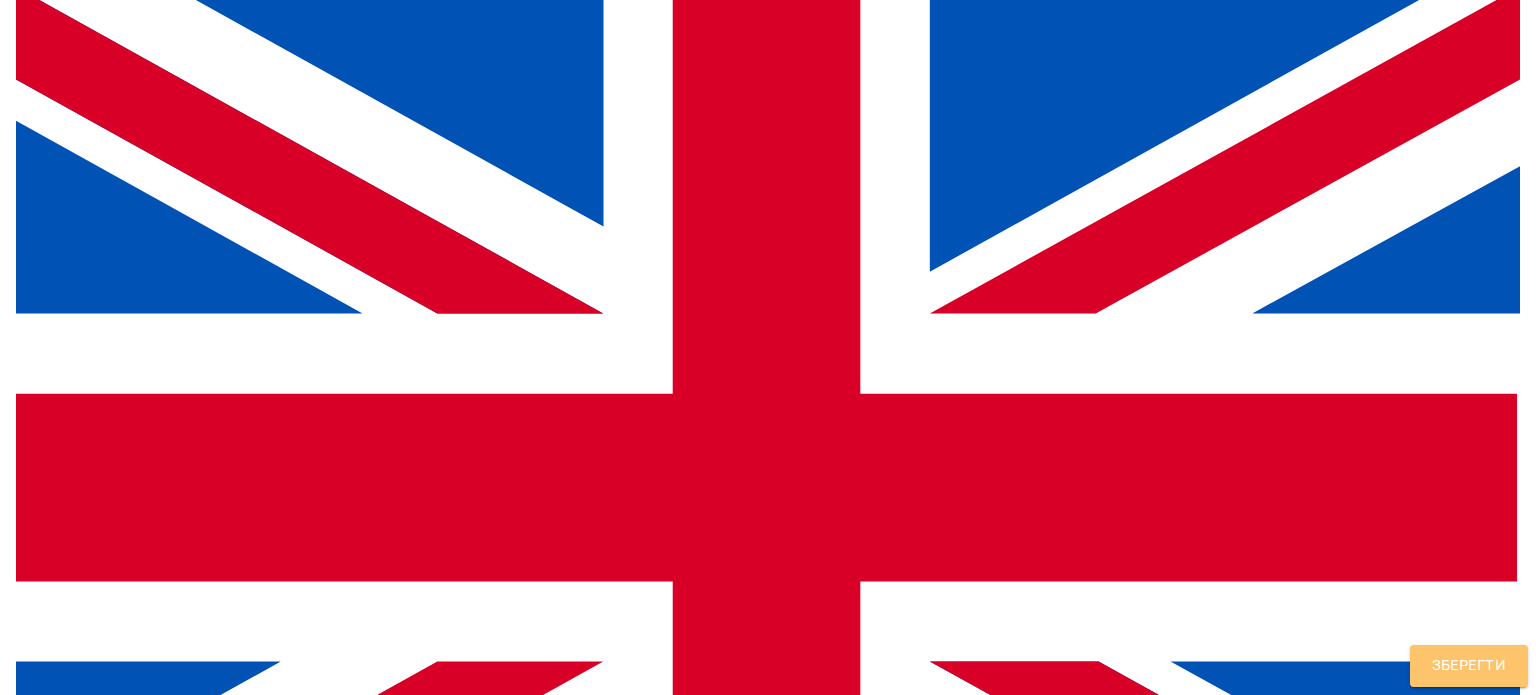 click on "Зберегти" at bounding box center [1469, 666] 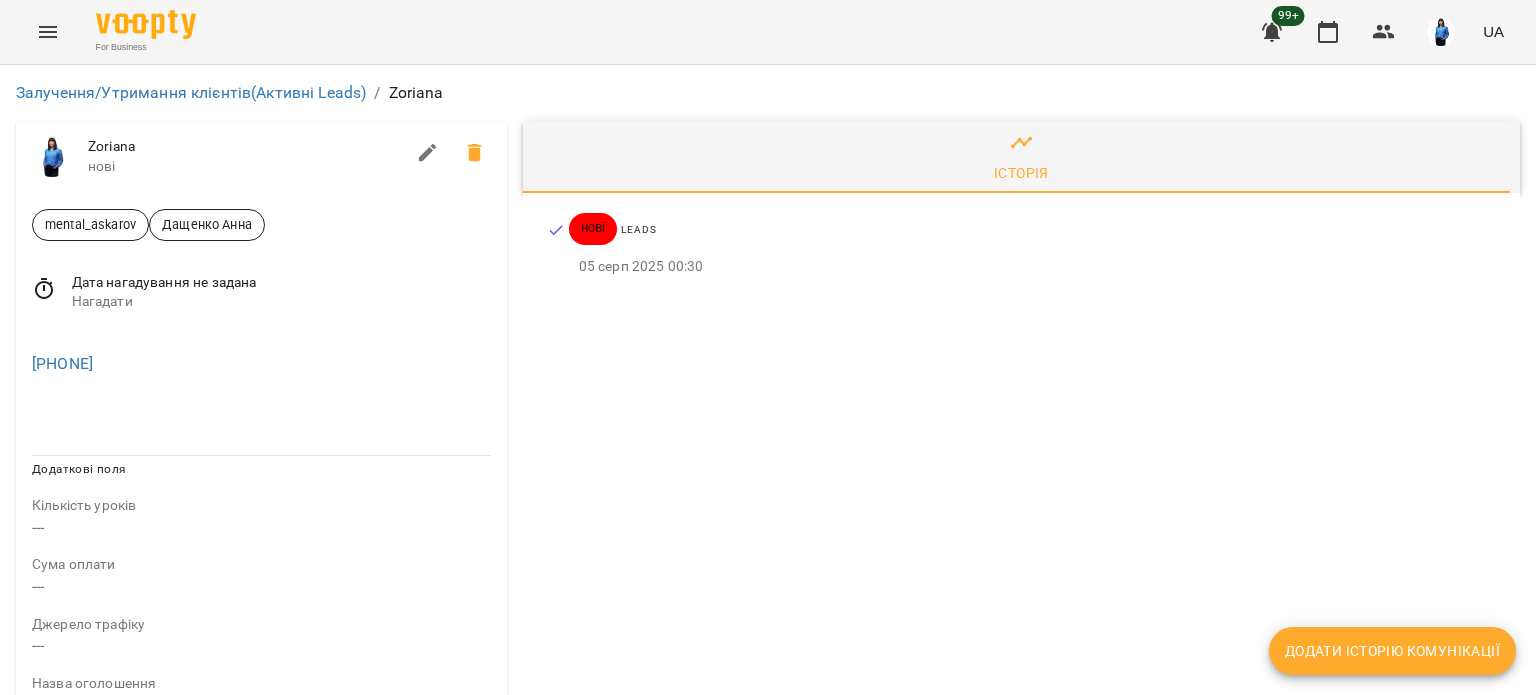 drag, startPoint x: 177, startPoint y: 376, endPoint x: 38, endPoint y: 376, distance: 139 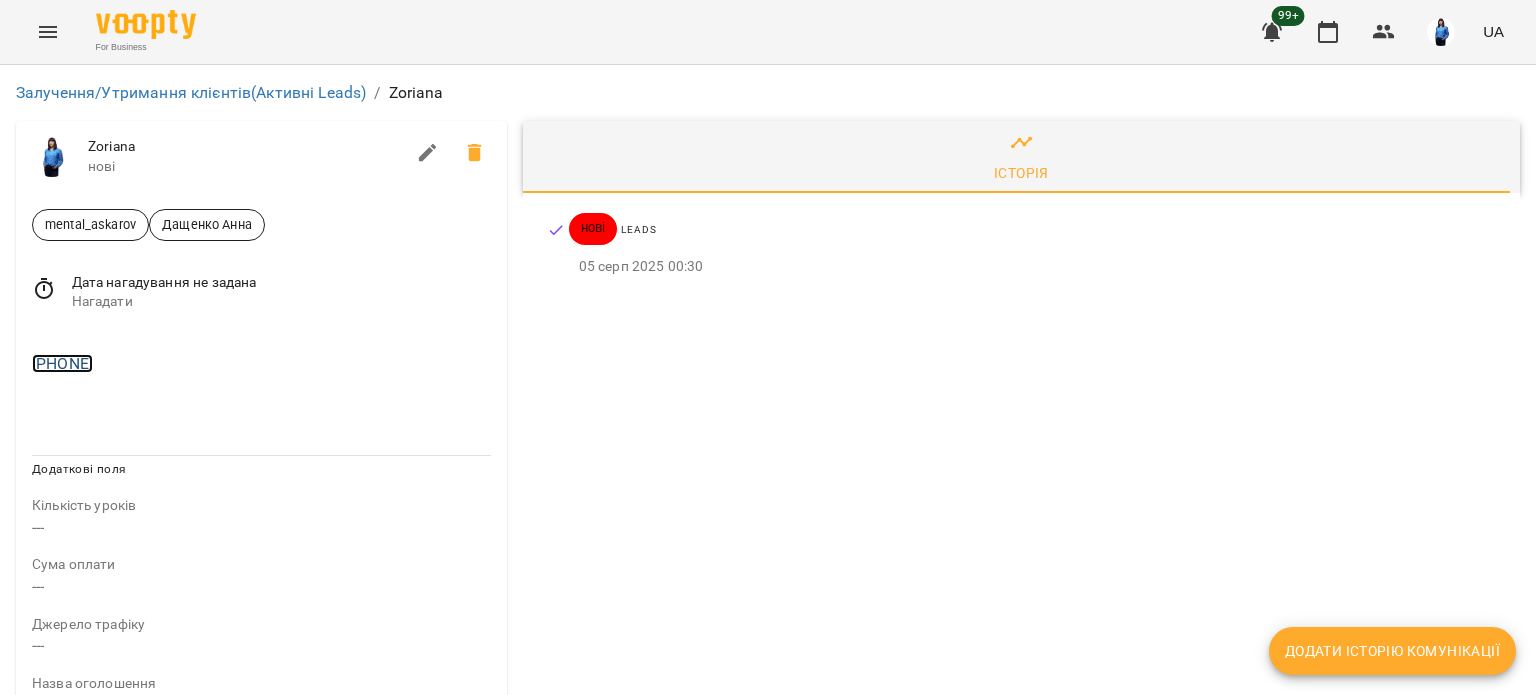 copy on "[PHONE]" 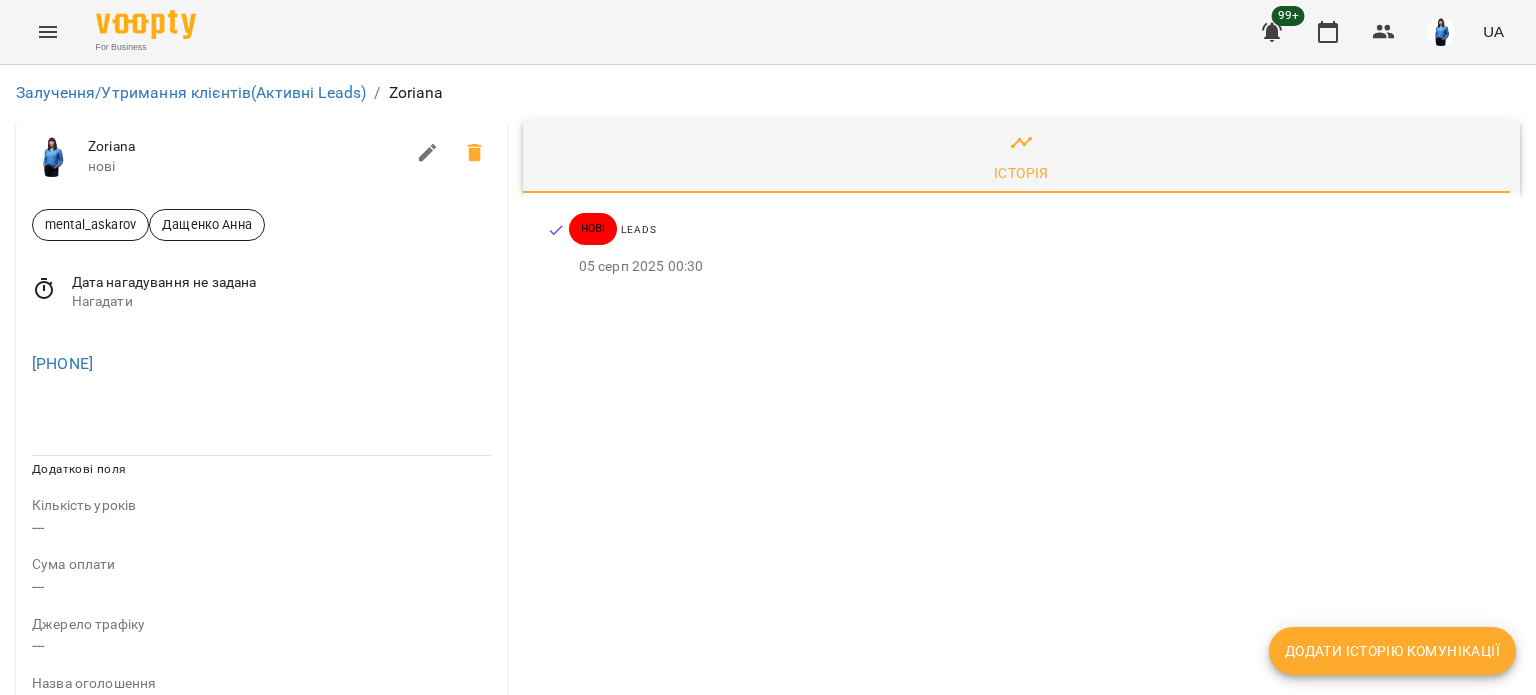click on "Додаткові поля Кількість уроків --- Сума оплати --- Джерело трафіку --- Назва оголошення --- utm_source --- utm_term --- utm_campaign --- utm_content --- utm_medium --- Назва кампанії --- Платіжна система --- Оплачено --- Наступна оплата --- Сума наступної оплати --- Формат оплати ---" at bounding box center (261, 923) 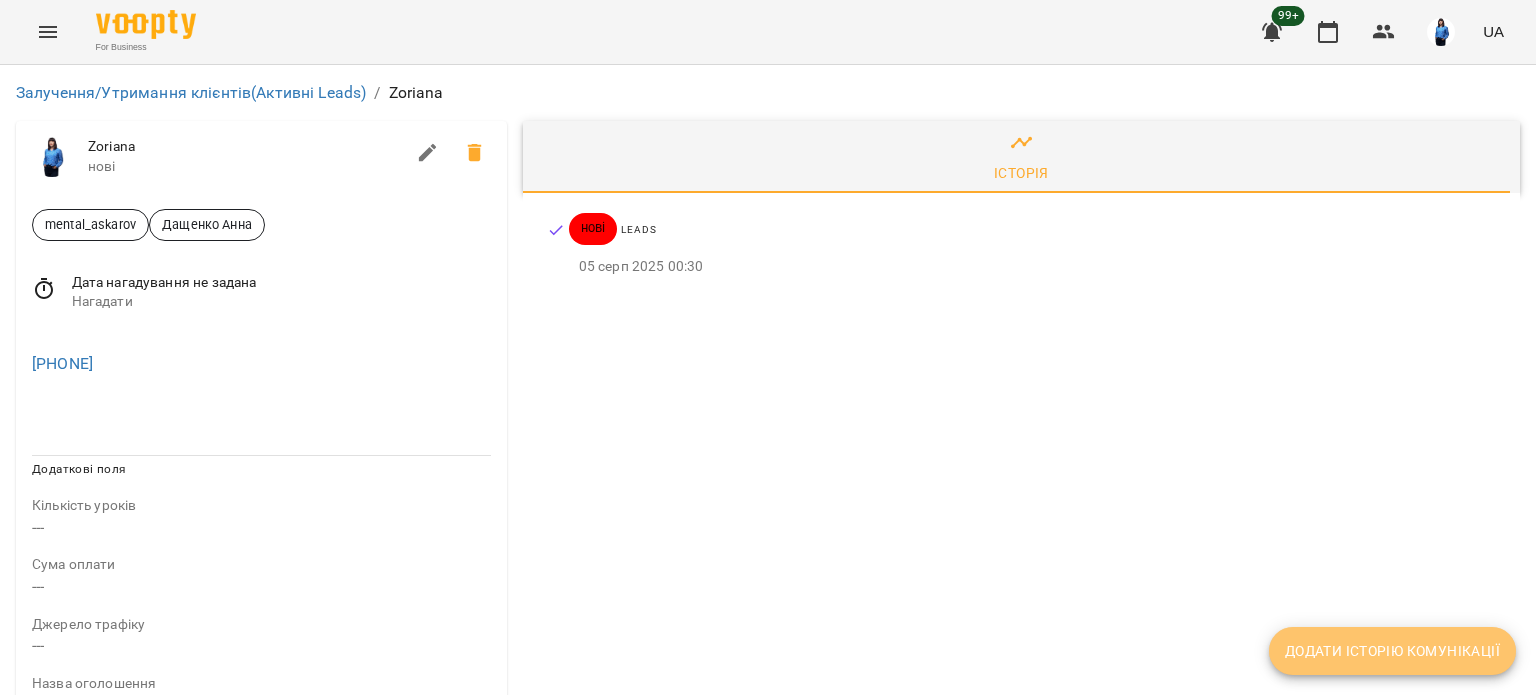 click on "Додати історію комунікації" at bounding box center [1392, 651] 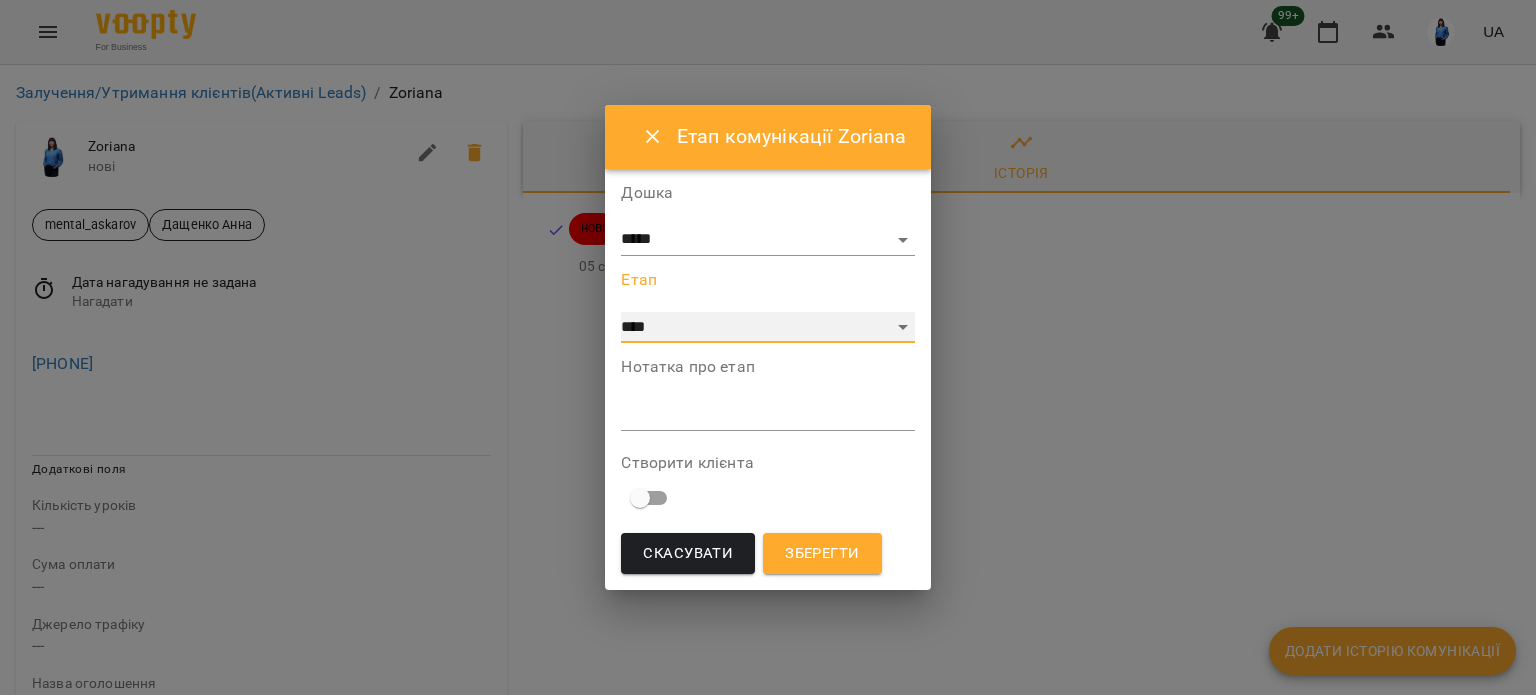 click on "**********" at bounding box center [767, 328] 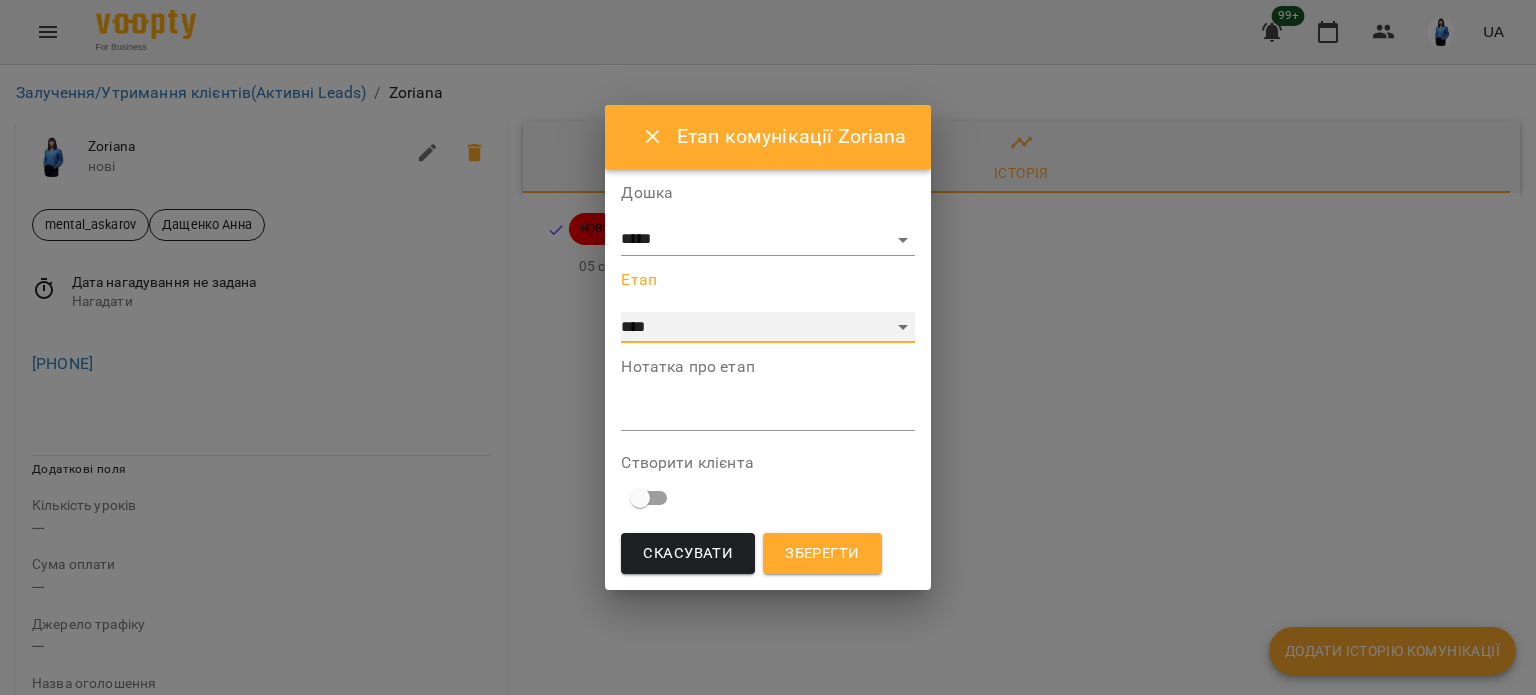 select on "**" 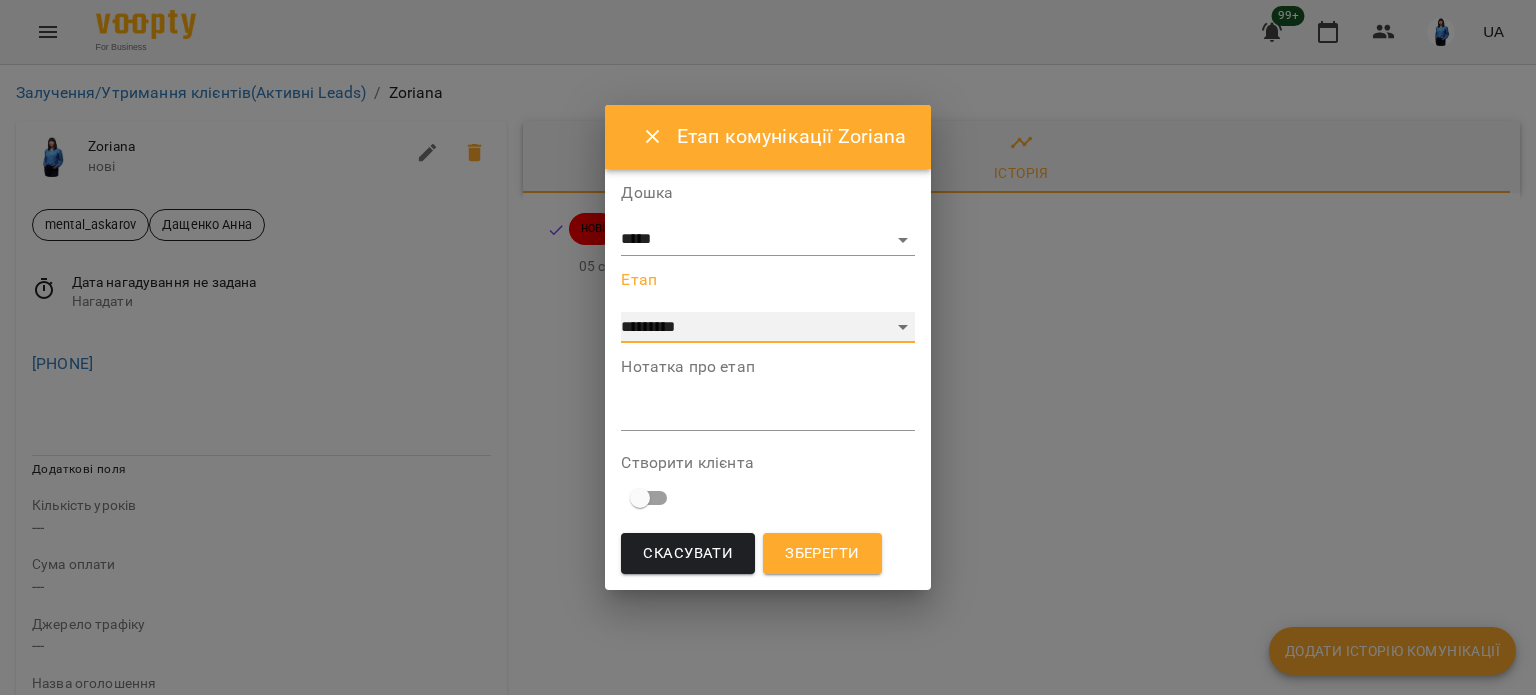 click on "**********" at bounding box center (767, 328) 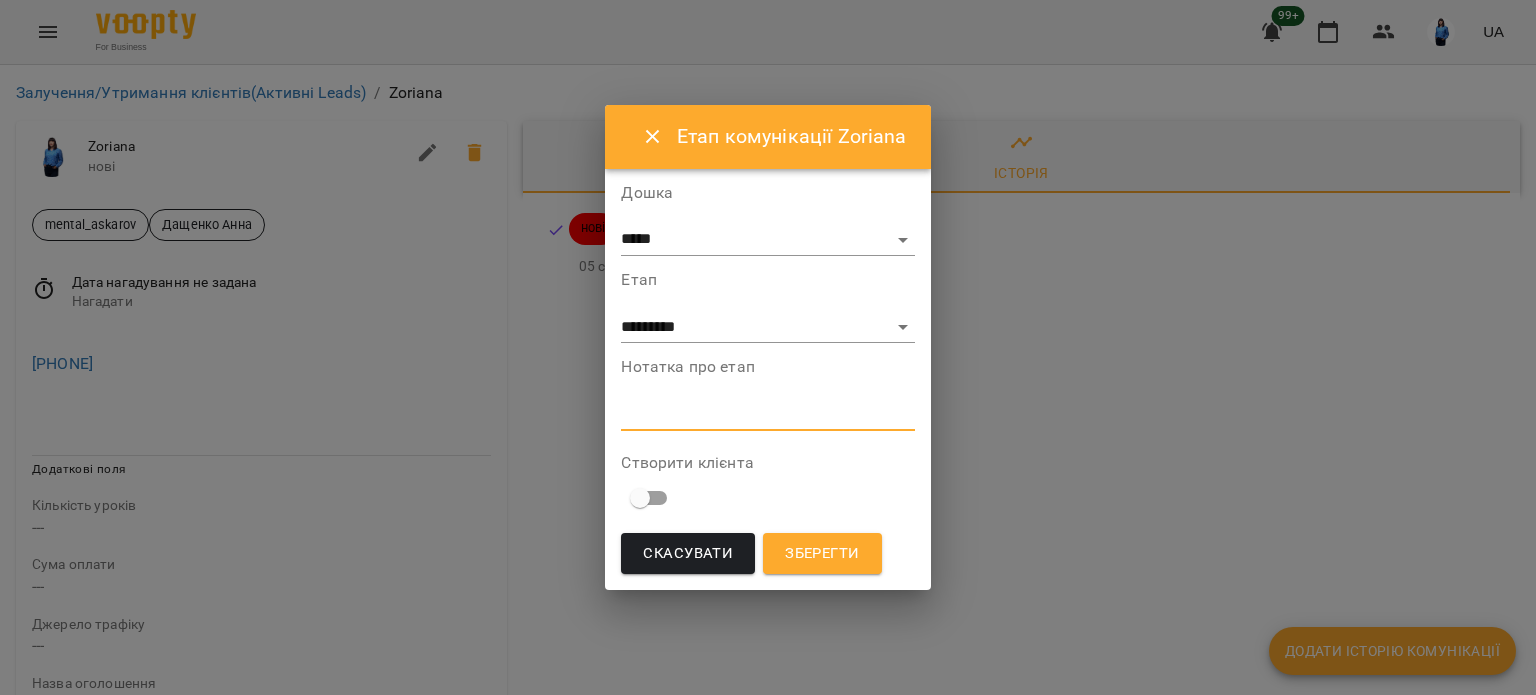 click at bounding box center [767, 414] 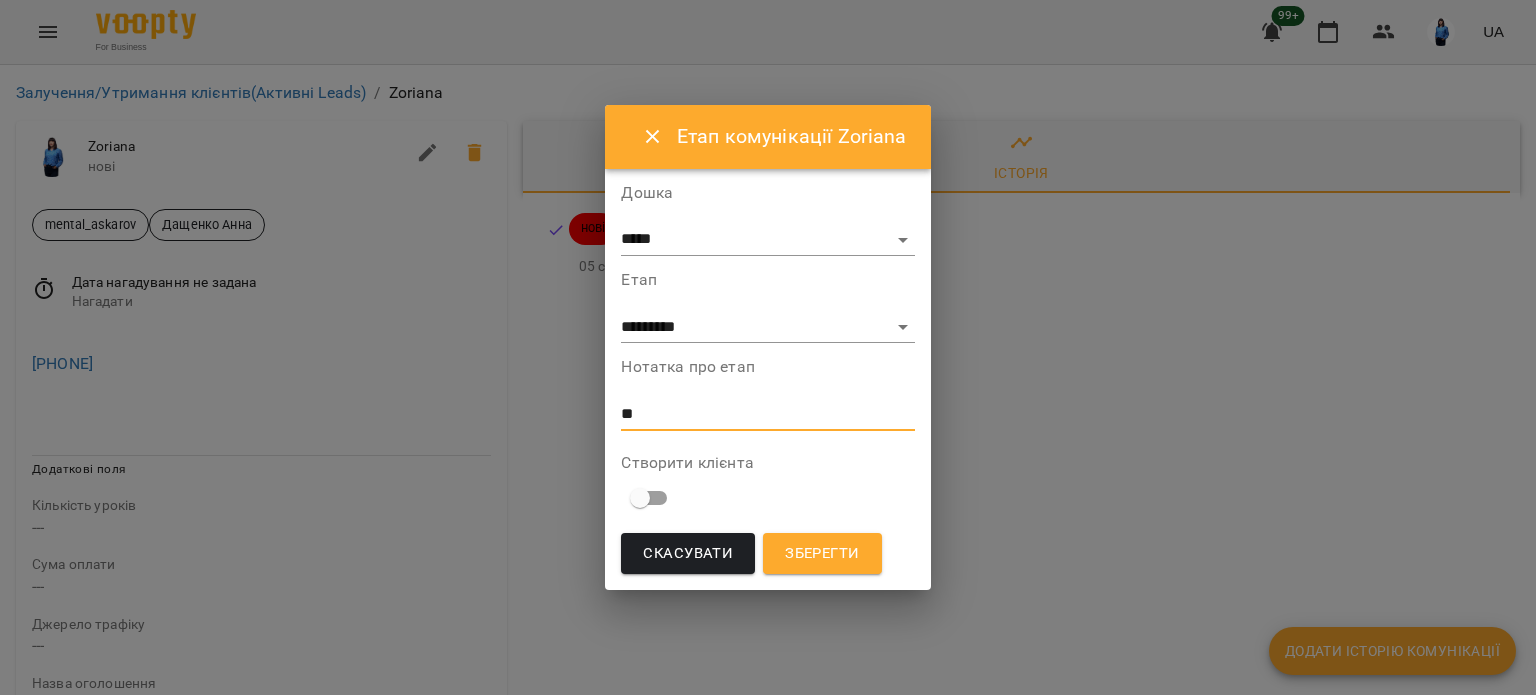 type on "*" 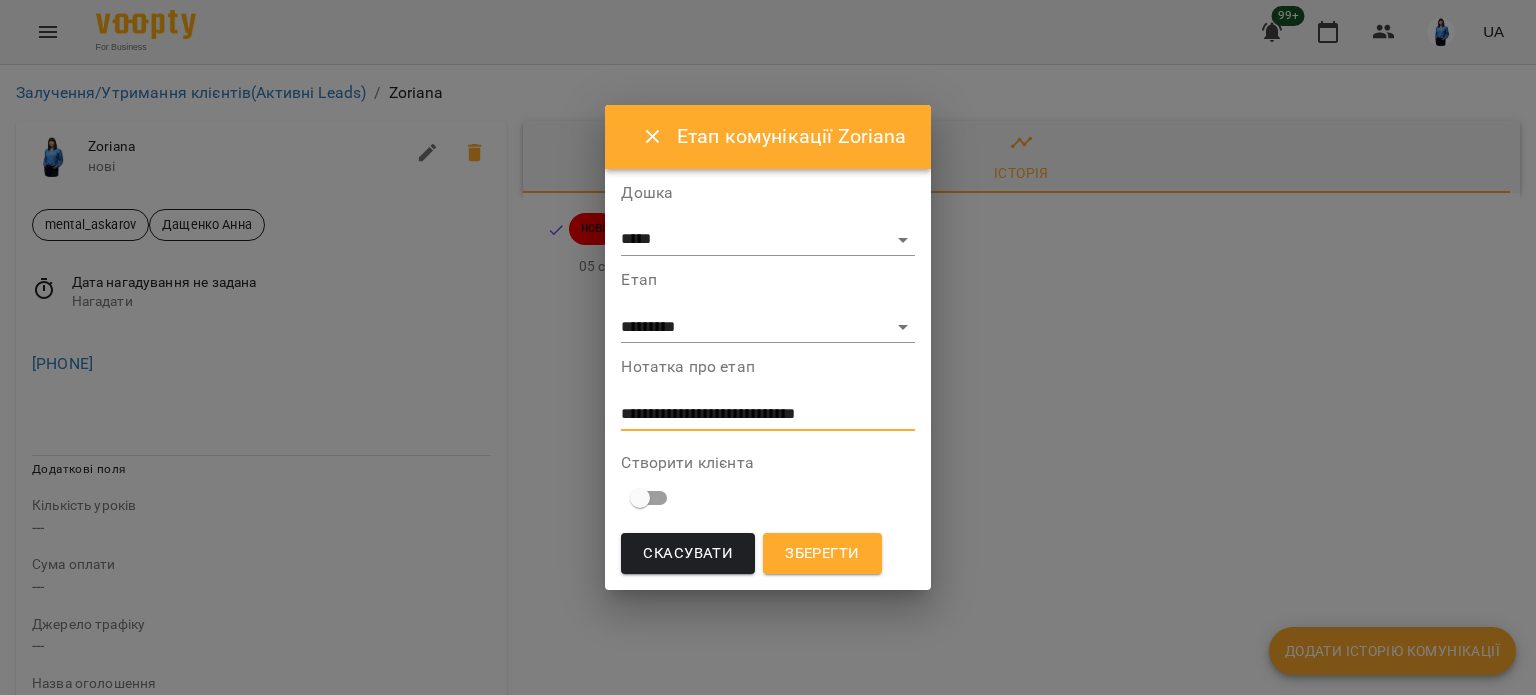 type on "**********" 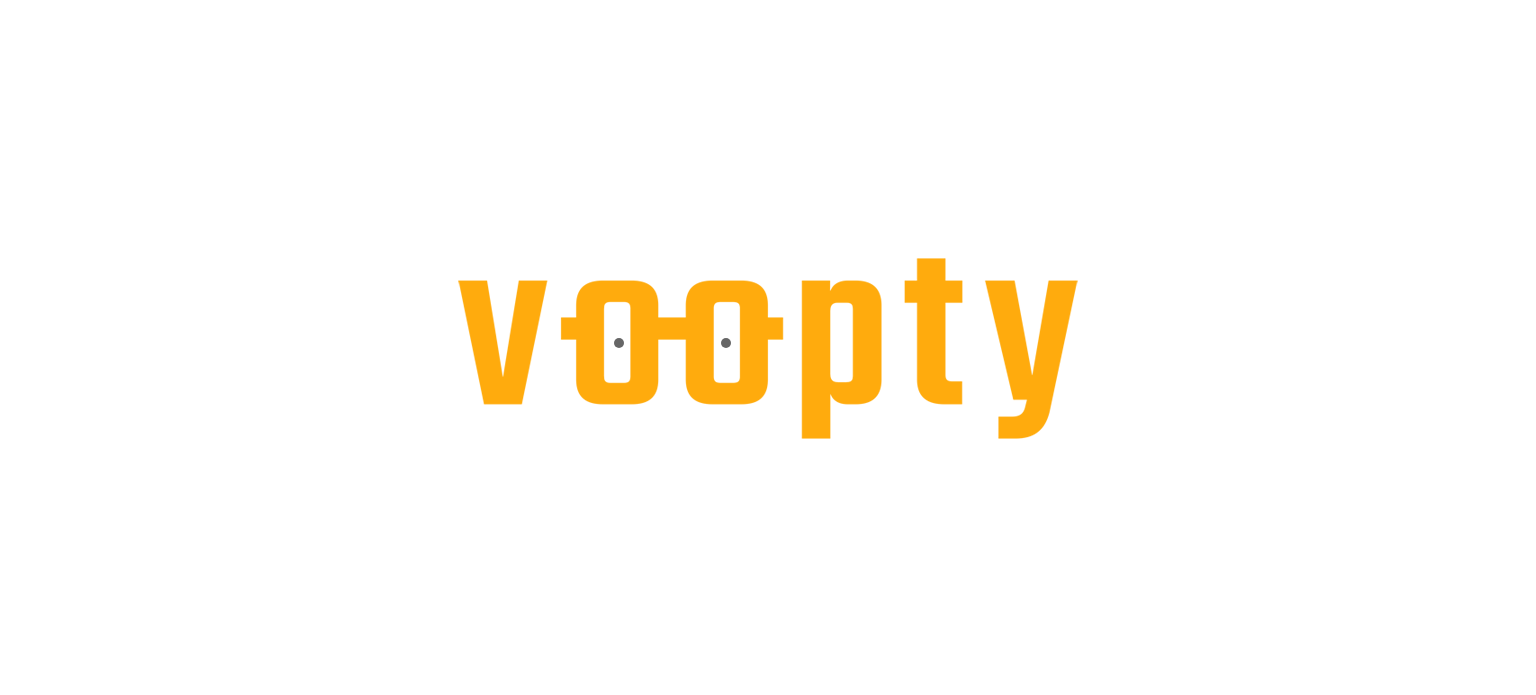 scroll, scrollTop: 0, scrollLeft: 0, axis: both 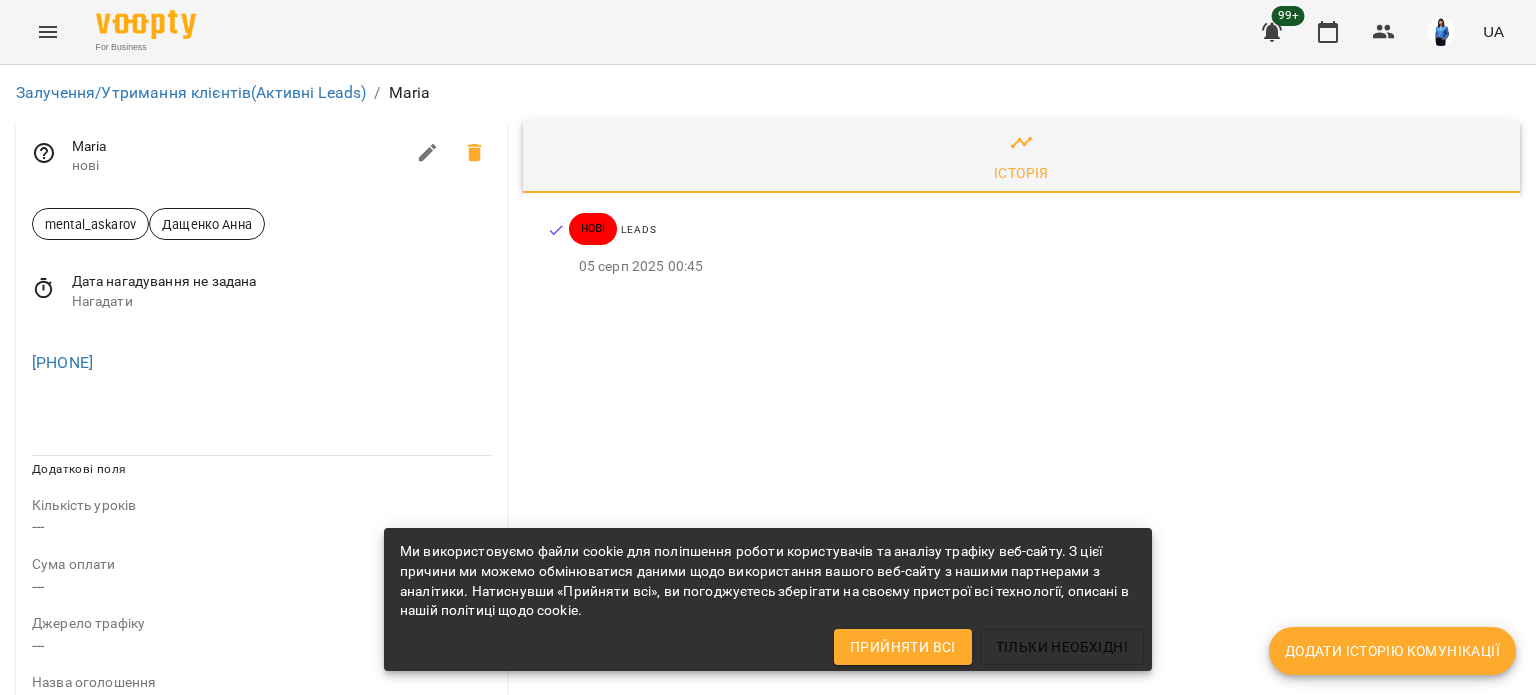 click 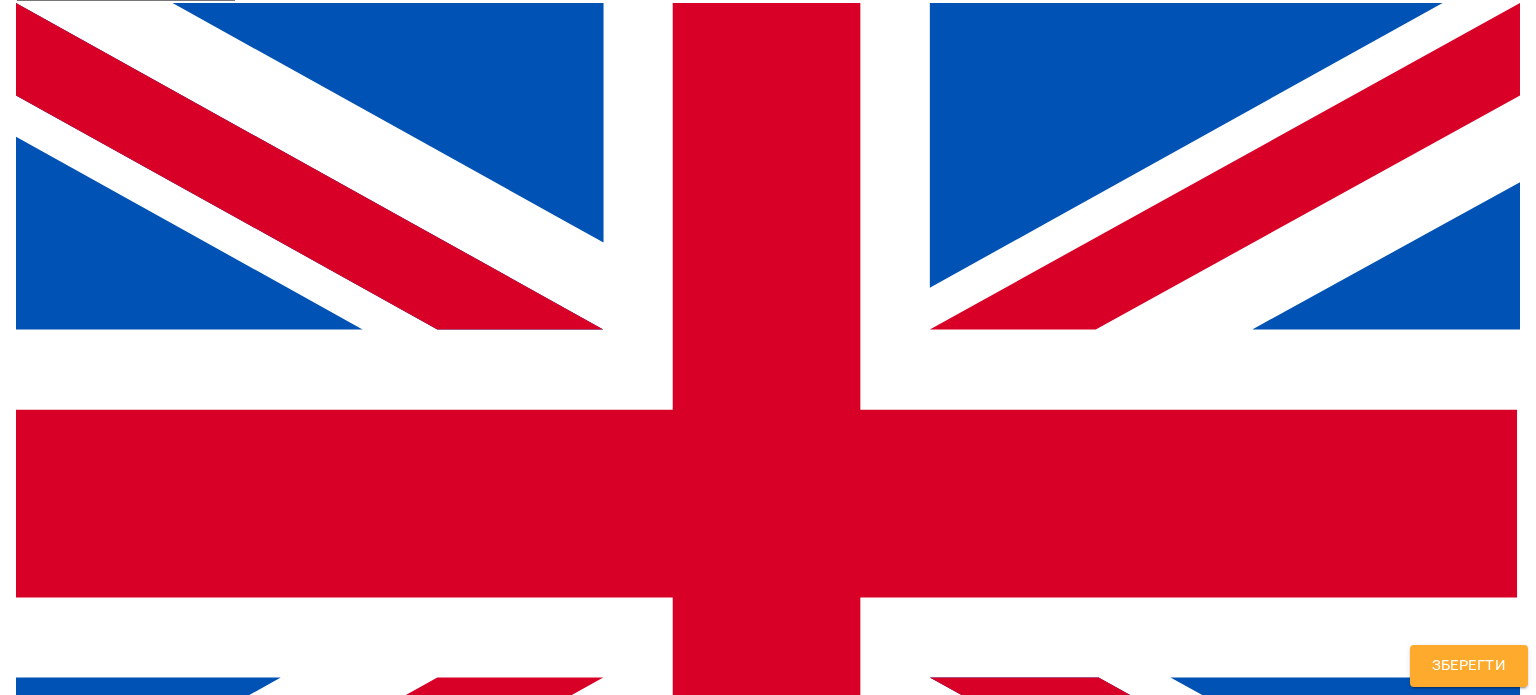 scroll, scrollTop: 300, scrollLeft: 0, axis: vertical 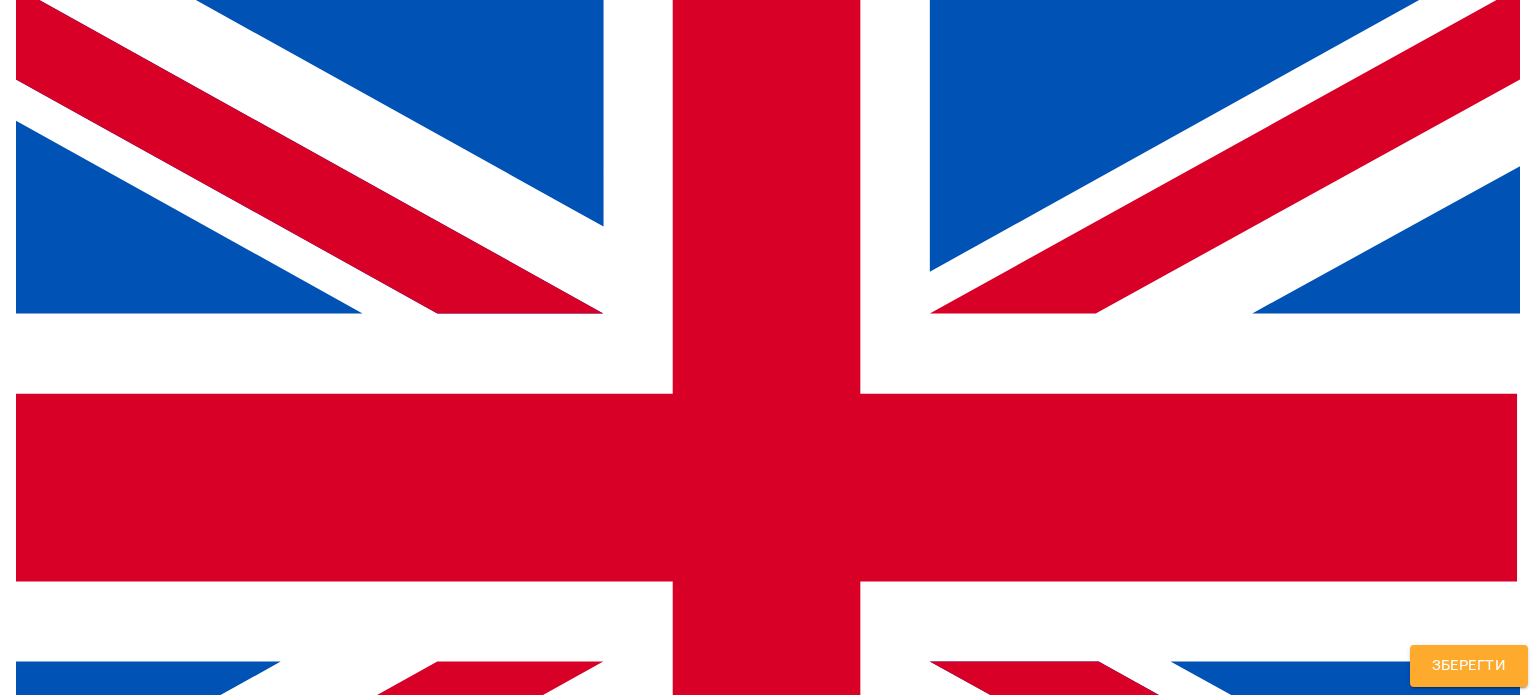 click on "**********" at bounding box center [768, 1452] 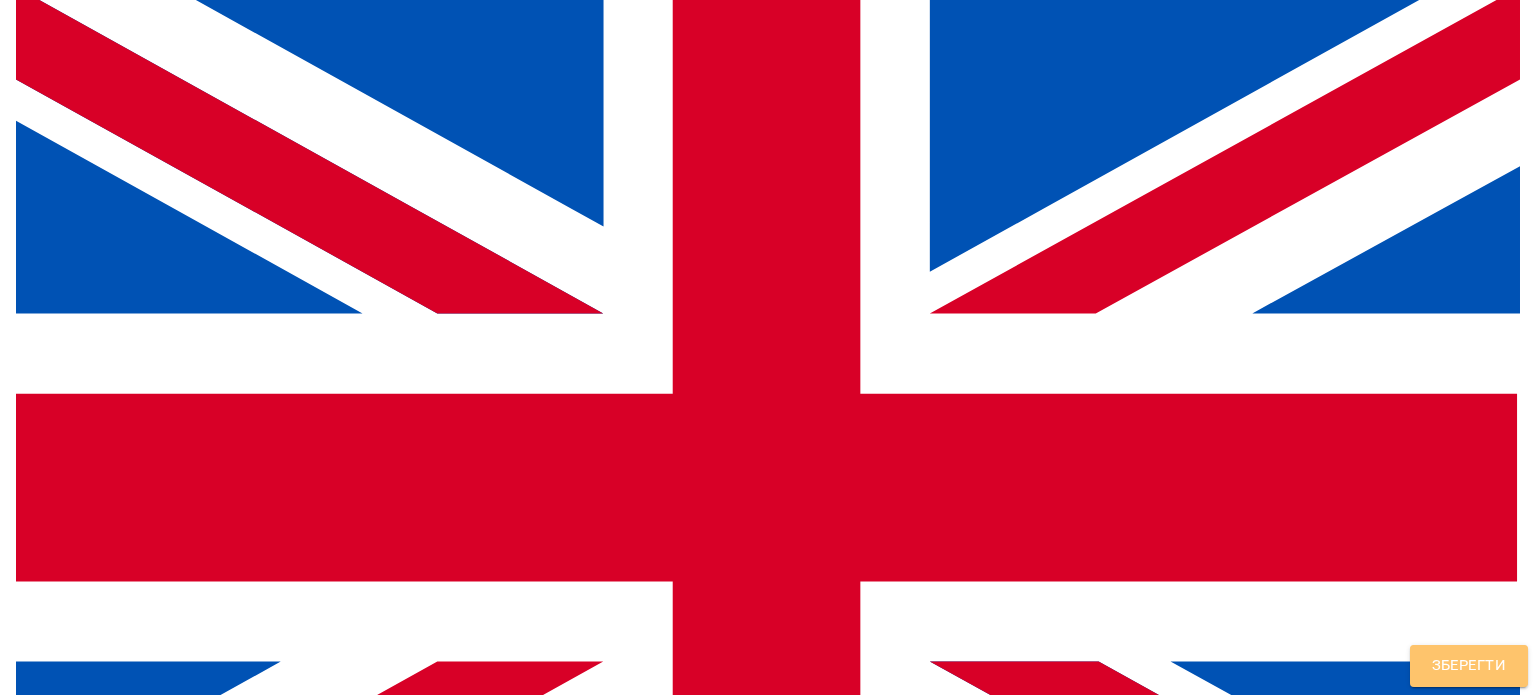 click on "Зберегти" at bounding box center [1469, 666] 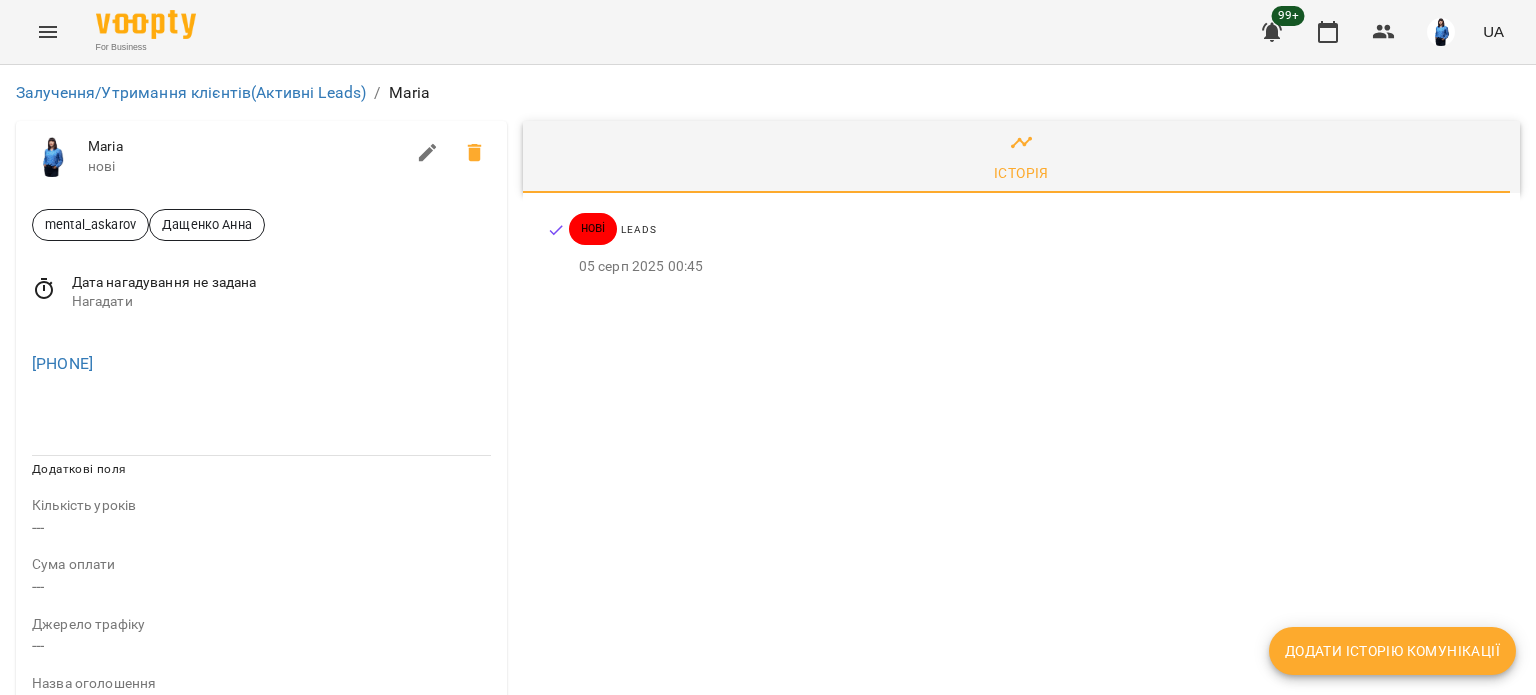 drag, startPoint x: 192, startPoint y: 380, endPoint x: 0, endPoint y: 350, distance: 194.32962 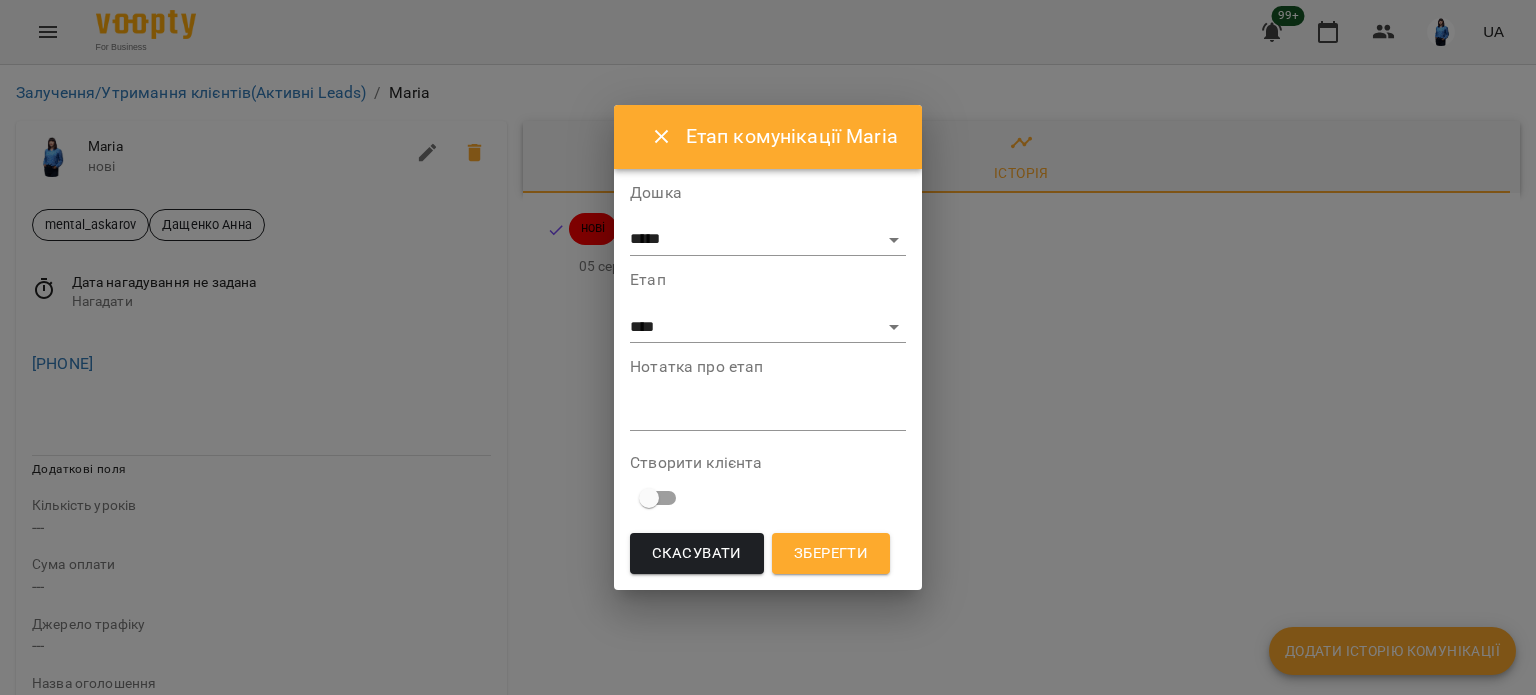 click at bounding box center (768, 414) 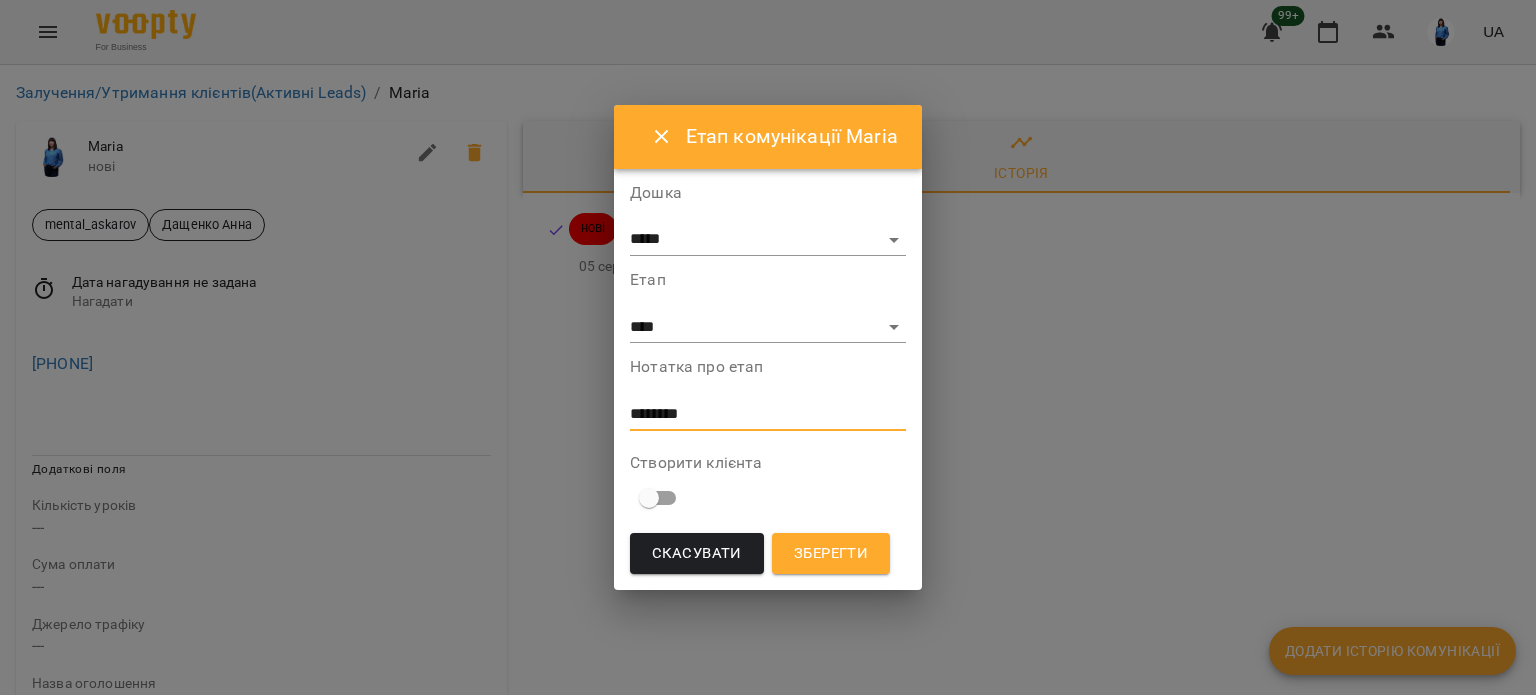 type on "********" 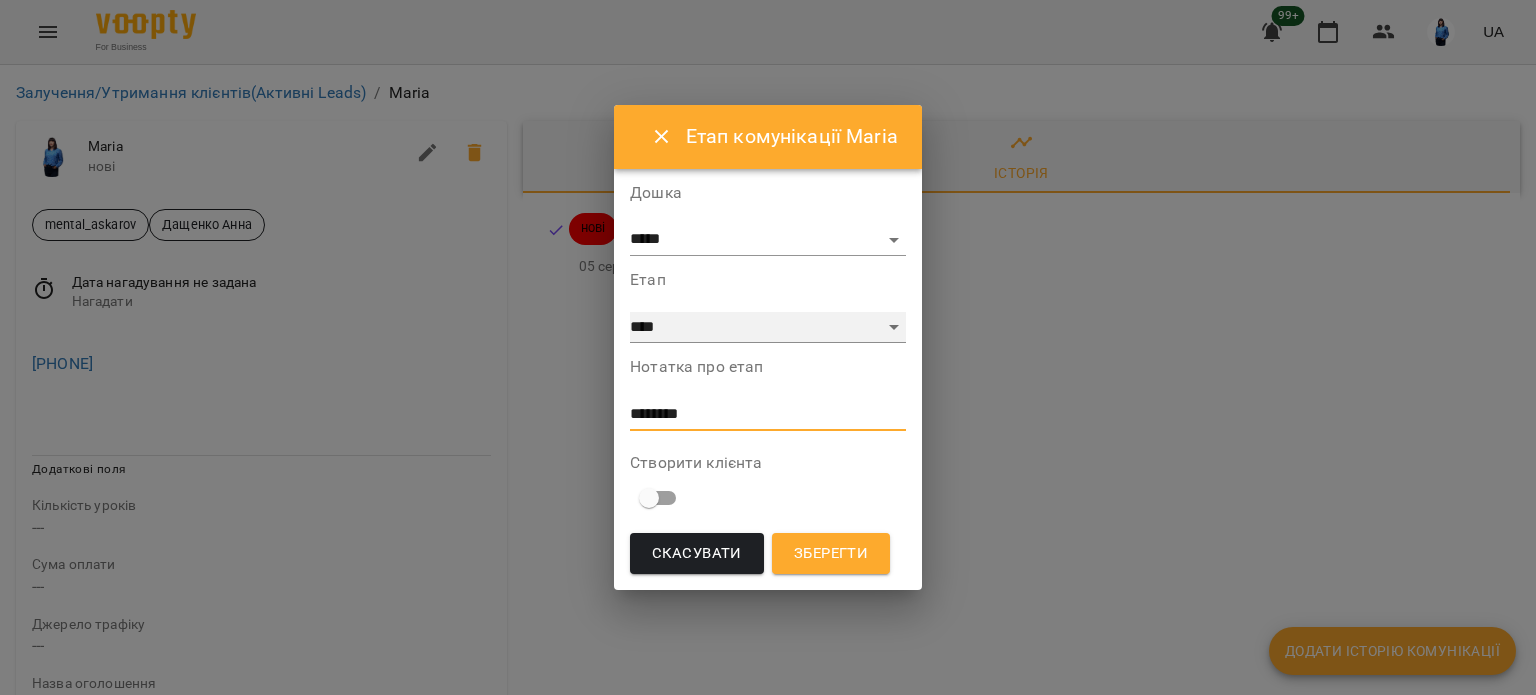 click on "**********" at bounding box center [768, 328] 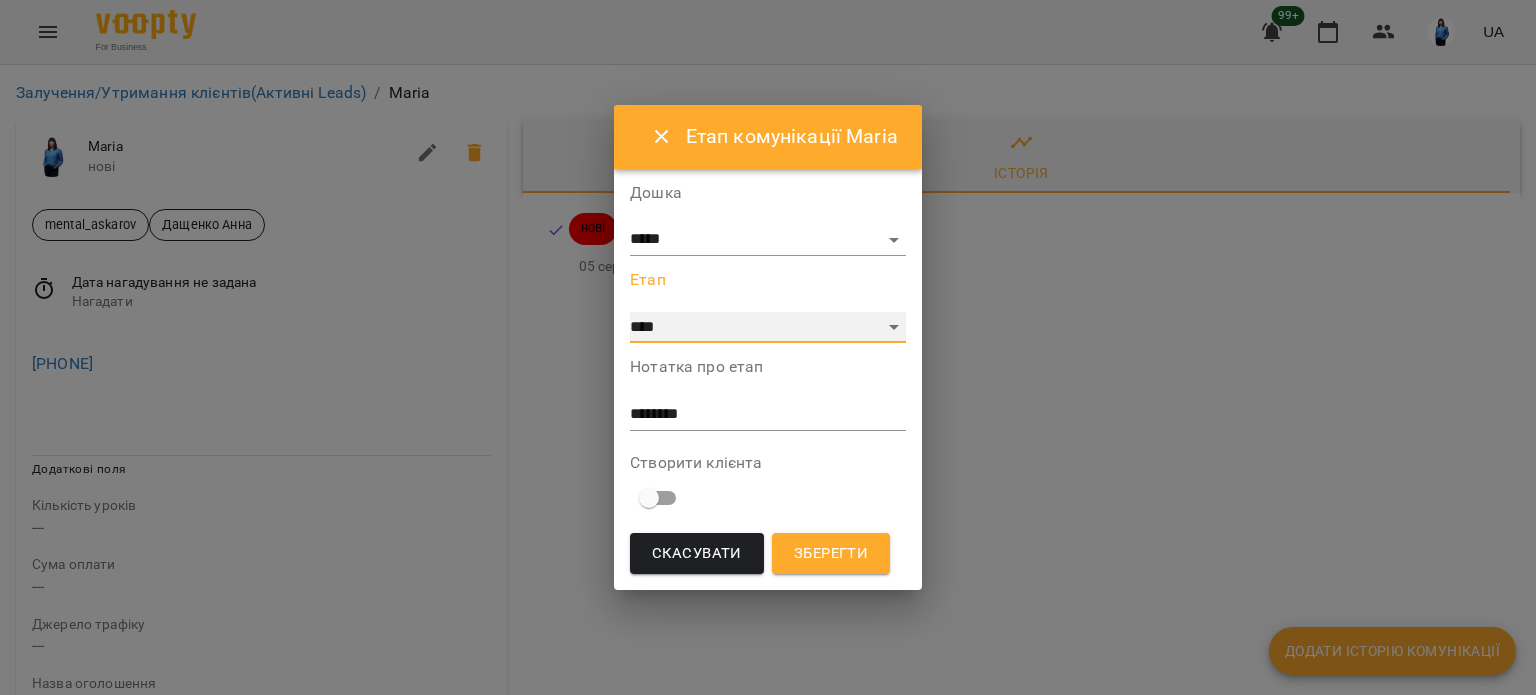 select on "*" 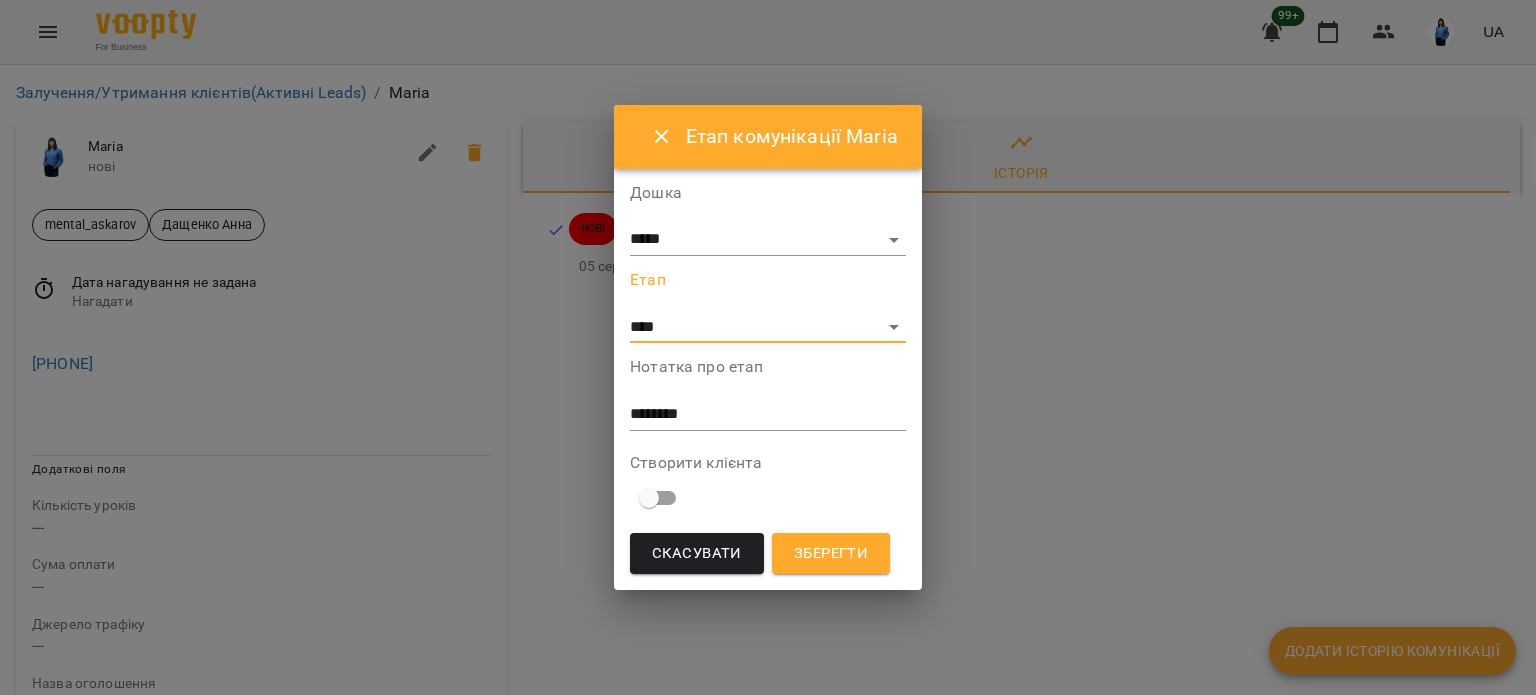click on "Зберегти" at bounding box center (831, 554) 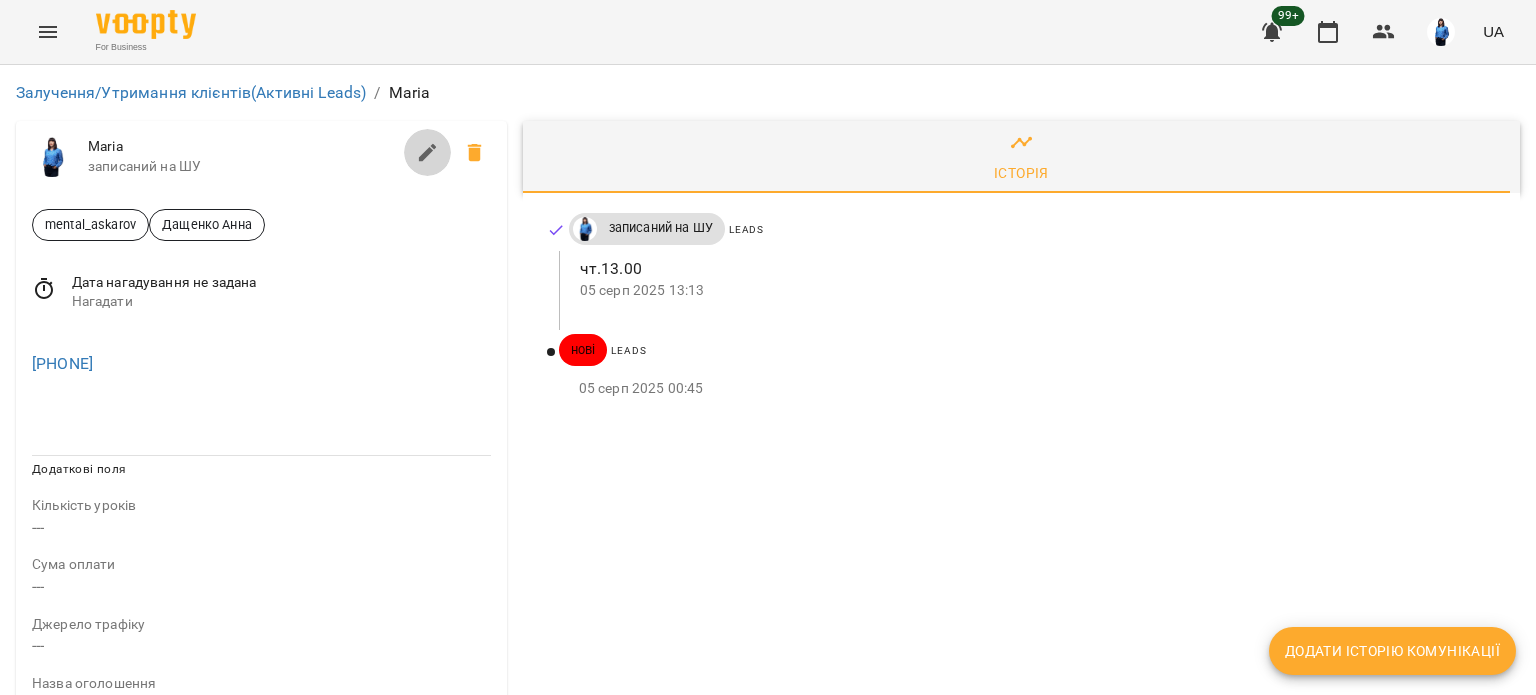 click at bounding box center [428, 153] 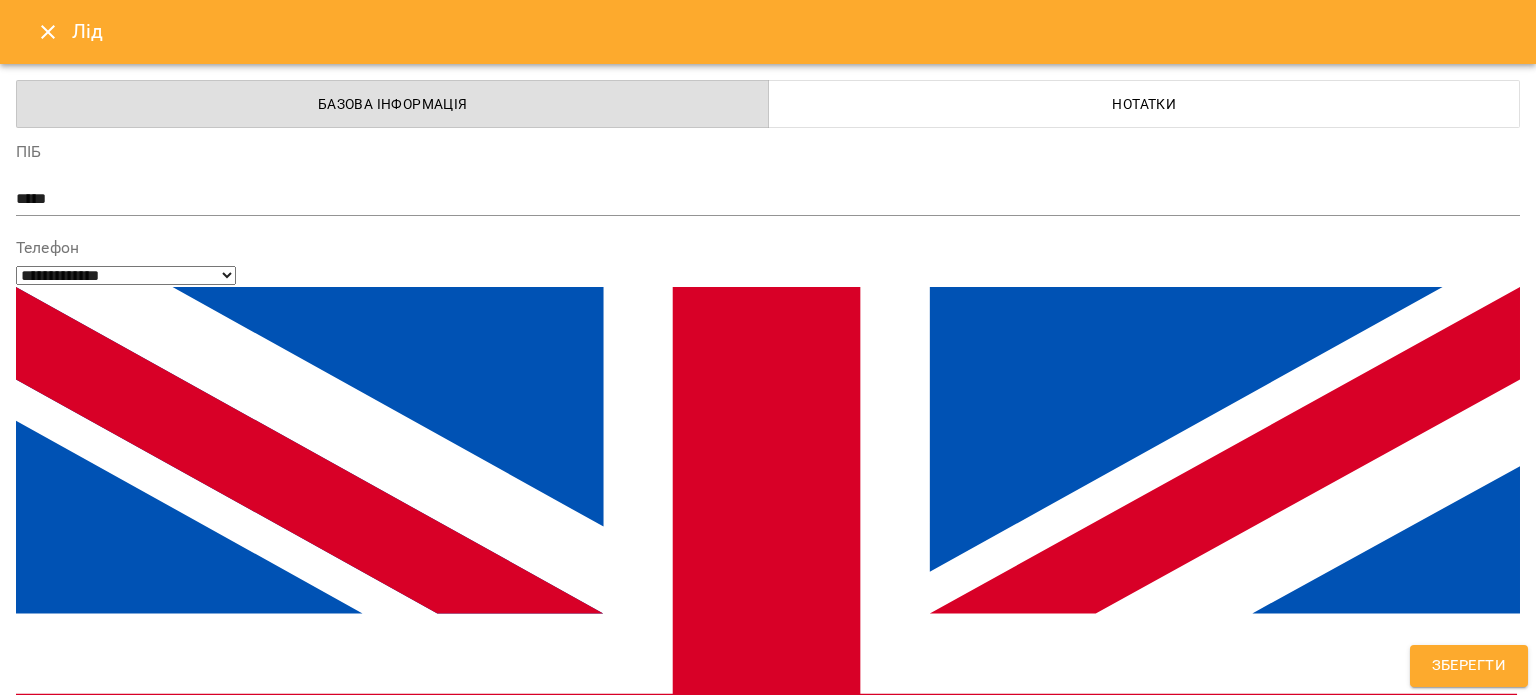click on "**********" at bounding box center (768, 347) 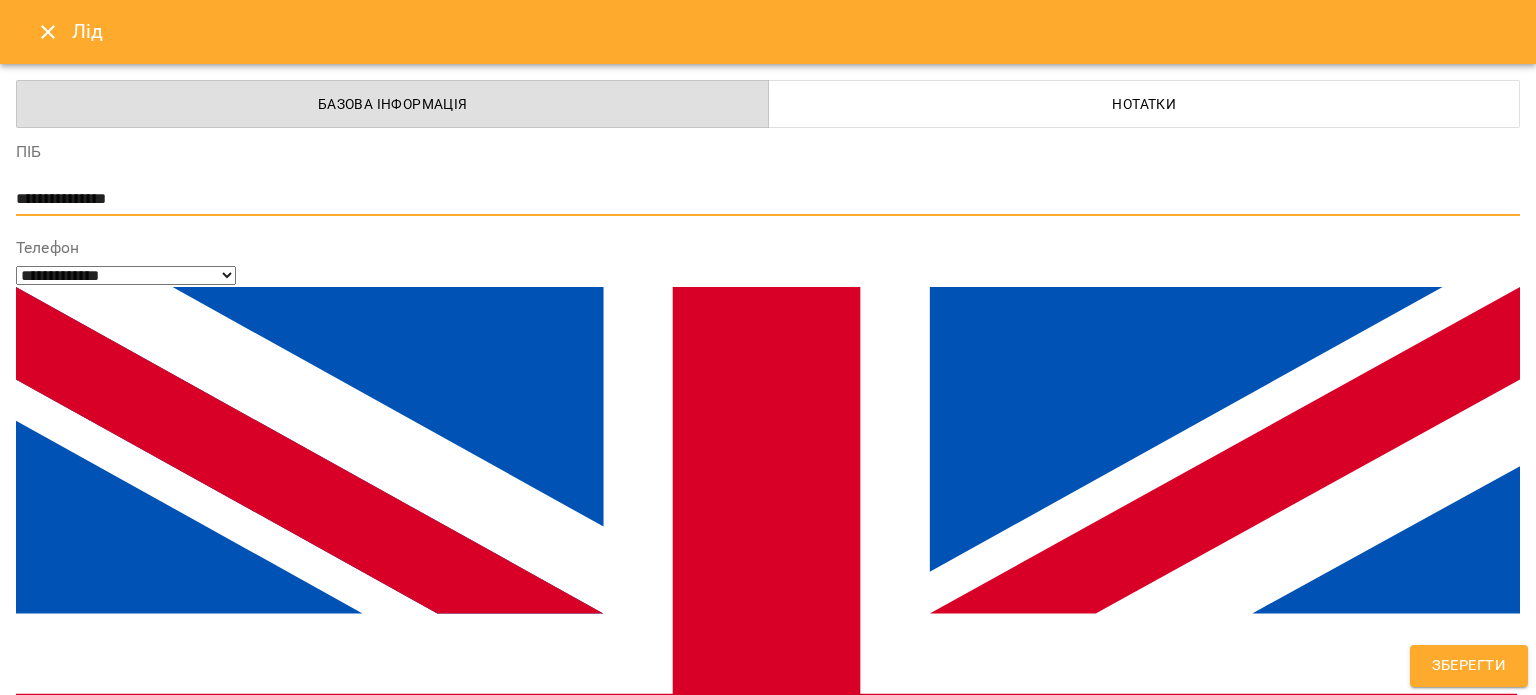 type on "**********" 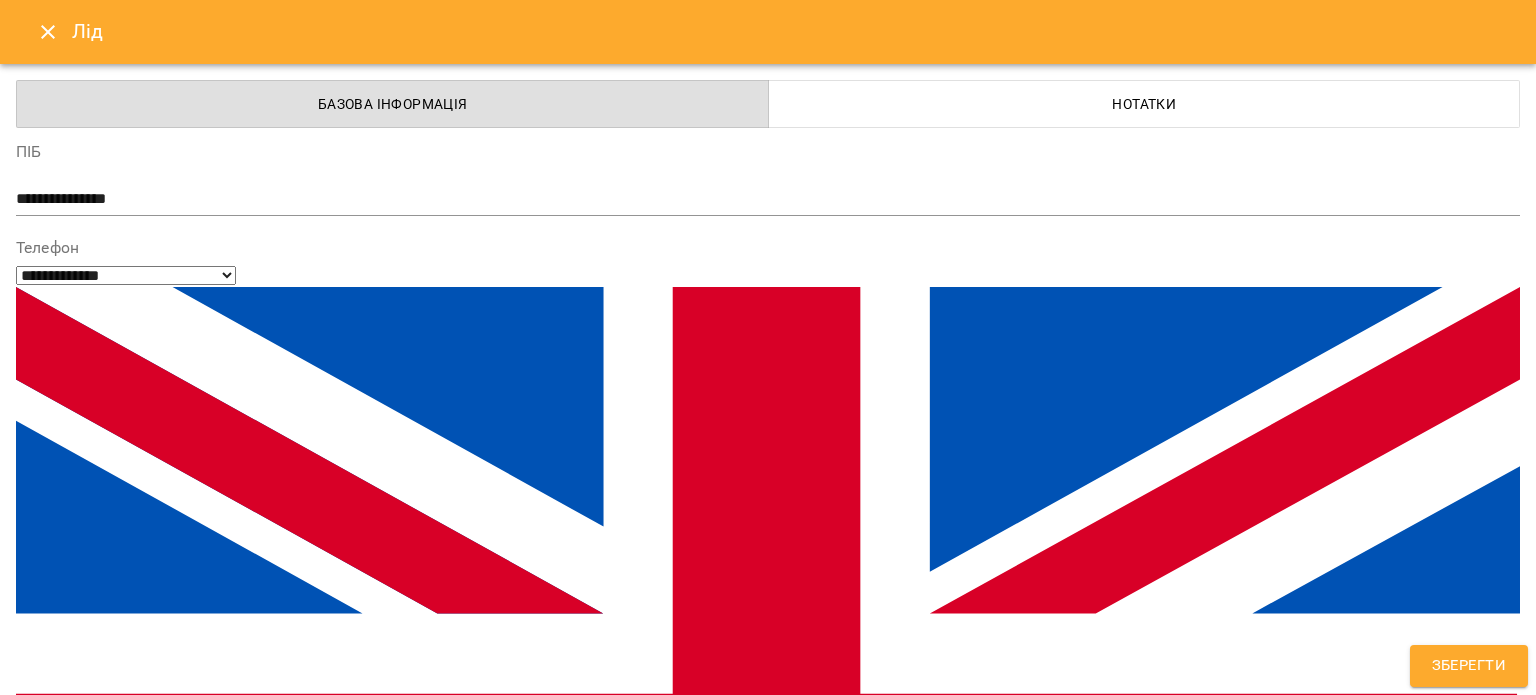 type on "**" 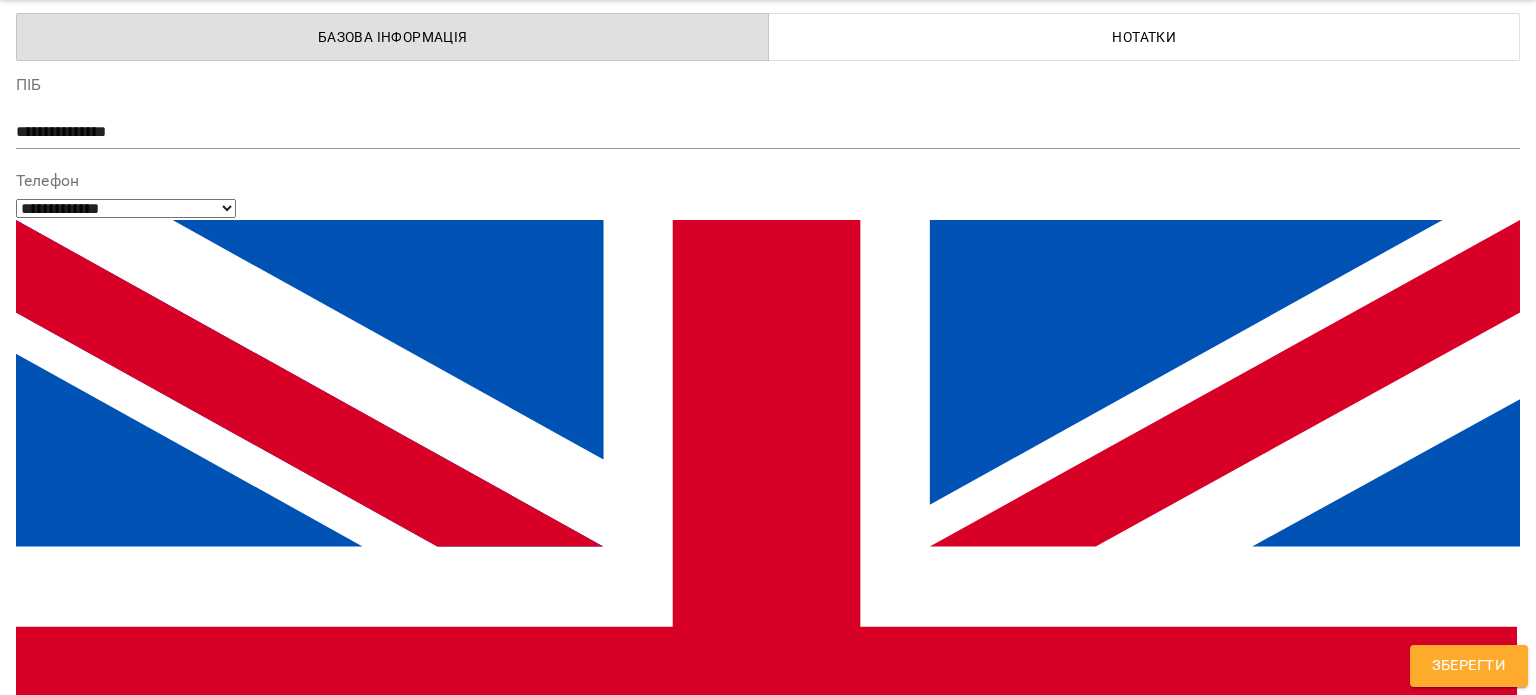 scroll, scrollTop: 200, scrollLeft: 0, axis: vertical 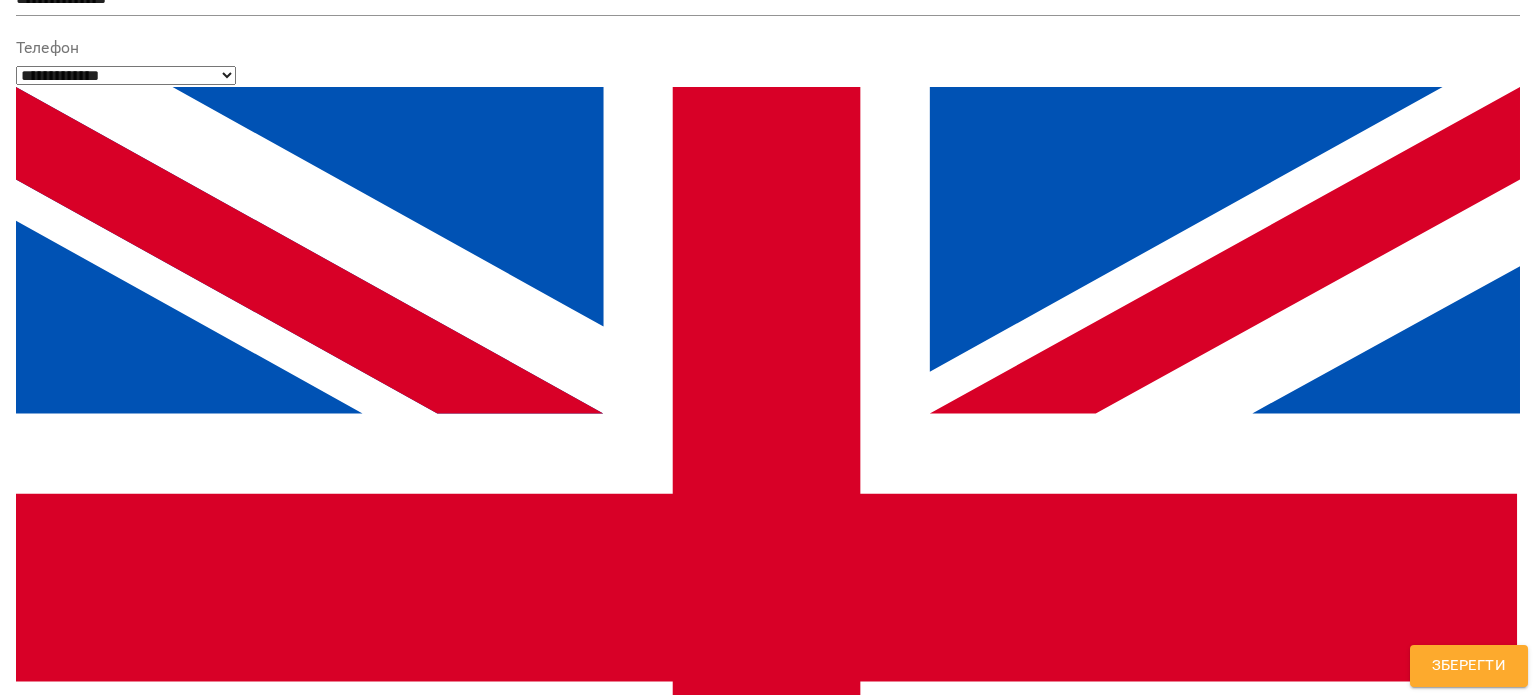 click at bounding box center [768, 1622] 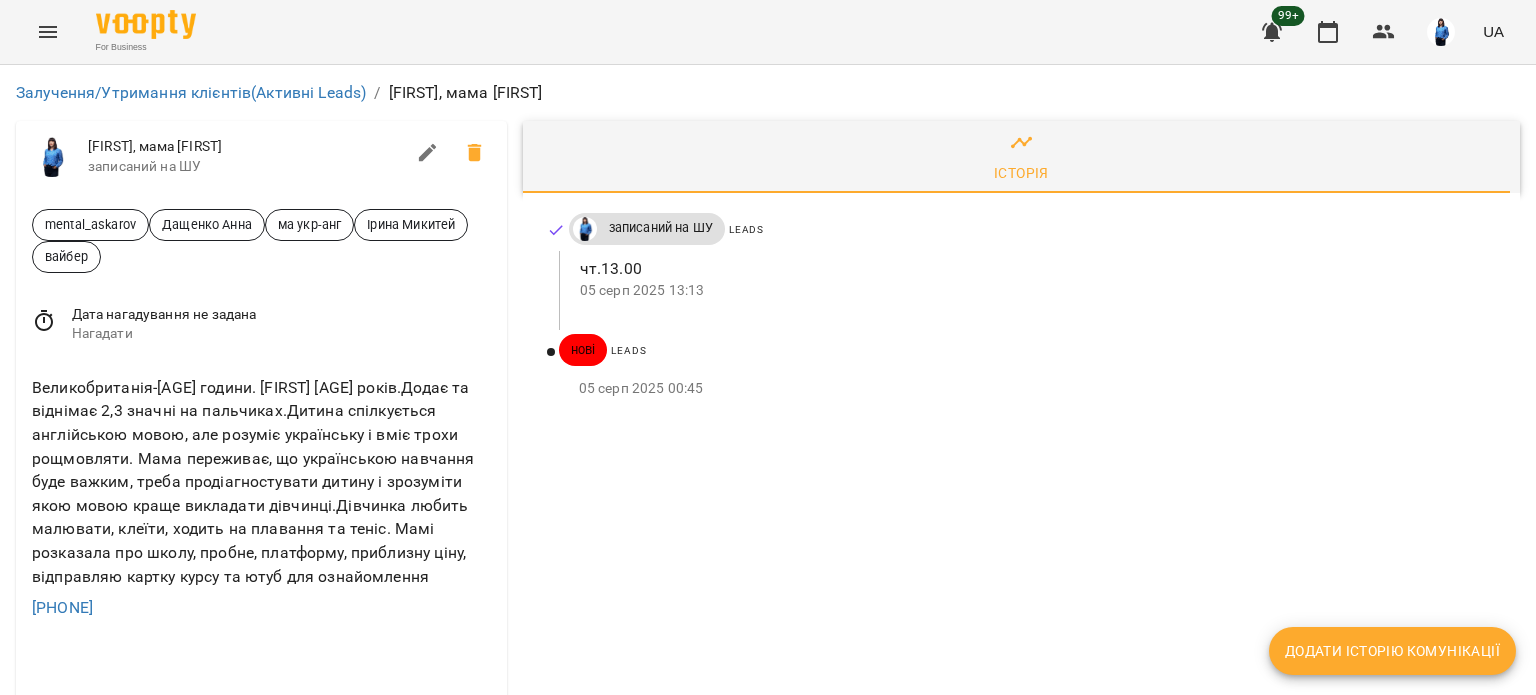 click on "Додати історію комунікації" at bounding box center [1392, 651] 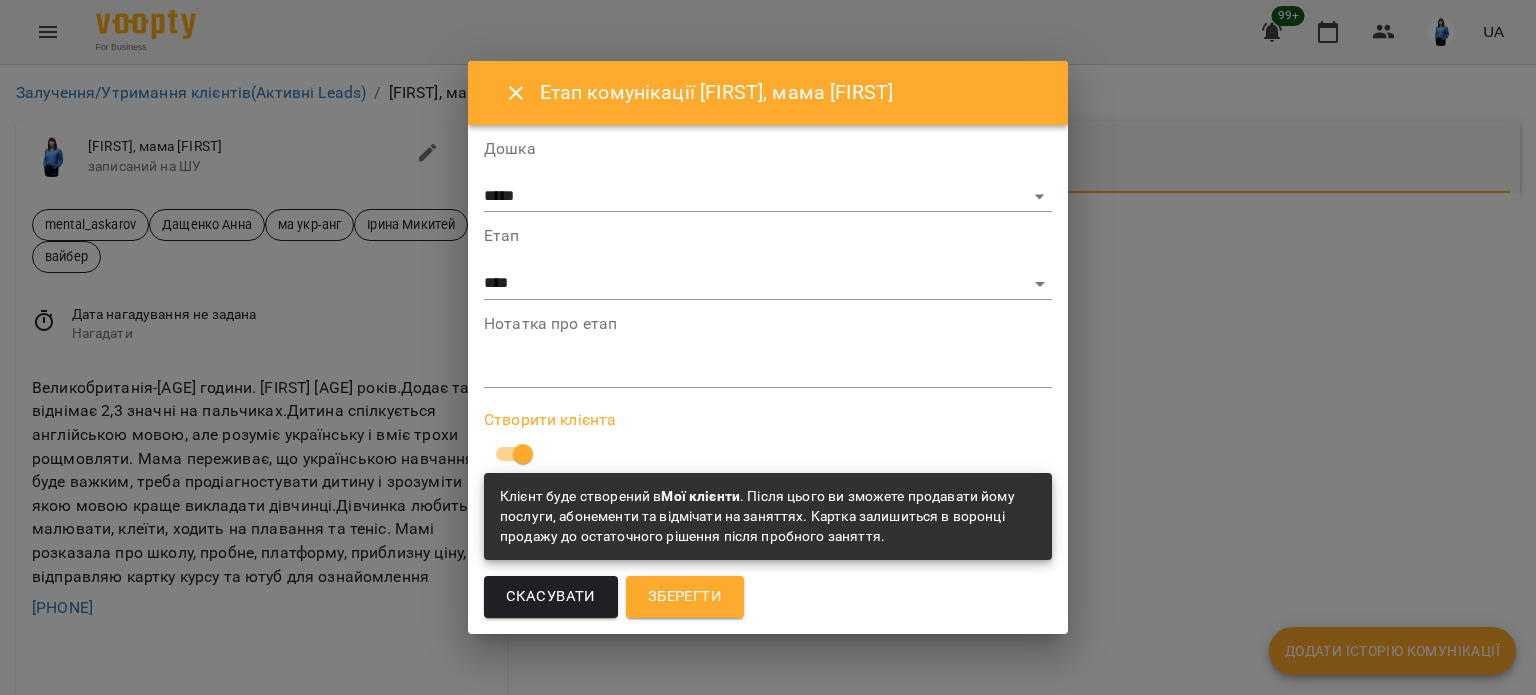 click at bounding box center [768, 371] 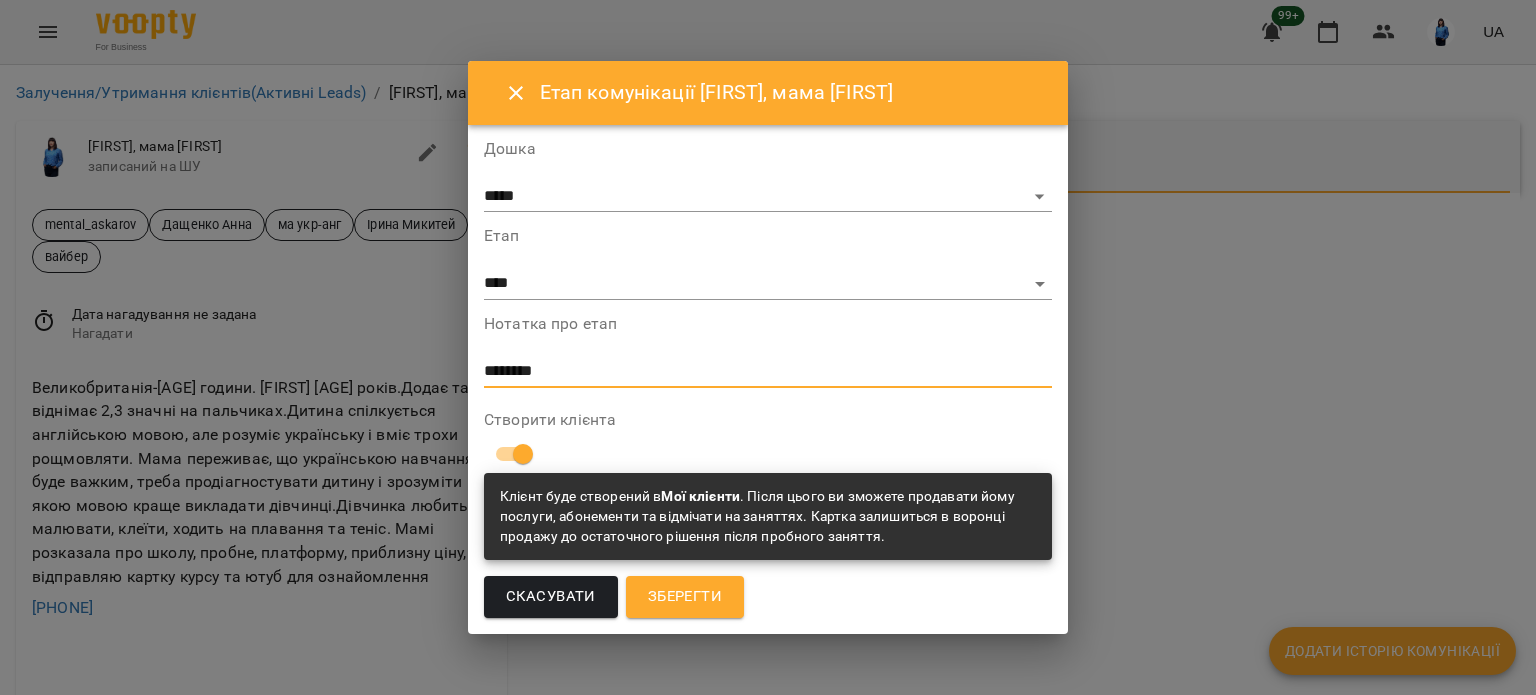 type on "********" 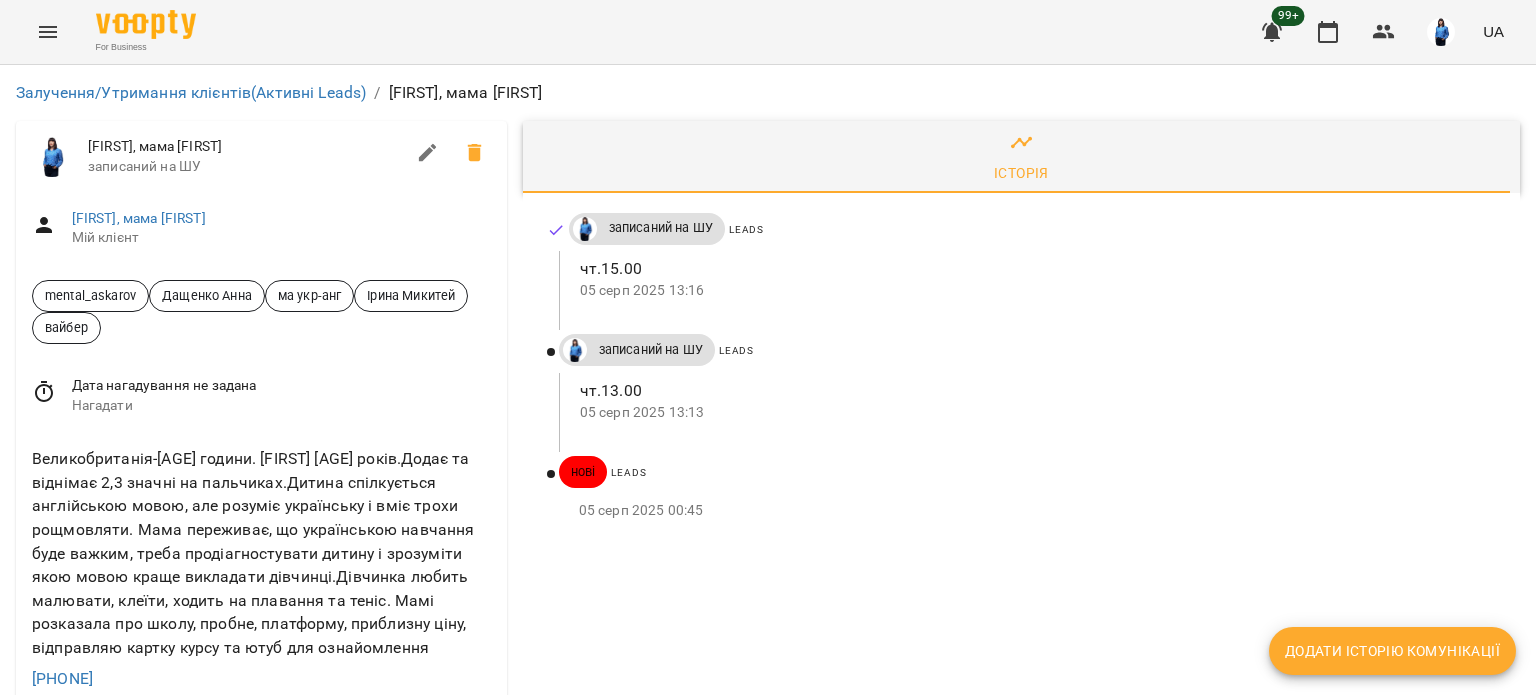 scroll, scrollTop: 200, scrollLeft: 0, axis: vertical 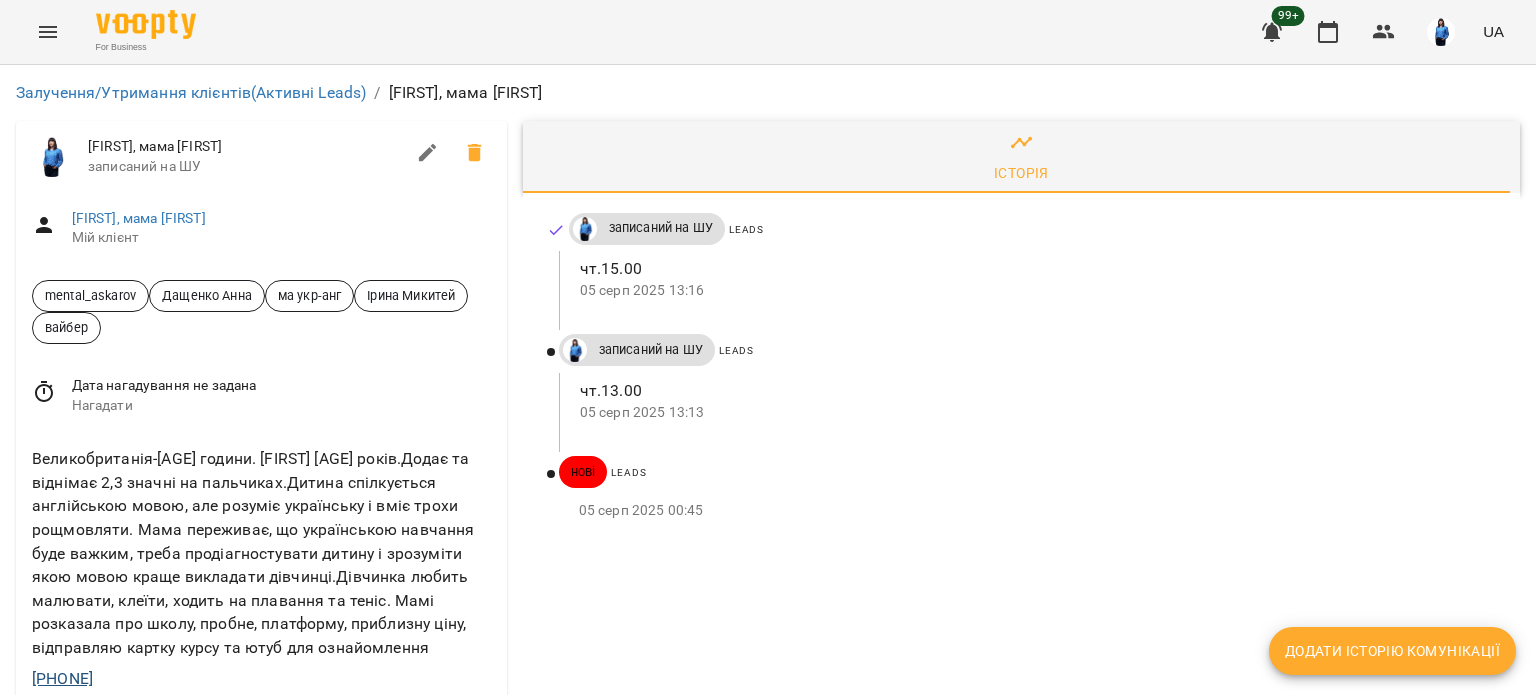 drag, startPoint x: 168, startPoint y: 471, endPoint x: 34, endPoint y: 471, distance: 134 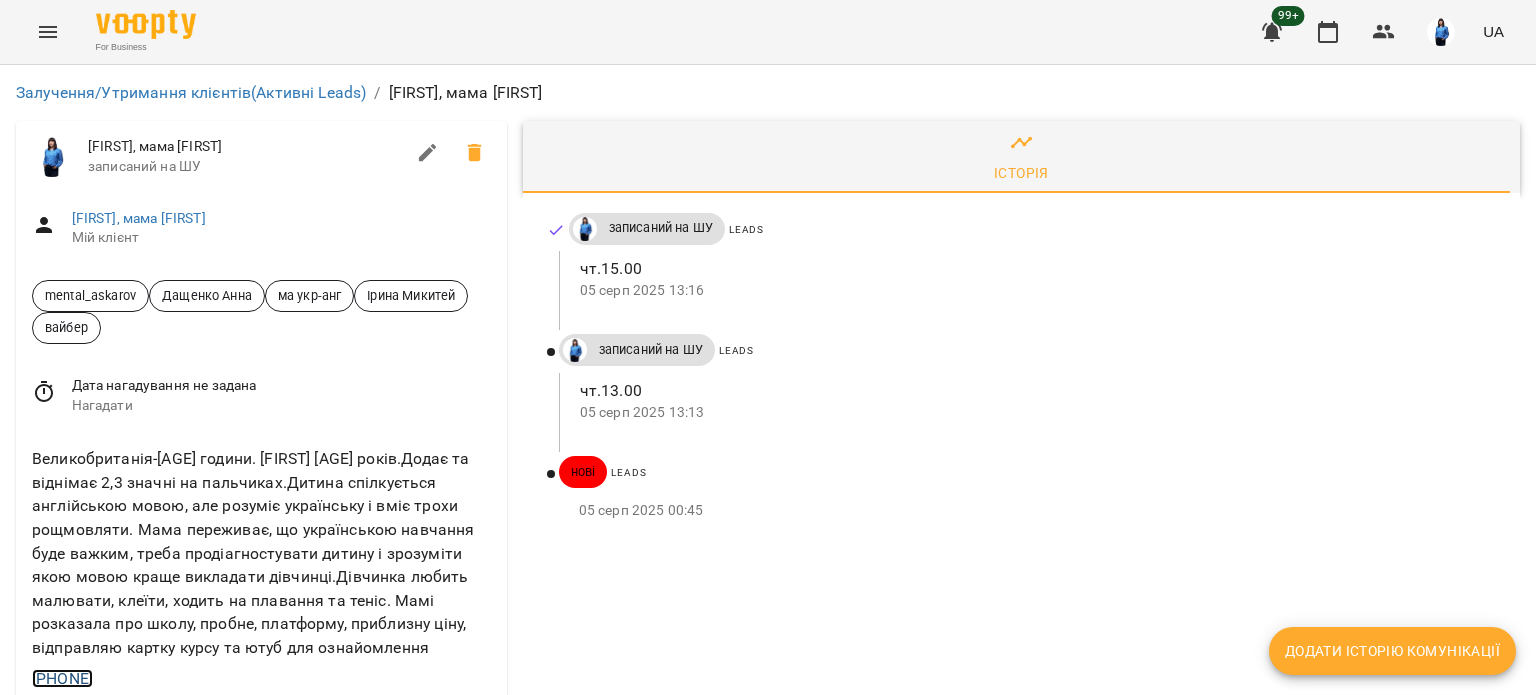 copy on "+447429934176" 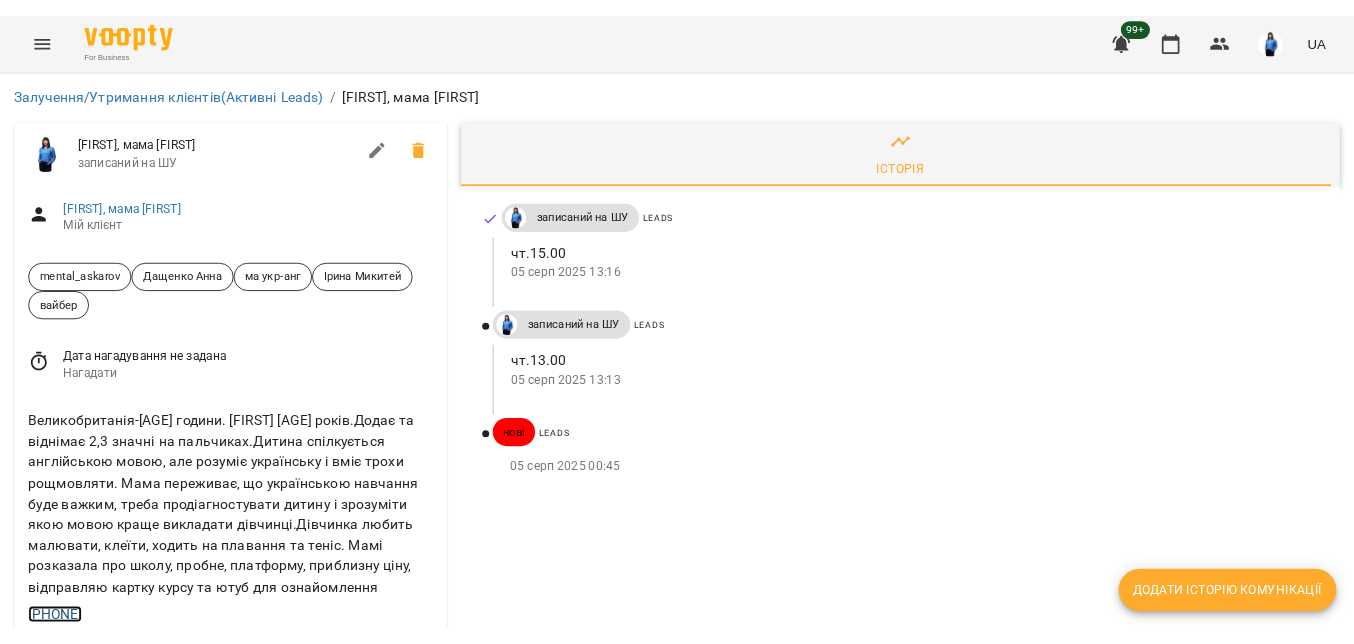 scroll, scrollTop: 0, scrollLeft: 0, axis: both 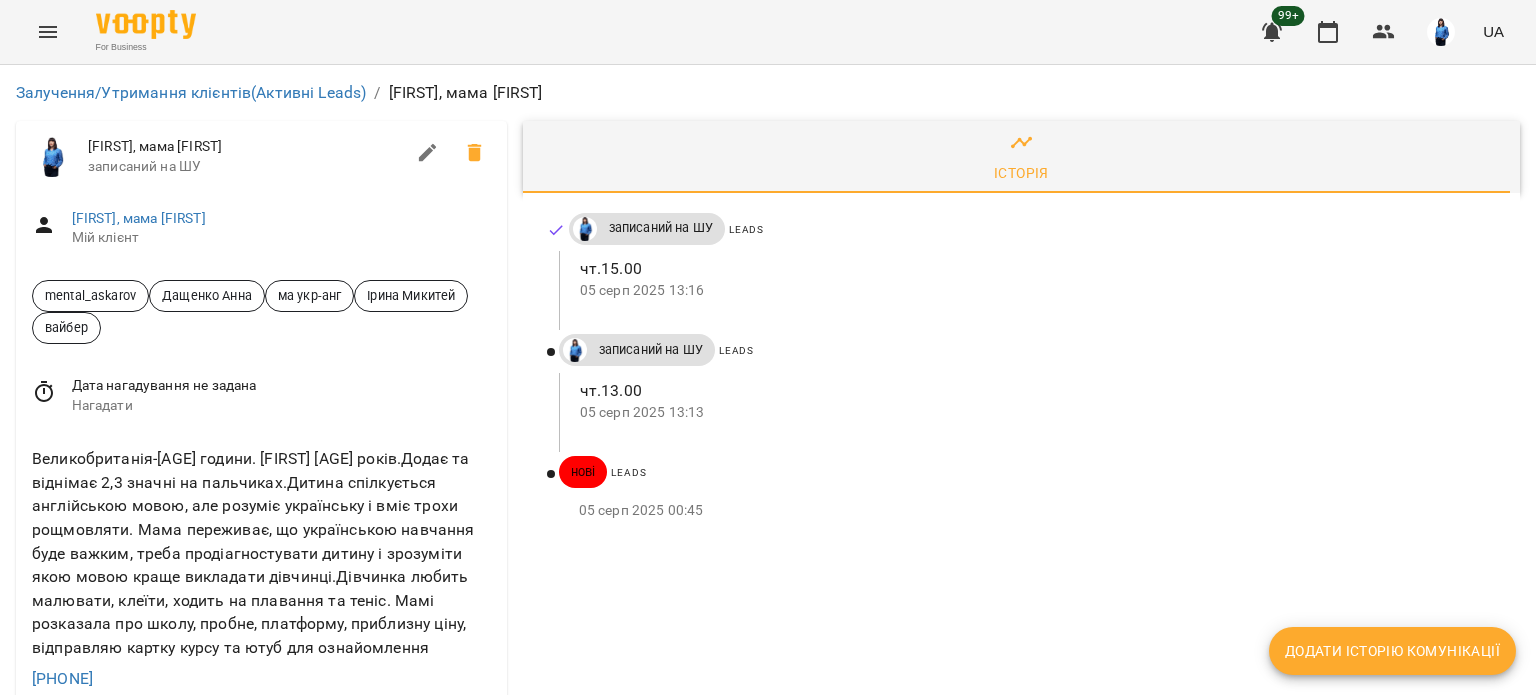 click on "Єва, мама Maria" at bounding box center [281, 219] 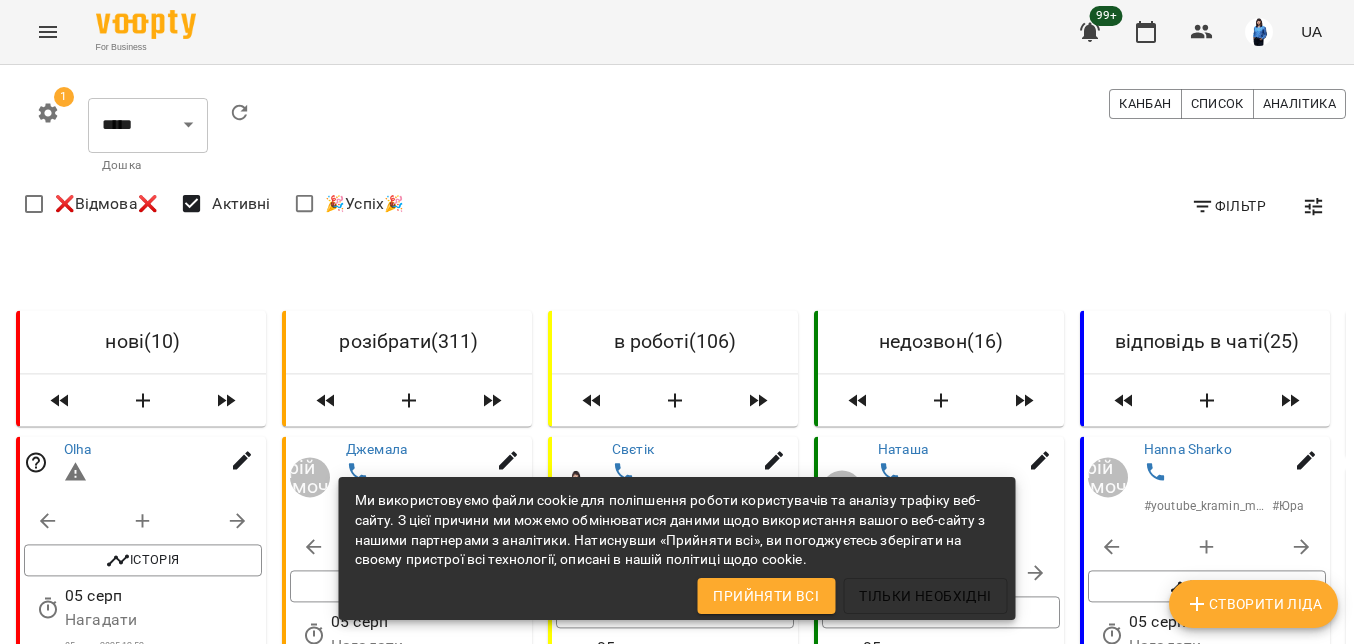 scroll, scrollTop: 0, scrollLeft: 0, axis: both 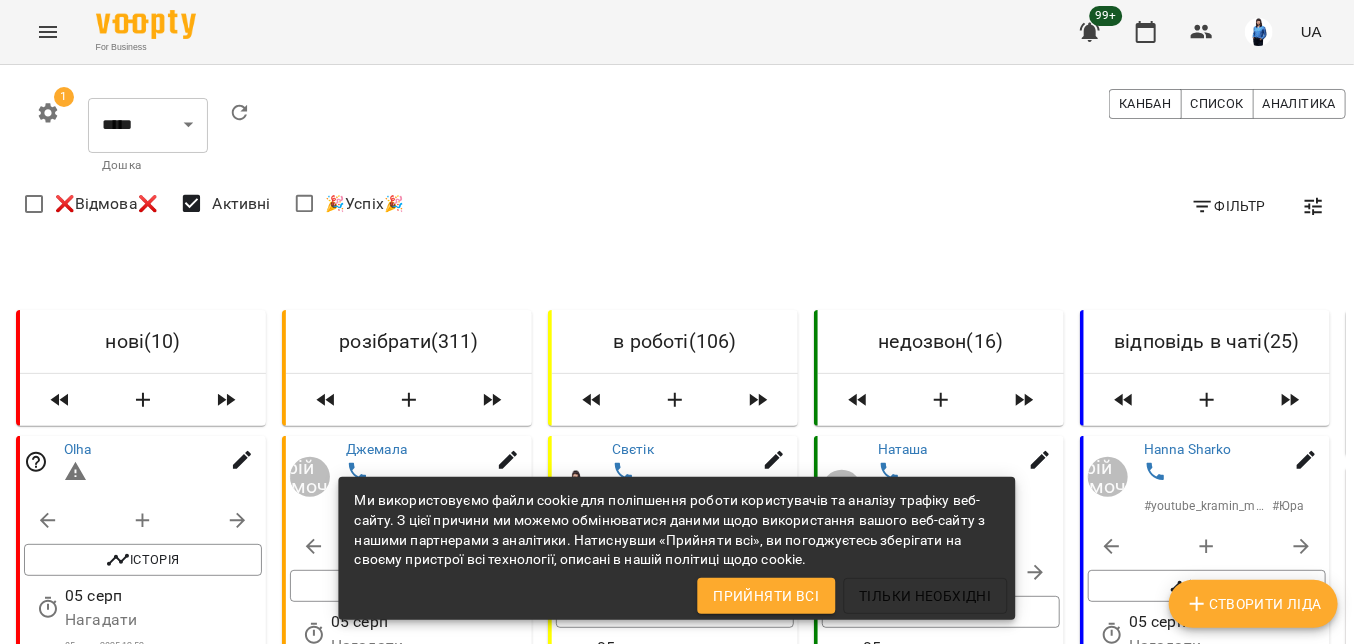 click on "1" at bounding box center (48, 136) 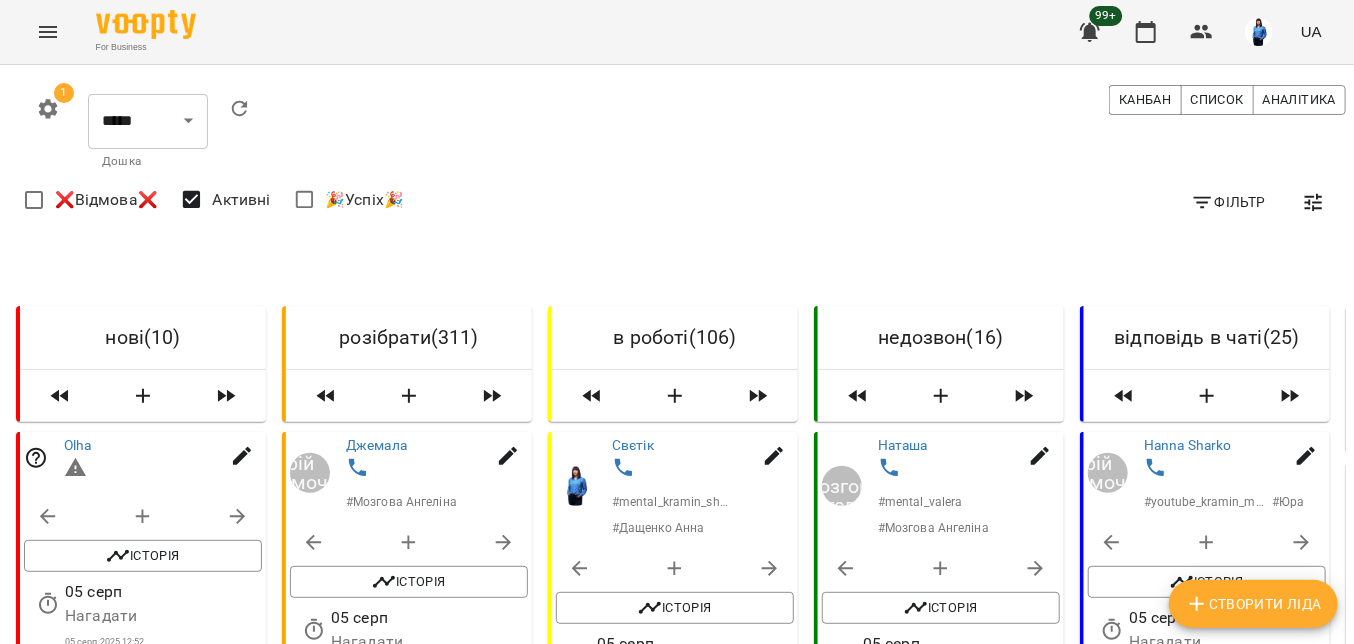 scroll, scrollTop: 300, scrollLeft: 0, axis: vertical 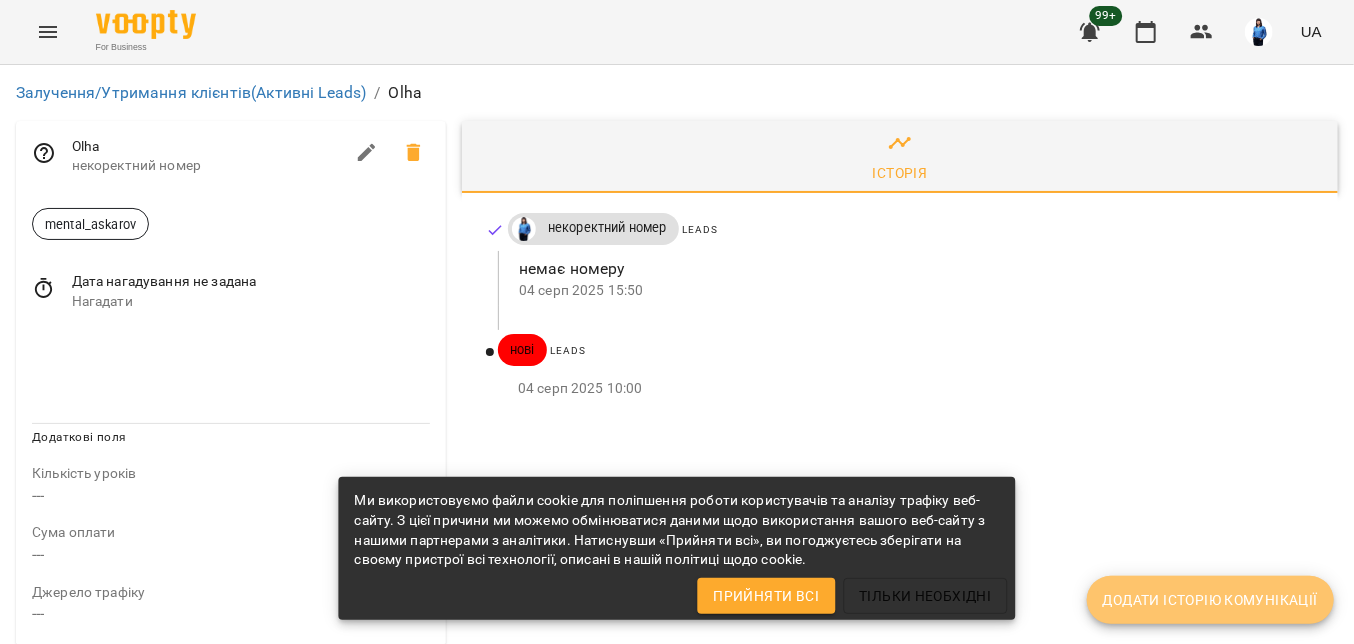 click on "Додати історію комунікації" at bounding box center [1210, 600] 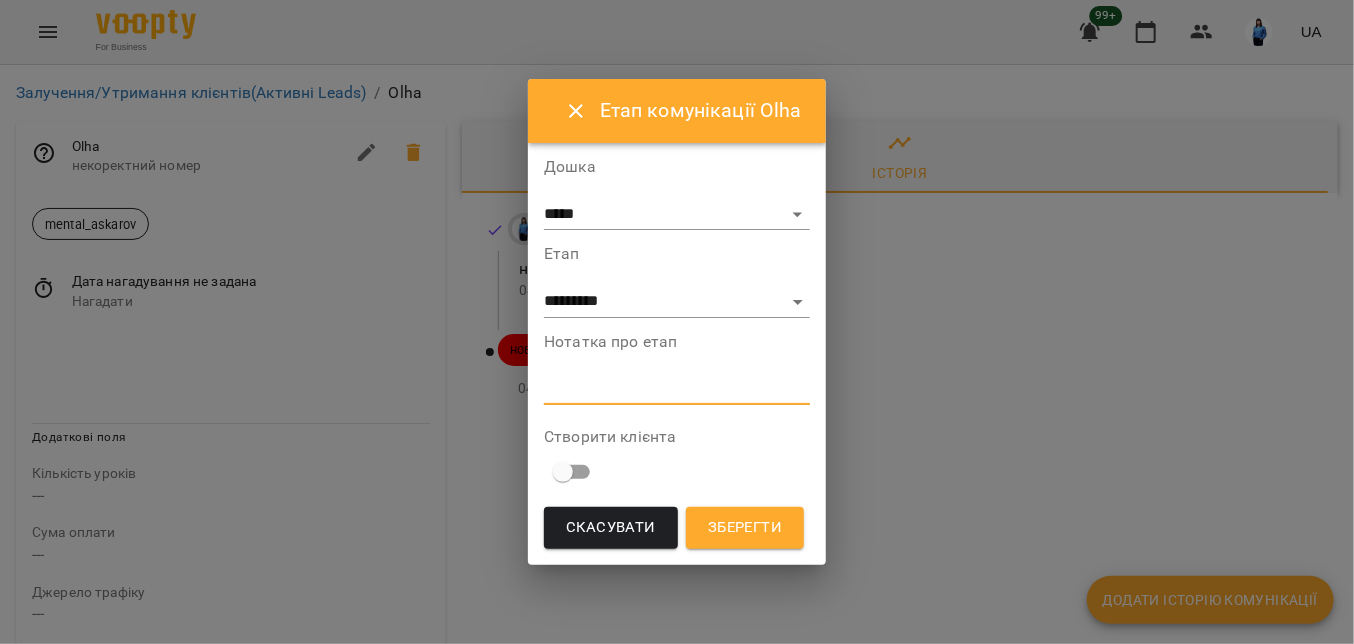 click at bounding box center (677, 388) 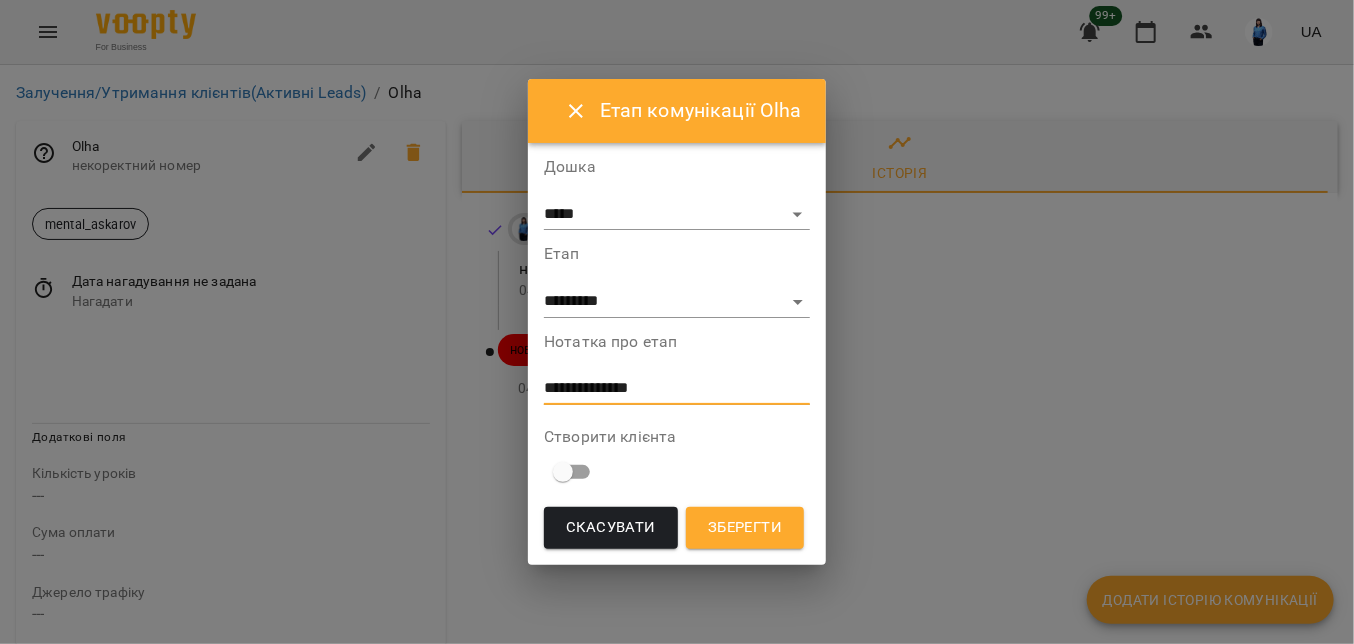 type on "**********" 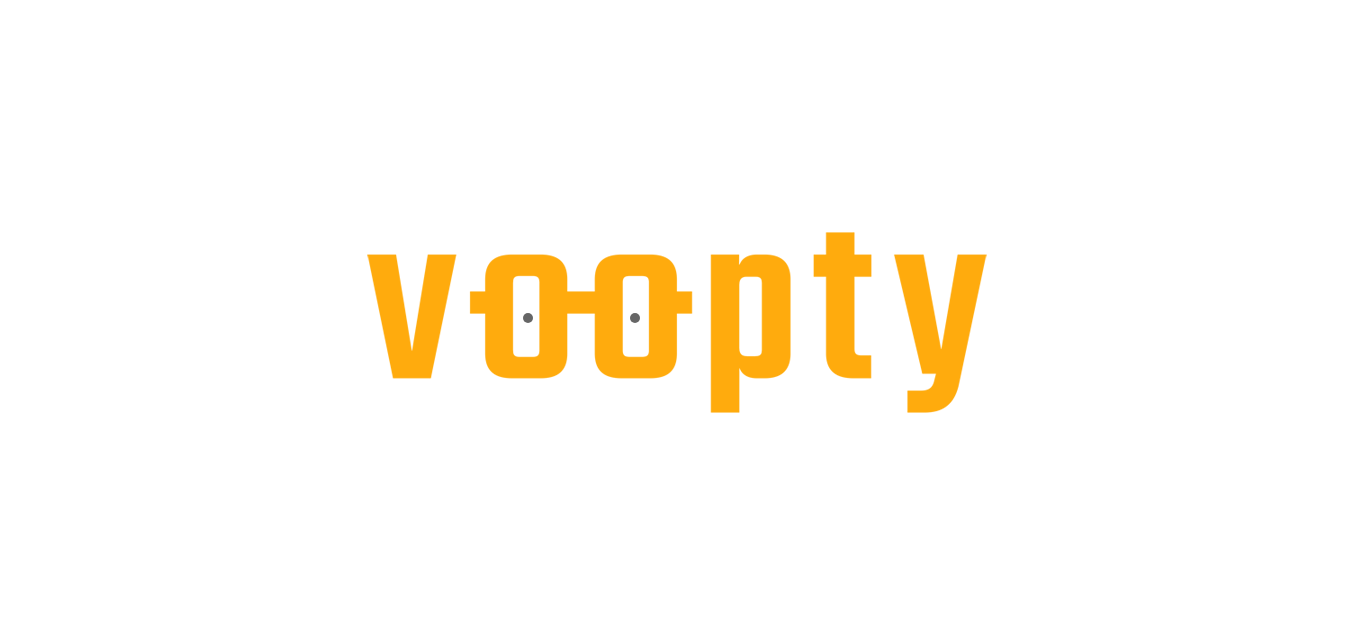 scroll, scrollTop: 0, scrollLeft: 0, axis: both 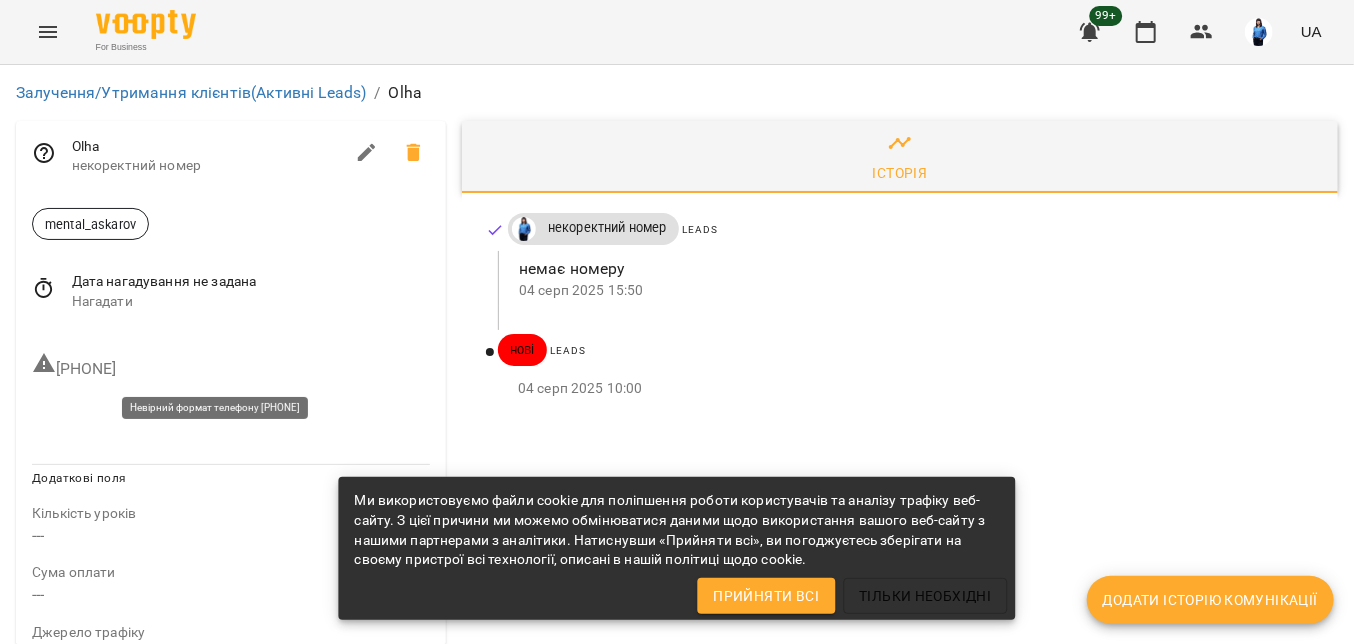 drag, startPoint x: 196, startPoint y: 374, endPoint x: 46, endPoint y: 374, distance: 150 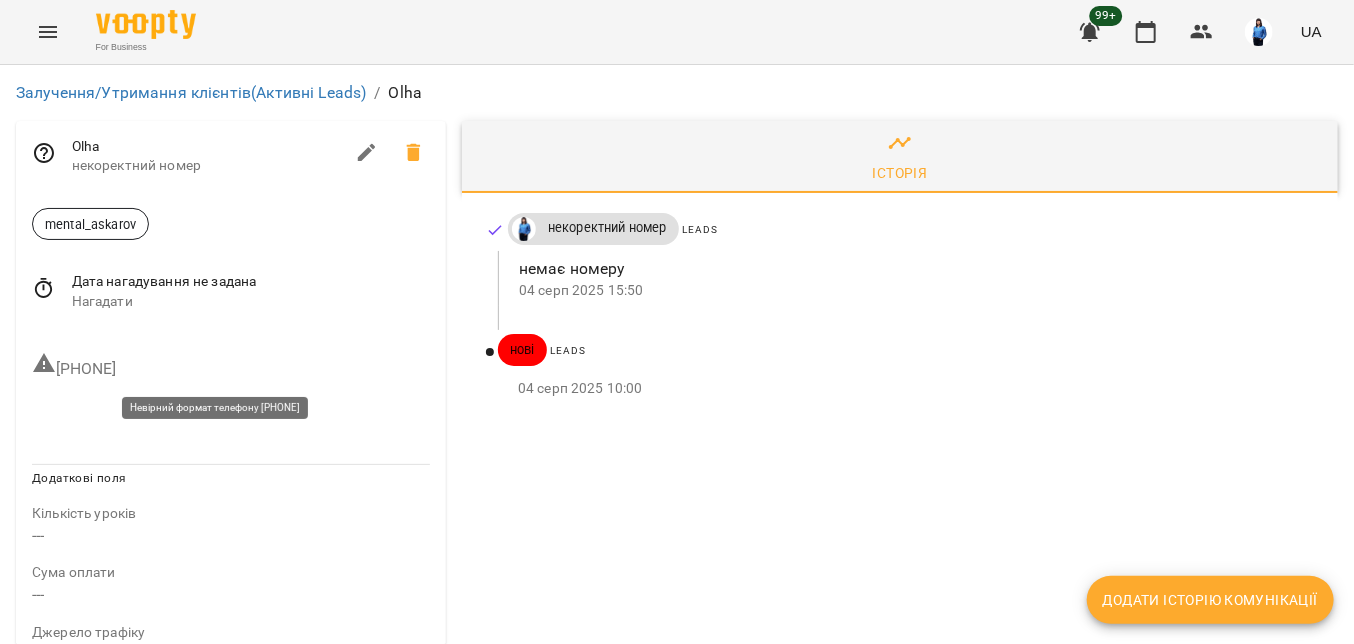 copy on "[PHONE]" 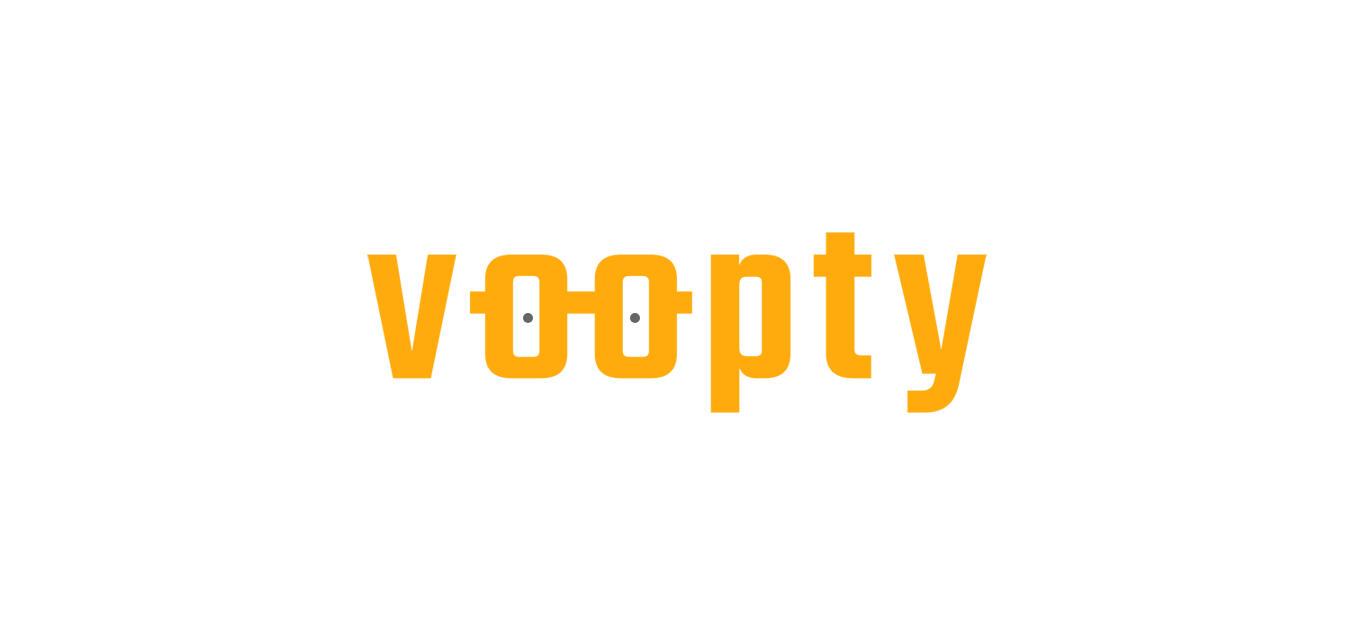 scroll, scrollTop: 0, scrollLeft: 0, axis: both 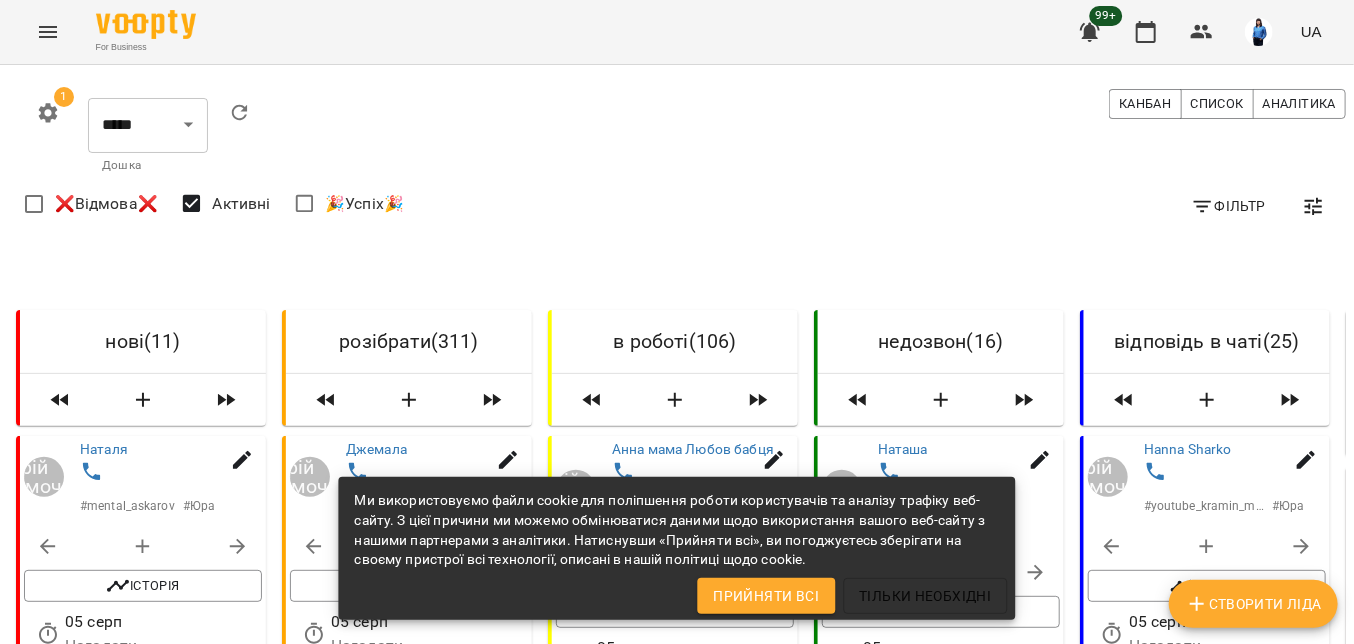 click on "нові ( 11 ) Юрій Тимочко Наталя # mental_askarov # Юра Історія 05 серп   Нагадати 05 серп 2025 13:15 Юрій Тимочко Vira # Юра Історія 05 серп   Нагадати 05 серп 2025 13:00 Olha Історія 05 серп   Нагадати 05 серп 2025 12:52 Marta # mental_kramin_short # Дащенко Анна # Канада Історія 05 серп   Нагадати КАНАДА 05 серп 2025 00:00 Оксана Свиріпа # youtube_kramin_mental # Дащенко Анна Історія 05 серп   Нагадати 05 серп 2025 11:15 Наталья # mental_askarov # Дащенко Анна Історія 05 серп   Нагадати 05 серп 2025 11:45 Юрій Тимочко Злата # mental_kramin_short # Юра Історія 05 серп   Нагадати 05 серп 2025 01:00 Юрій Тимочко Lyubov # mental_kramin_short # Юра Історія 05 серп   Нагадати 05 серп 2025 07:15 # #" at bounding box center (677, 2812) 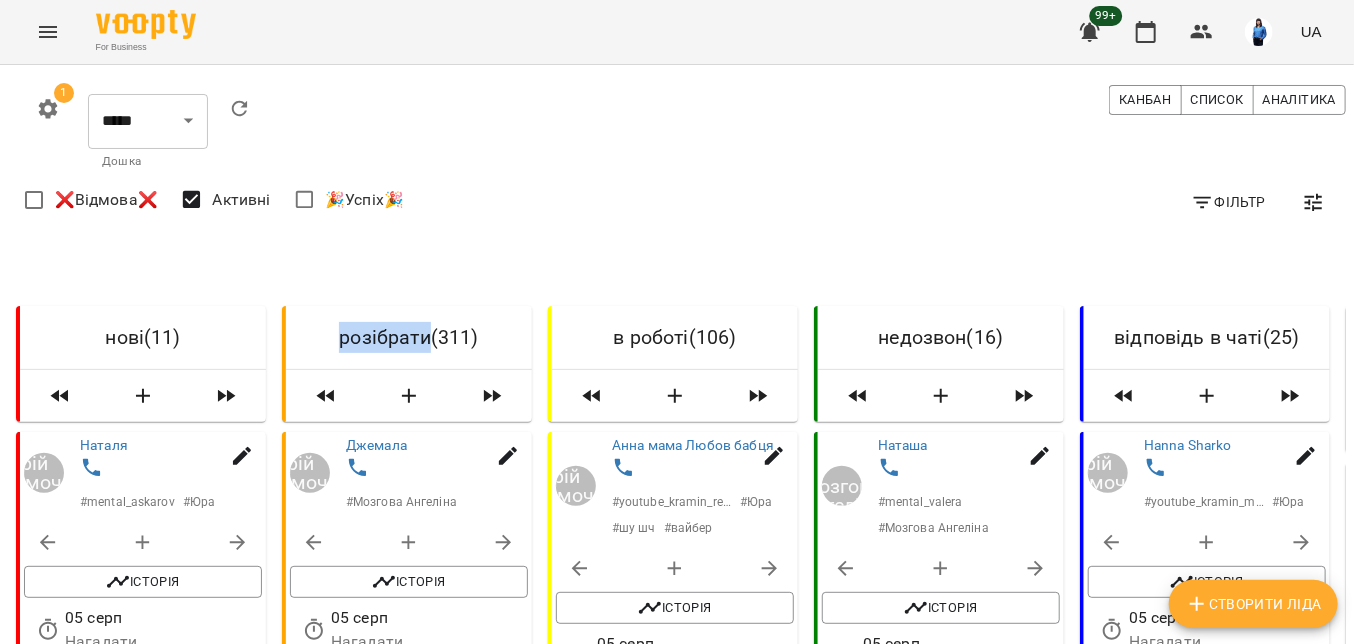 scroll, scrollTop: 0, scrollLeft: 0, axis: both 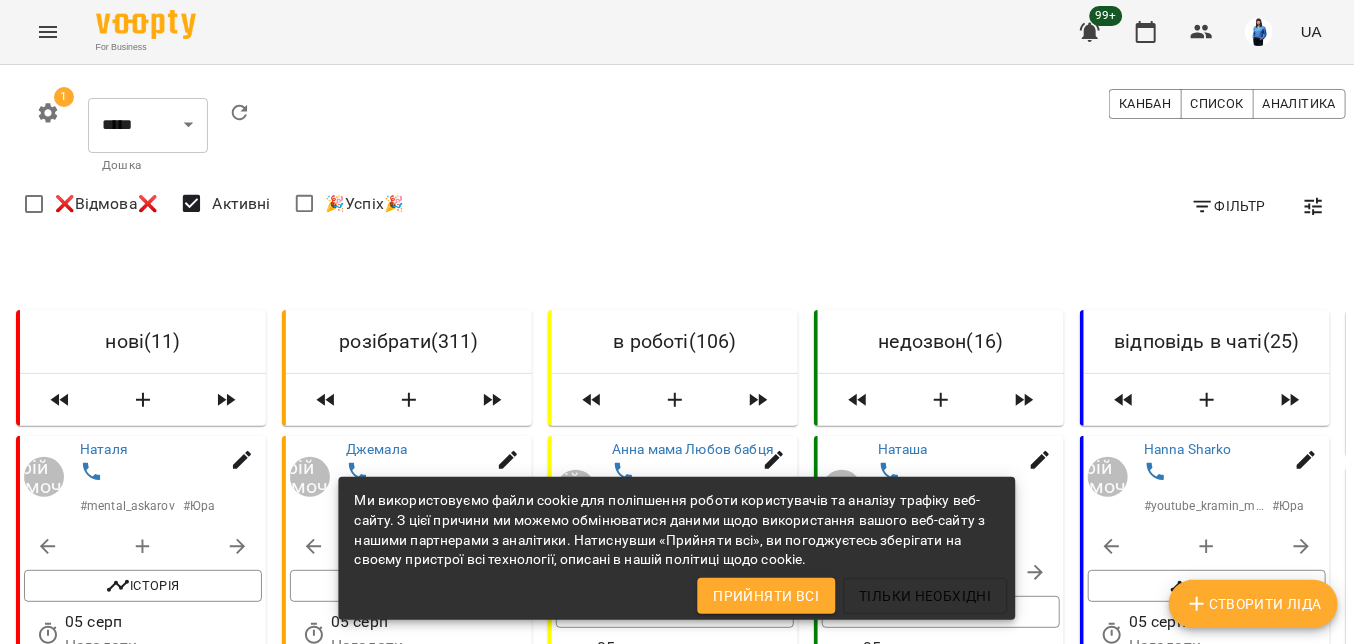 click on "нові ( 11 ) [FIRST] [LAST] # mental_askarov # [FIRST] Історія 05 серп   Нагадати 05 серп 2025 13:15 [FIRST] [FIRST] # Юра Історія 05 серп   Нагадати 05 серп 2025 13:00 [FIRST] Історія 05 серп   Нагадати 05 серп 2025 12:52 [FIRST] # mental_kramin_short # [LAST] [FIRST] Історія 05 серп   Нагадати КАНАДА 05 серп 2025 00:00 [FIRST] # youtube_kramin_mental # [LAST] Історія 05 серп   Нагадати 05 серп 2025 11:15 [FIRST] # mental_askarov # [LAST] Історія 05 серп   Нагадати 05 серп 2025 11:45 [FIRST] [FIRST] # mental_kramin_short # [FIRST] Історія 05 серп   Нагадати 05 серп 2025 01:00 [FIRST] [FIRST] # mental_kramin_short # [FIRST] Історія 05 серп   Нагадати 05 серп 2025 07:15 # #" at bounding box center [677, 2812] 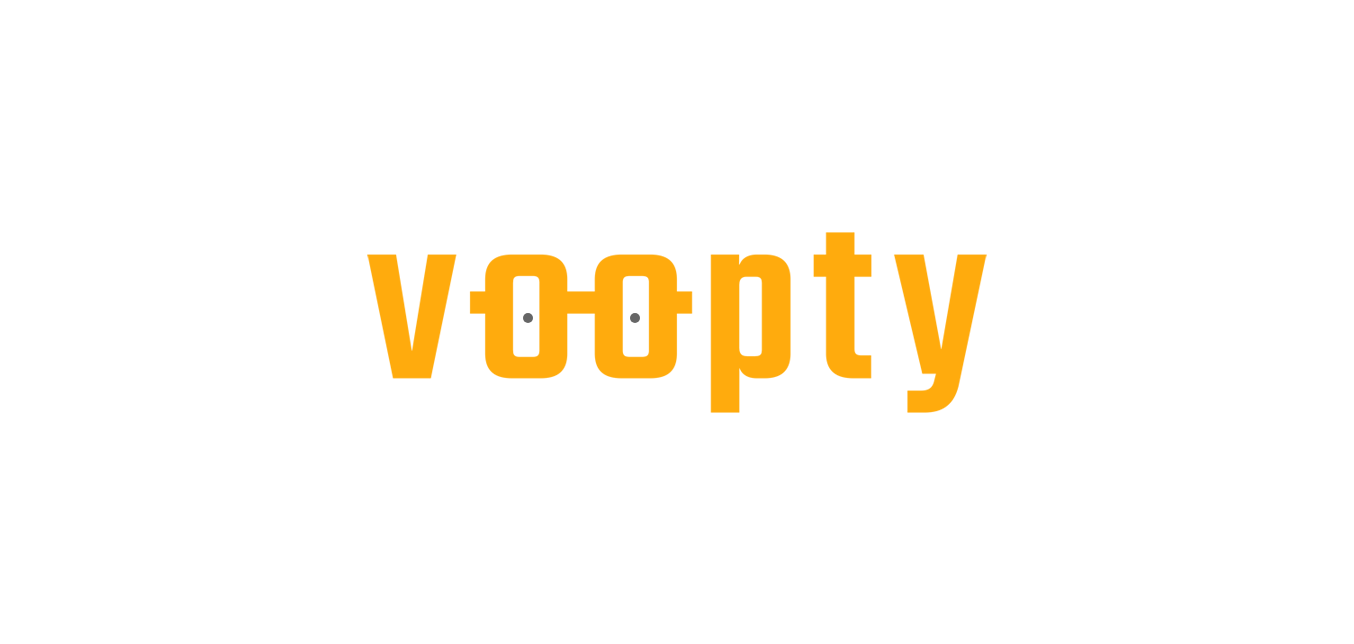 scroll, scrollTop: 0, scrollLeft: 0, axis: both 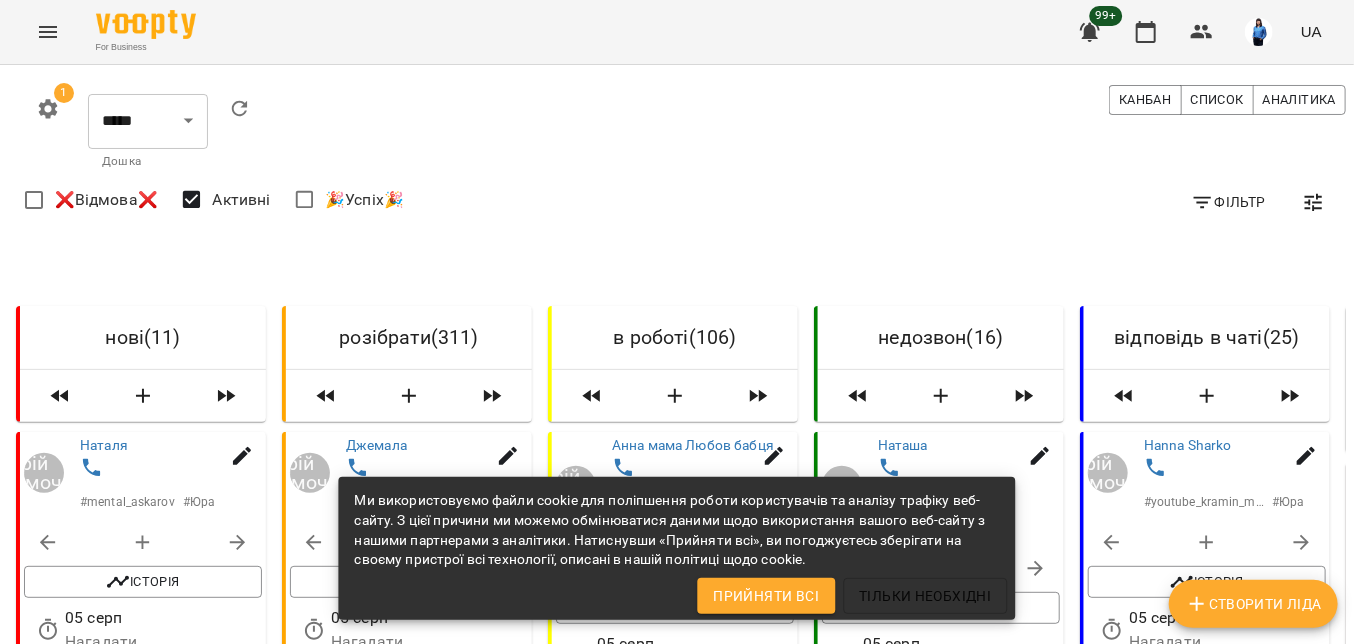 click on "нові ( 11 ) [FIRST] [LAST] # mental_askarov # [FIRST] Історія 05 серп   Нагадати 05 серп 2025 13:15 [FIRST] [FIRST] # Юра Історія 05 серп   Нагадати 05 серп 2025 13:00 [FIRST] Історія 05 серп   Нагадати 05 серп 2025 12:52 [FIRST] # mental_kramin_short # [LAST] [FIRST] Історія 05 серп   Нагадати КАНАДА 05 серп 2025 00:00 [FIRST] # youtube_kramin_mental # [LAST] Історія 05 серп   Нагадати 05 серп 2025 11:15 [FIRST] # mental_askarov # [LAST] Історія 05 серп   Нагадати 05 серп 2025 11:45 [FIRST] [FIRST] # mental_kramin_short # [FIRST] Історія 05 серп   Нагадати 05 серп 2025 01:00 [FIRST] [FIRST] # mental_kramin_short # [FIRST] Історія 05 серп   Нагадати 05 серп 2025 07:15 # #" at bounding box center [677, 2808] 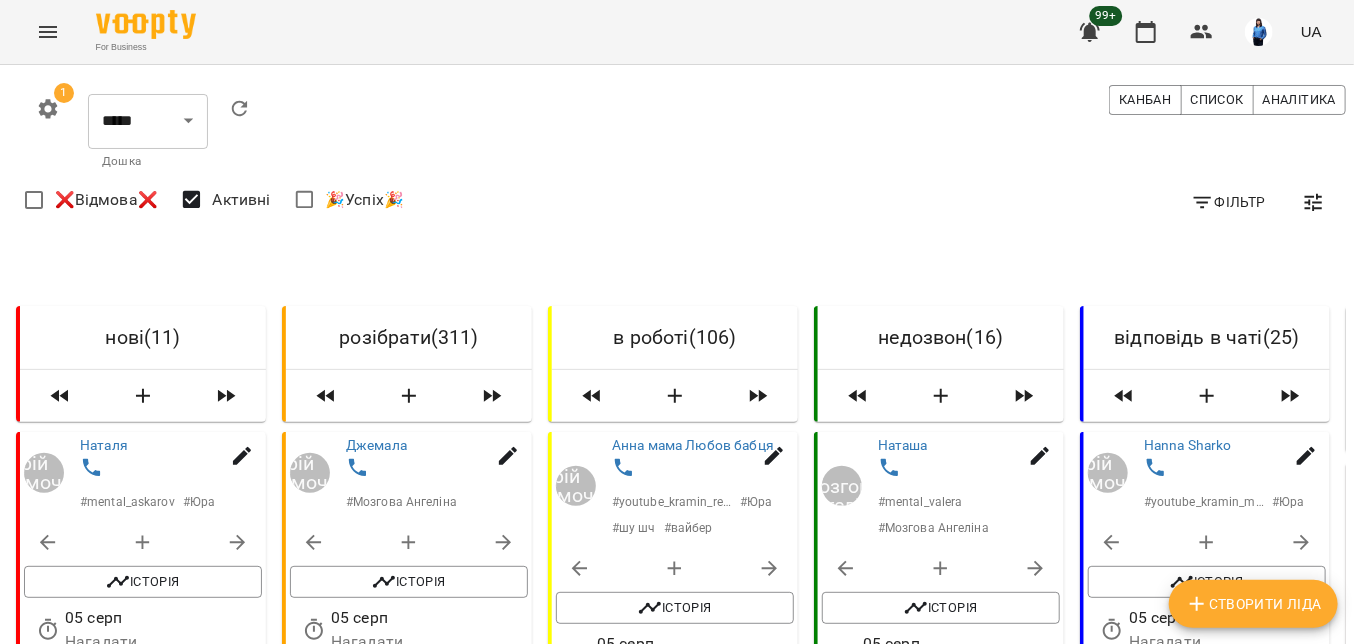 scroll, scrollTop: 400, scrollLeft: 0, axis: vertical 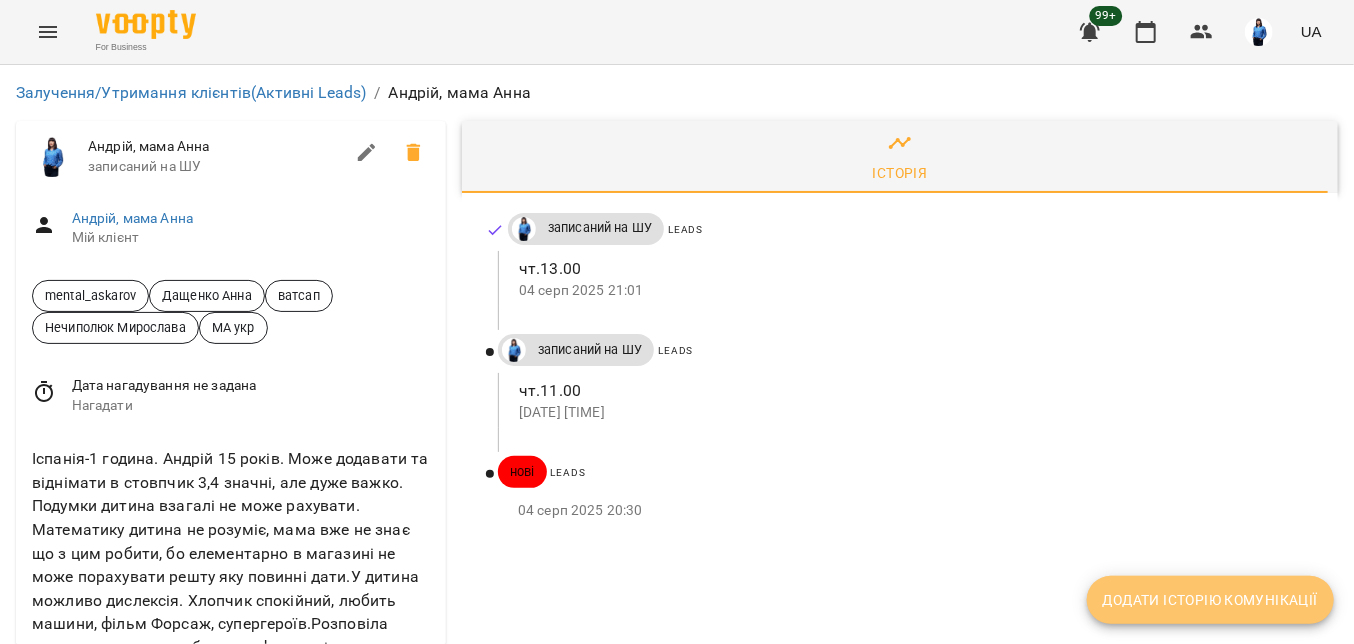 click on "Додати історію комунікації" at bounding box center [1210, 600] 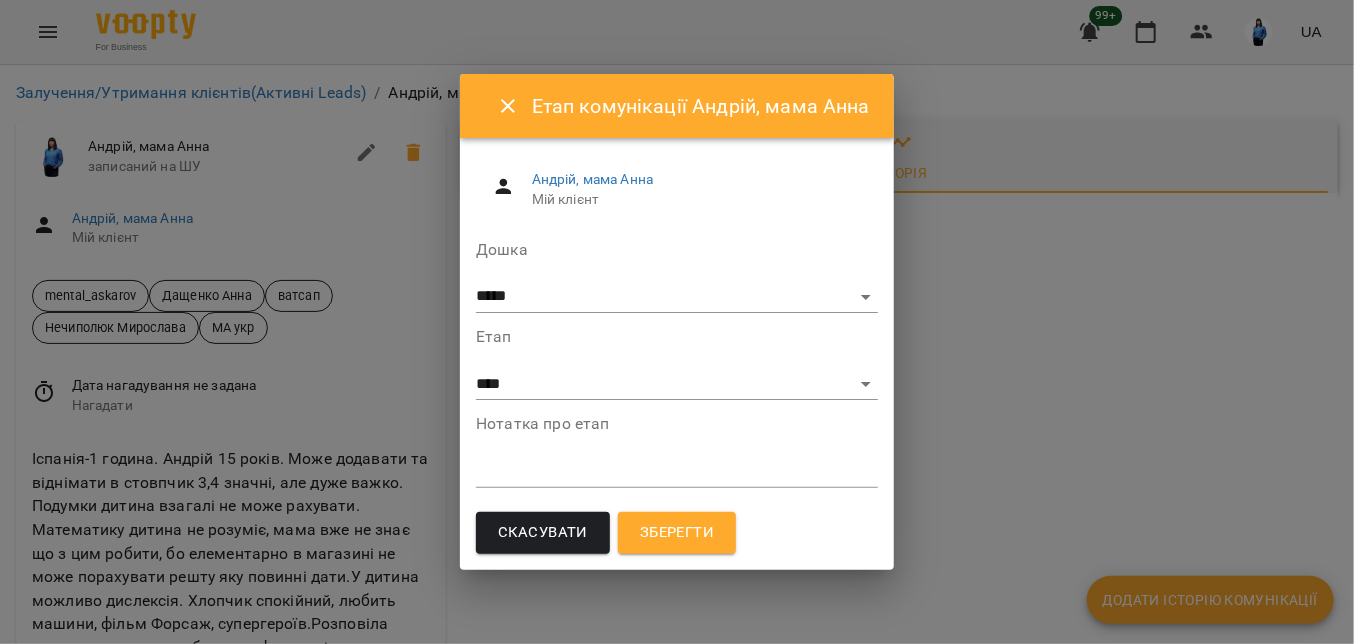 click on "*" at bounding box center (677, 472) 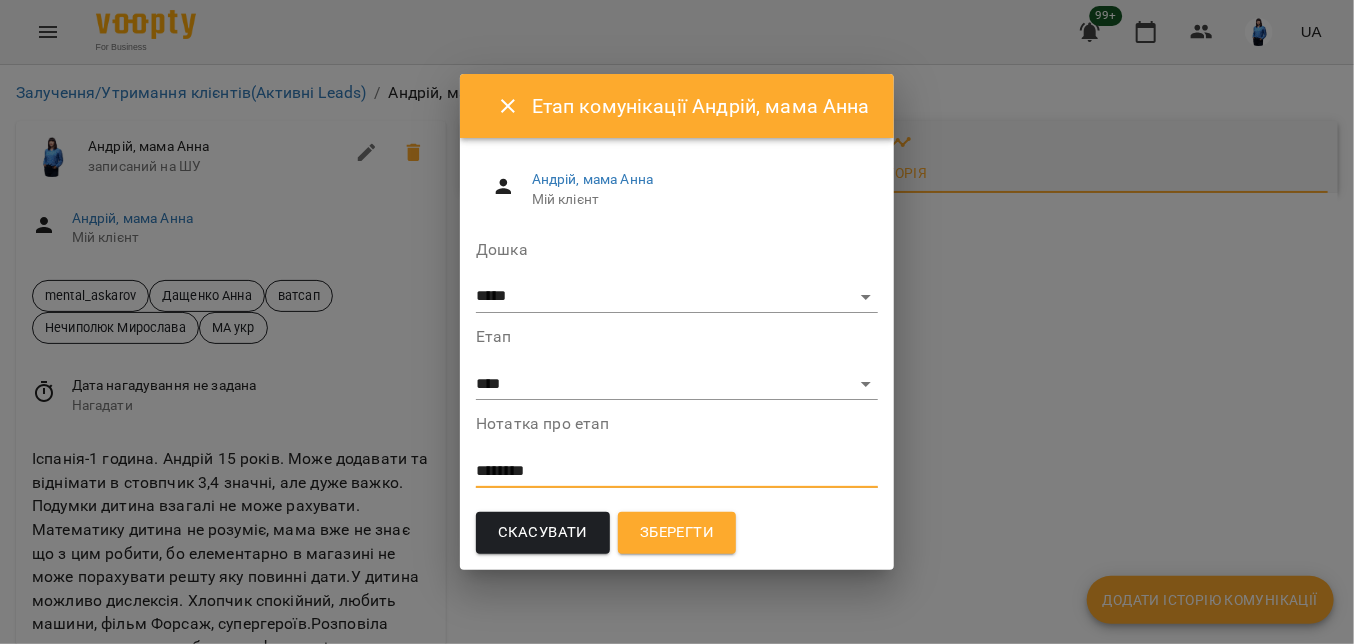 type on "********" 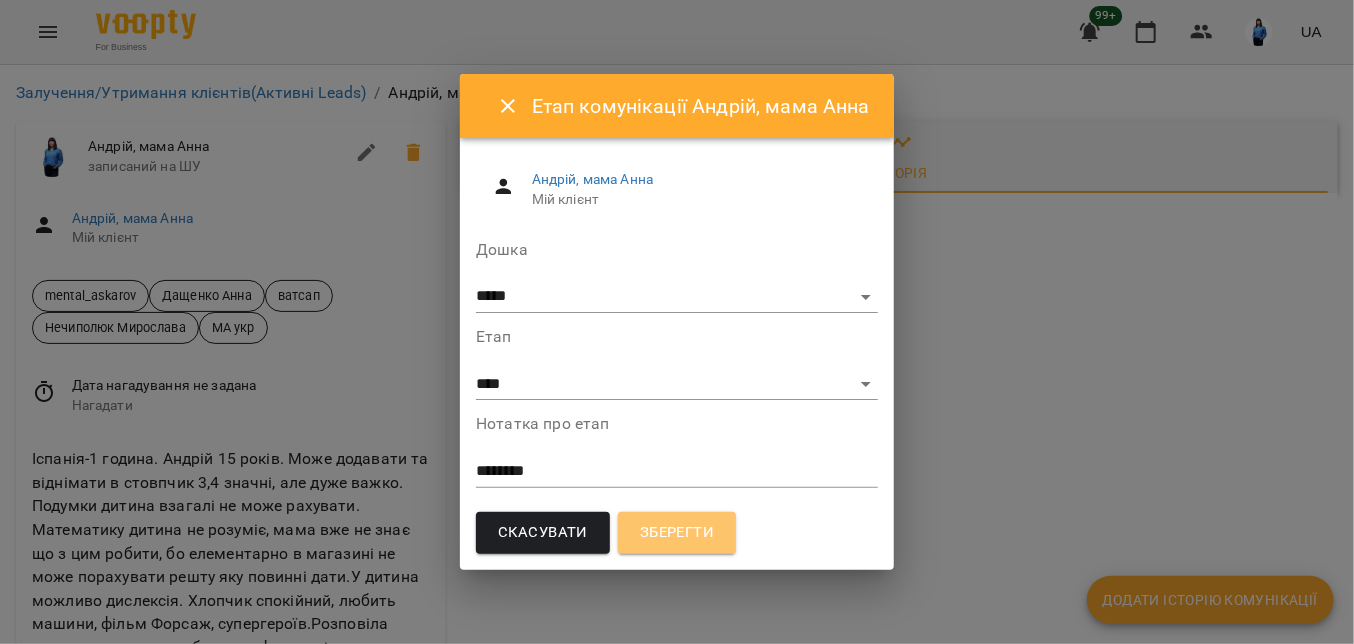 click on "Зберегти" at bounding box center (677, 533) 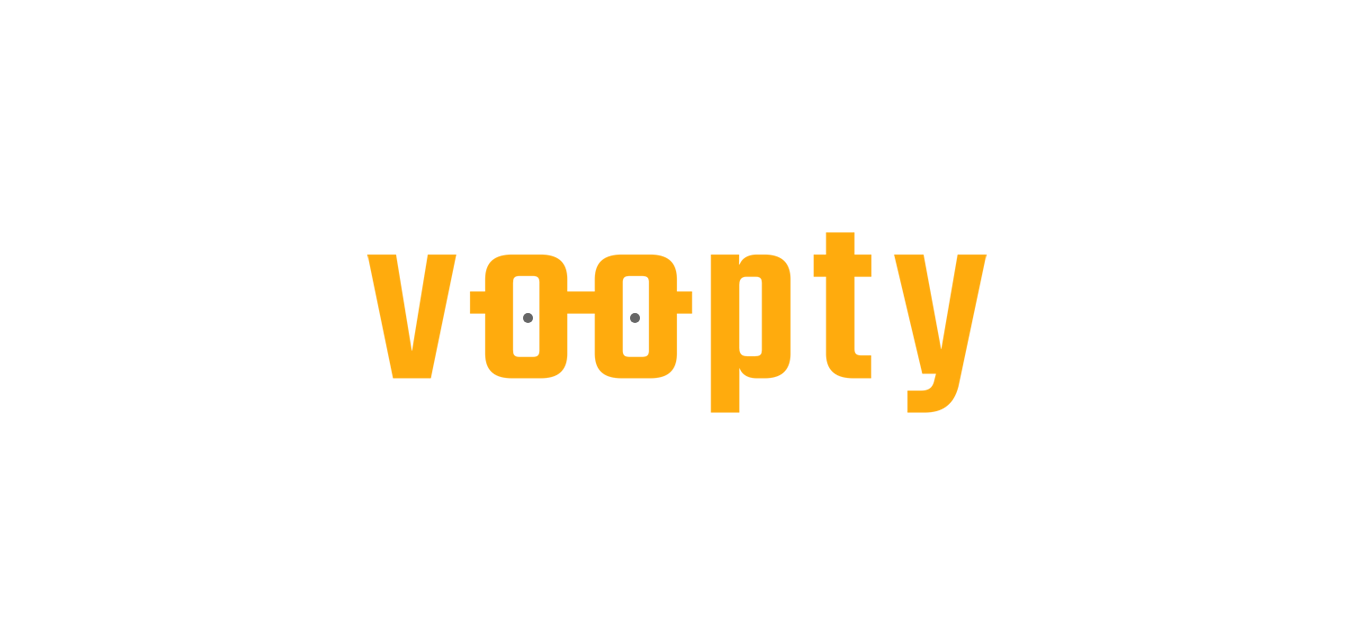 scroll, scrollTop: 0, scrollLeft: 0, axis: both 